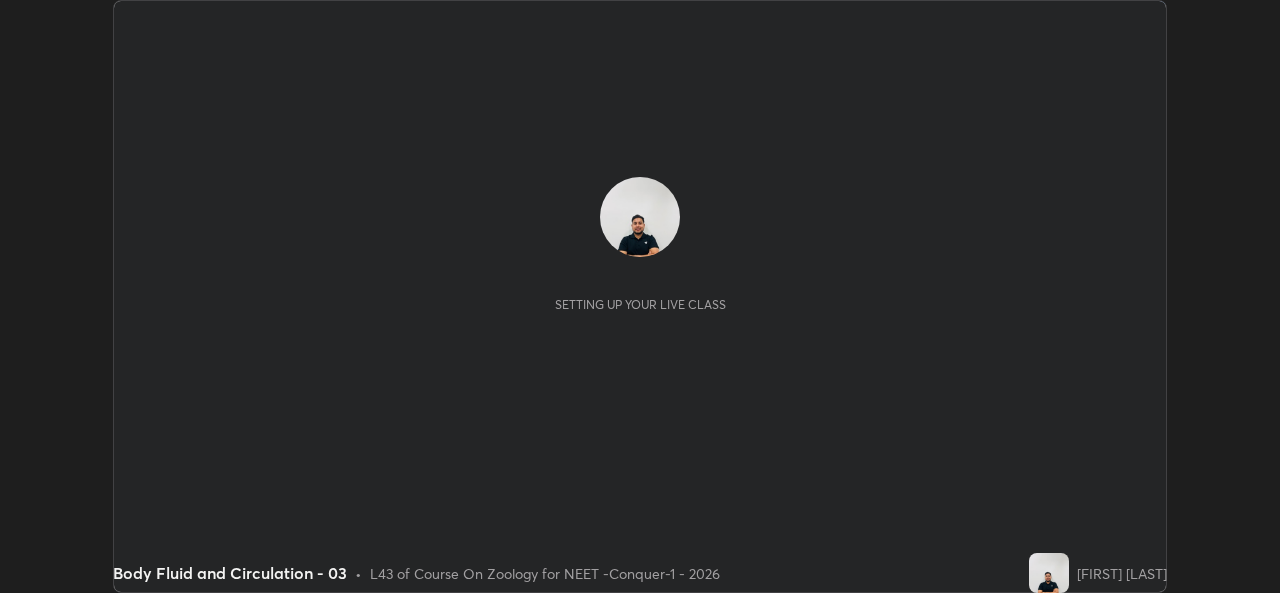 scroll, scrollTop: 0, scrollLeft: 0, axis: both 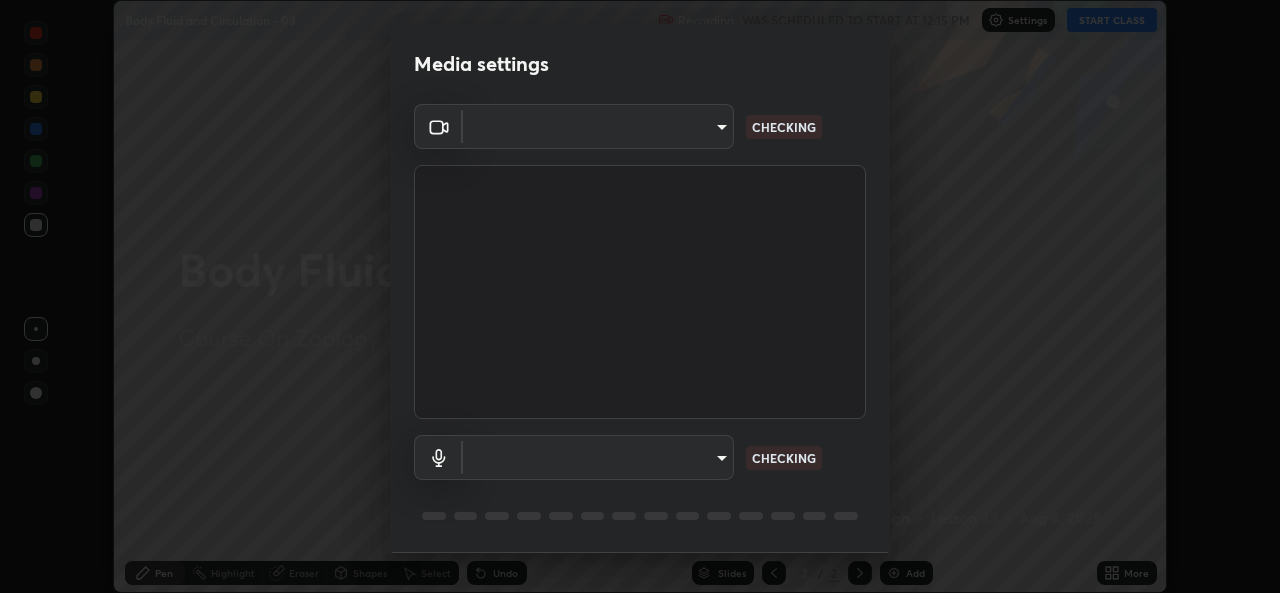 type on "05e0618f62b054dcc40553c7fbd7031c96524e68235480b96fb1515208e4dd7f" 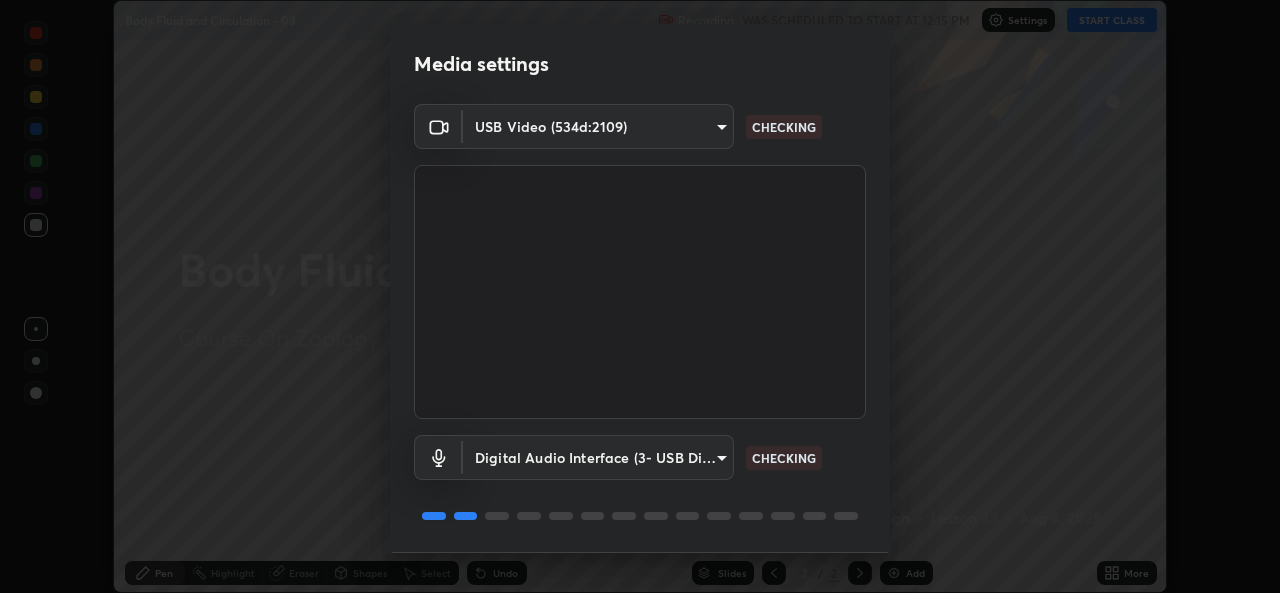 scroll, scrollTop: 63, scrollLeft: 0, axis: vertical 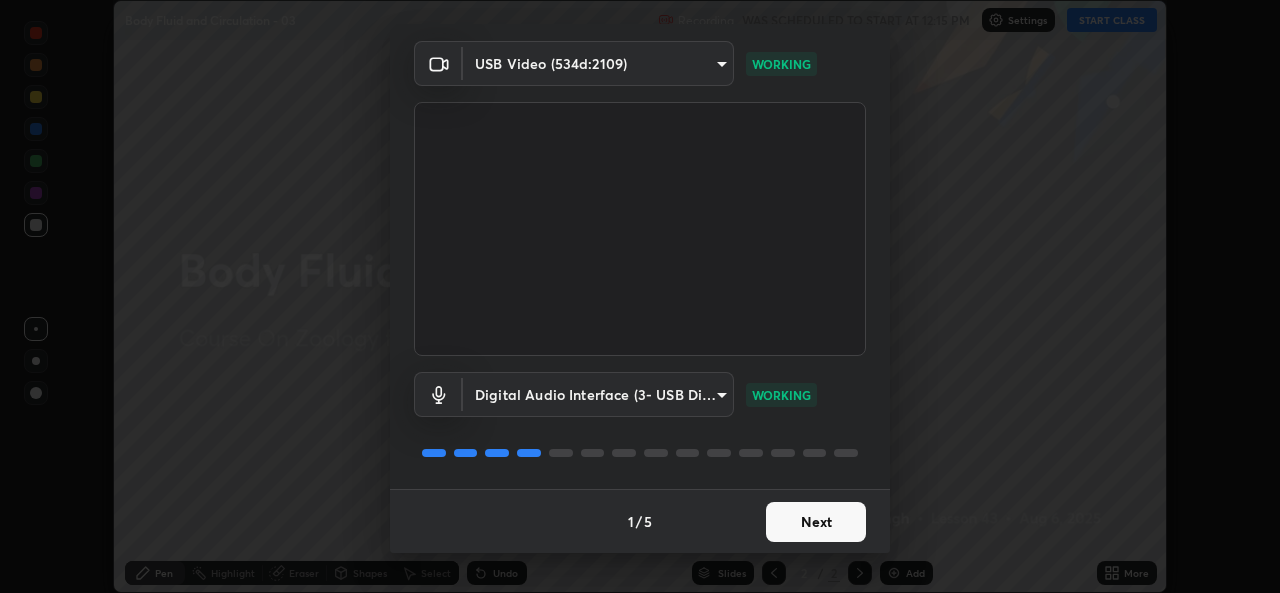 click on "Next" at bounding box center (816, 522) 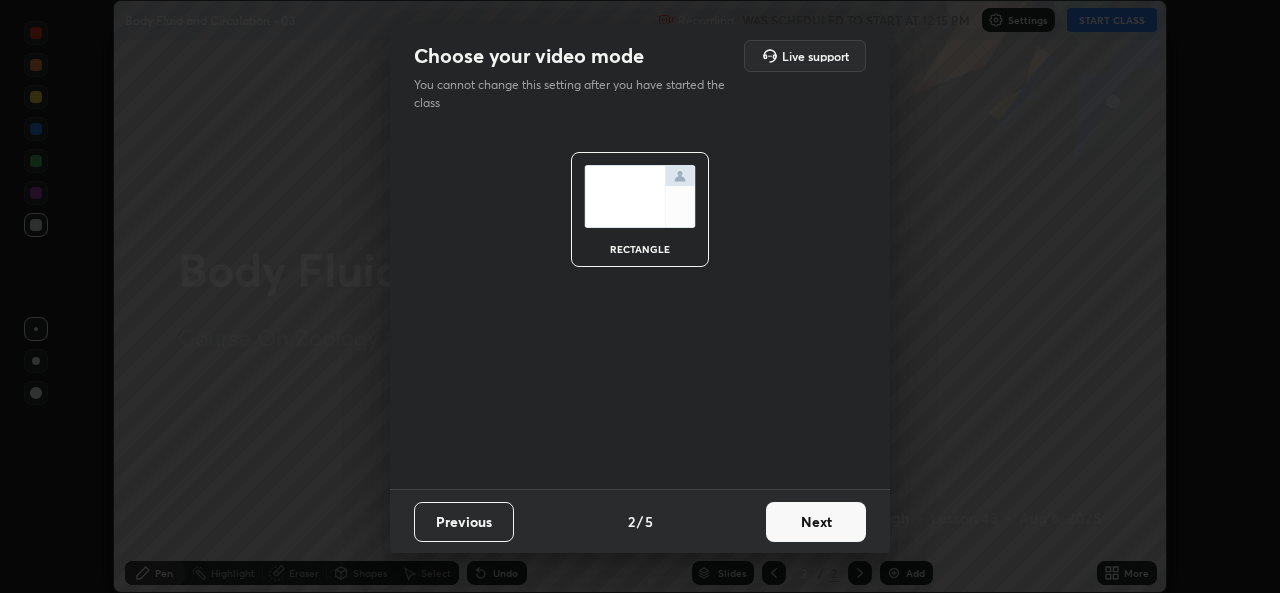 scroll, scrollTop: 0, scrollLeft: 0, axis: both 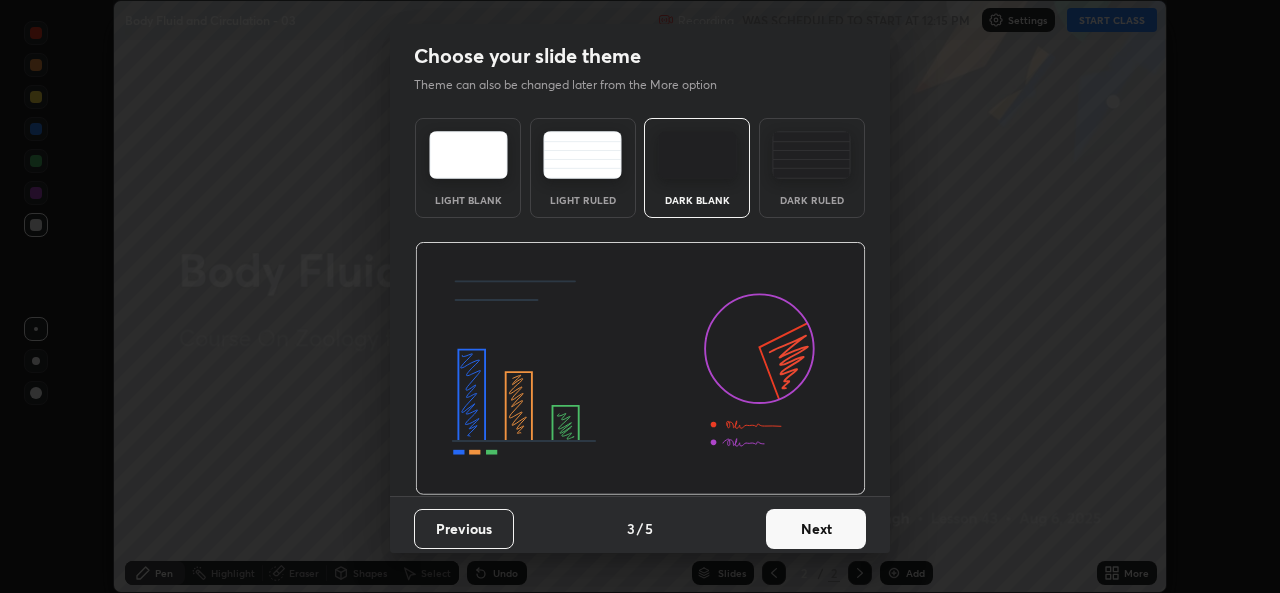 click on "Next" at bounding box center [816, 529] 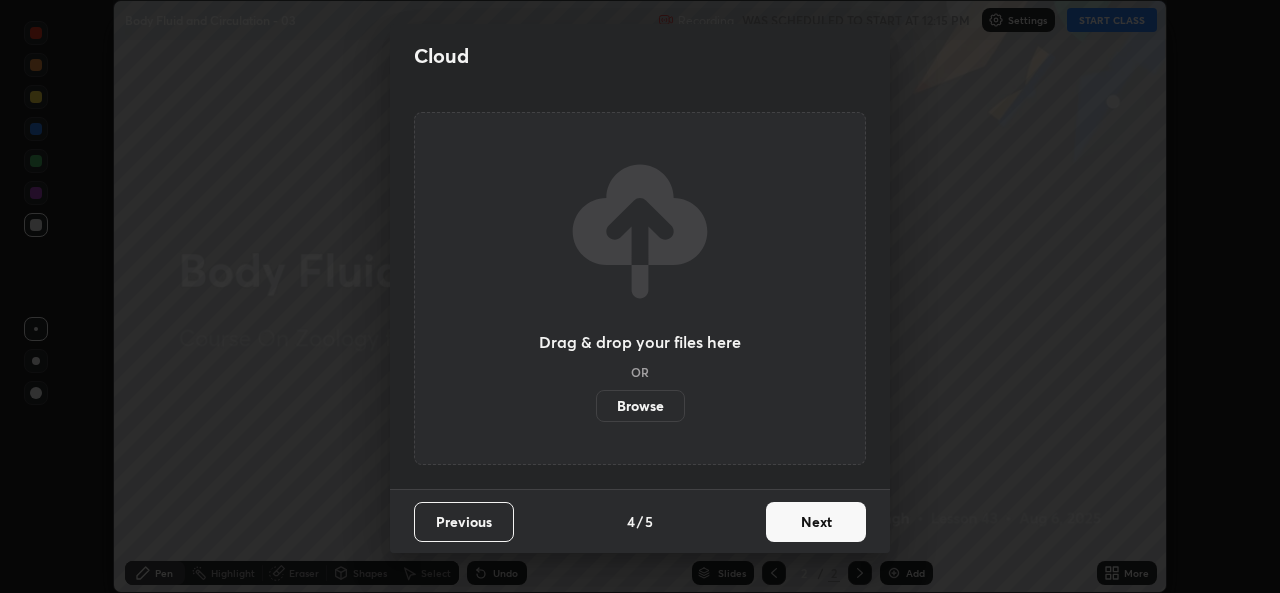 click on "Next" at bounding box center [816, 522] 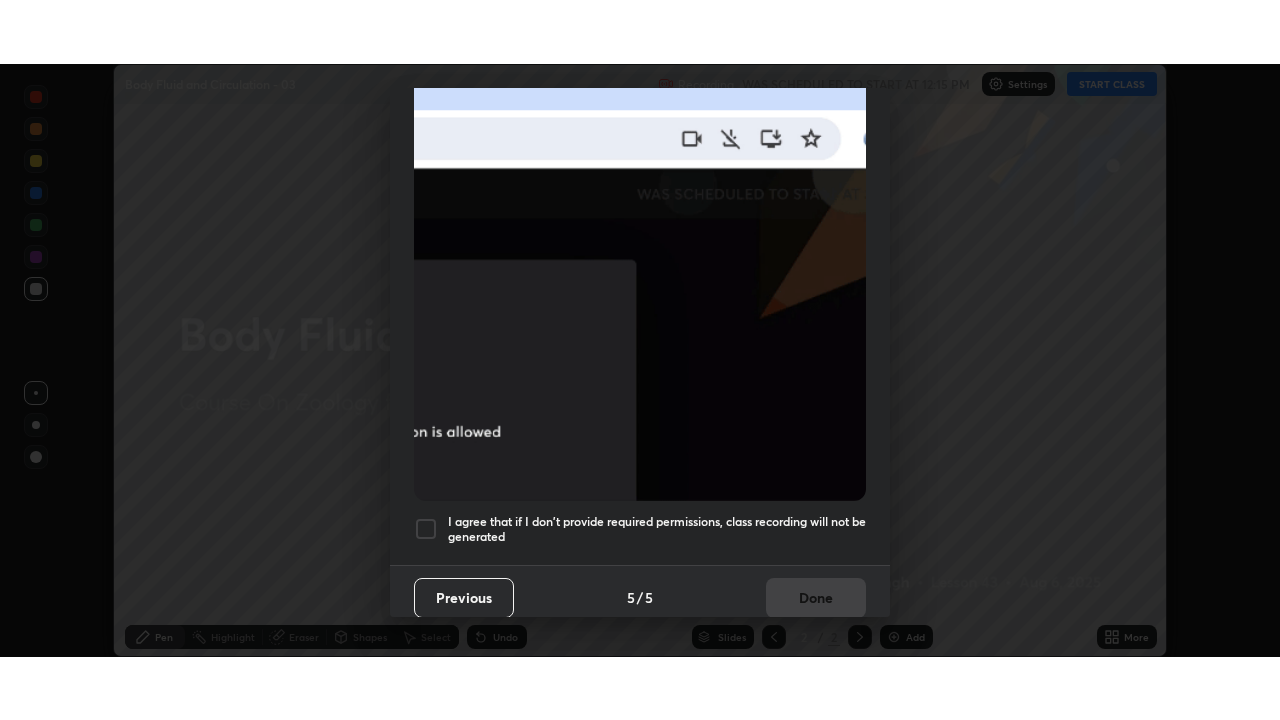 scroll, scrollTop: 471, scrollLeft: 0, axis: vertical 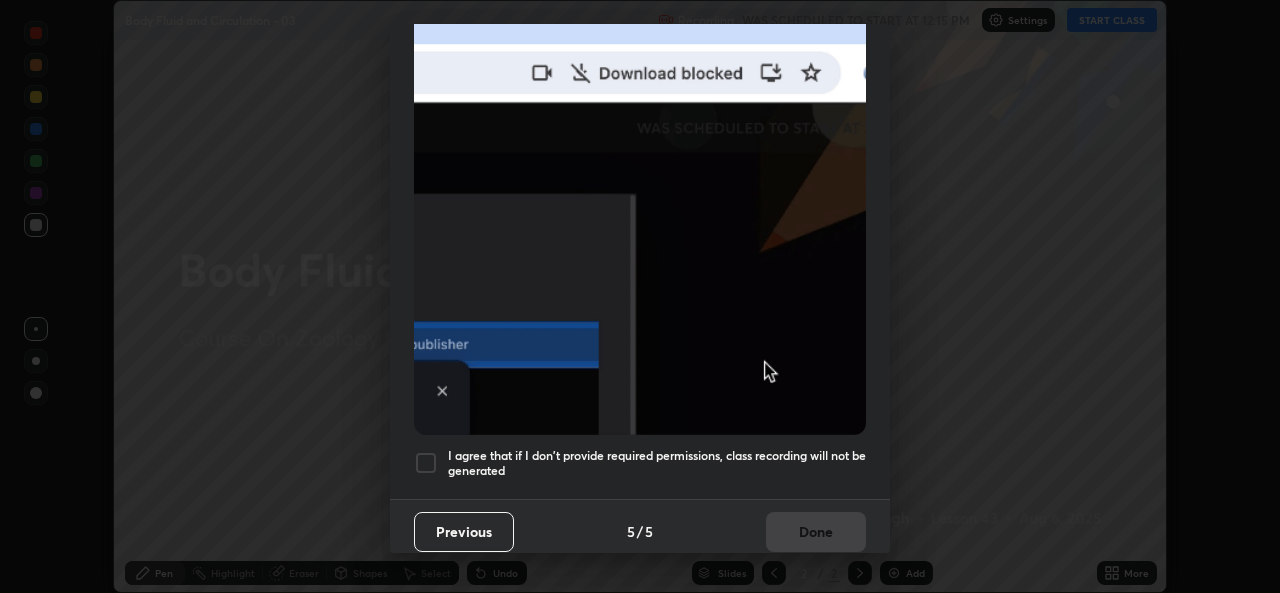 click at bounding box center (426, 463) 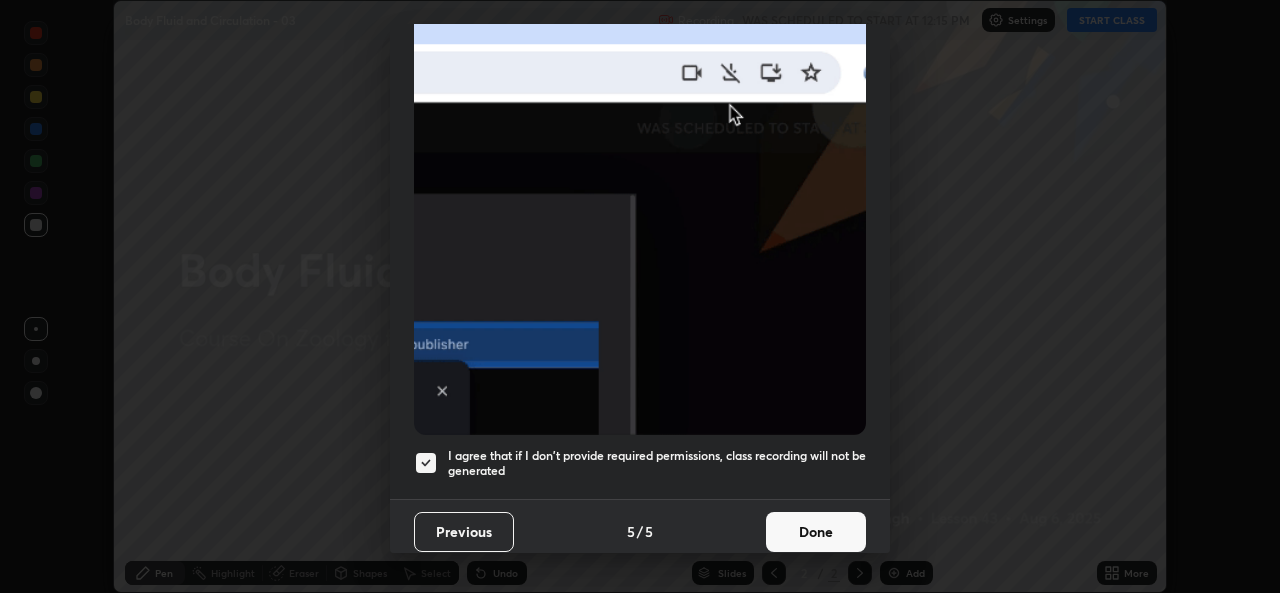 click on "Done" at bounding box center (816, 532) 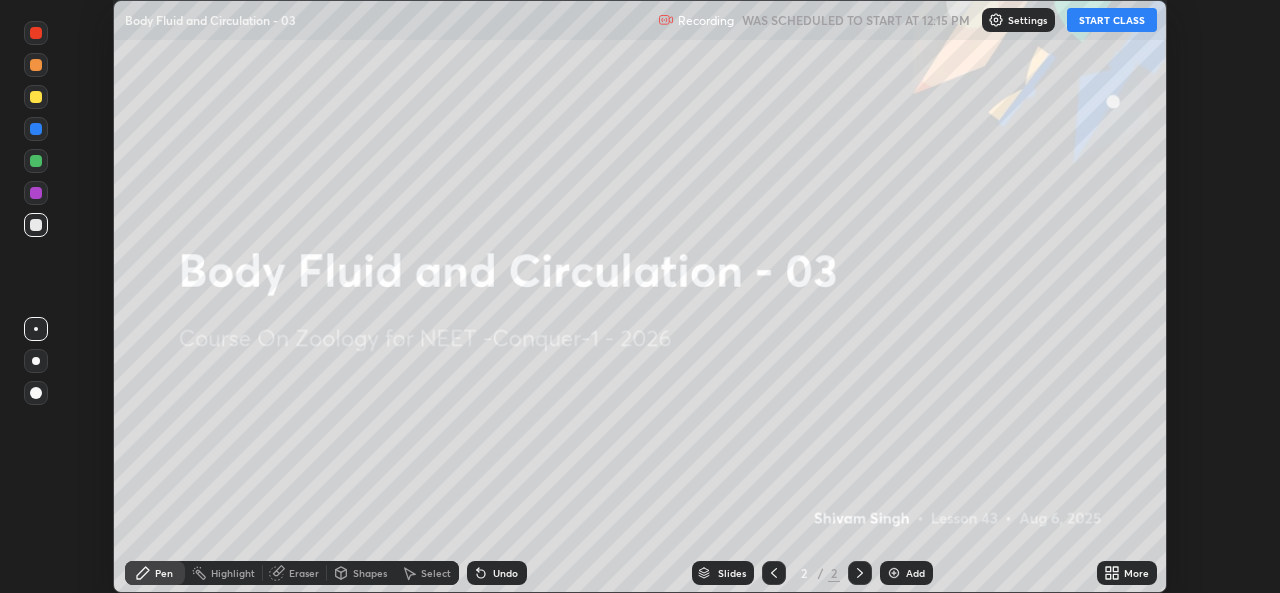 click 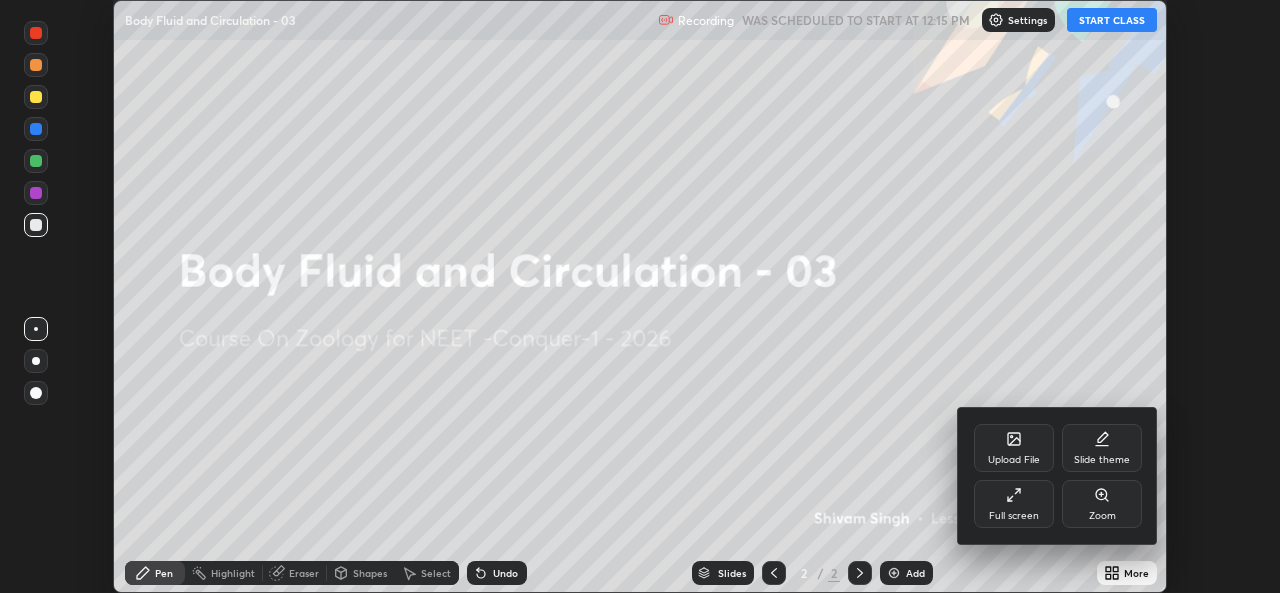 click on "Full screen" at bounding box center (1014, 504) 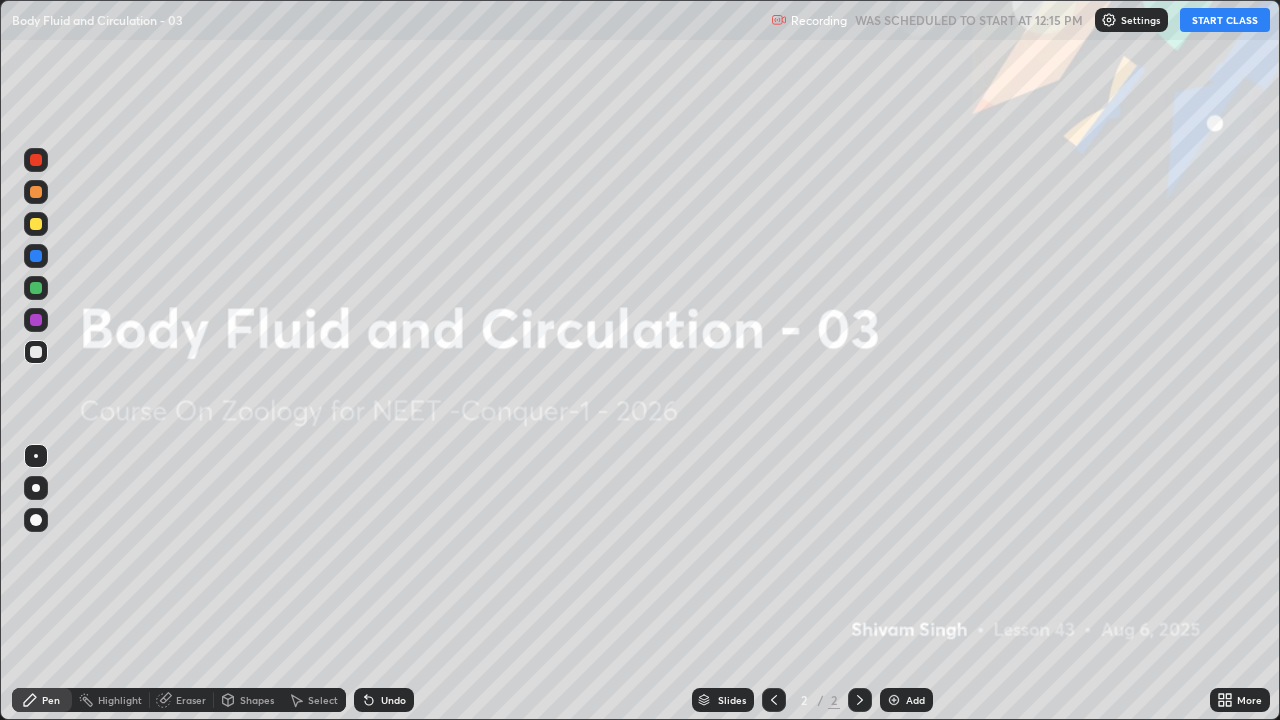 scroll, scrollTop: 99280, scrollLeft: 98720, axis: both 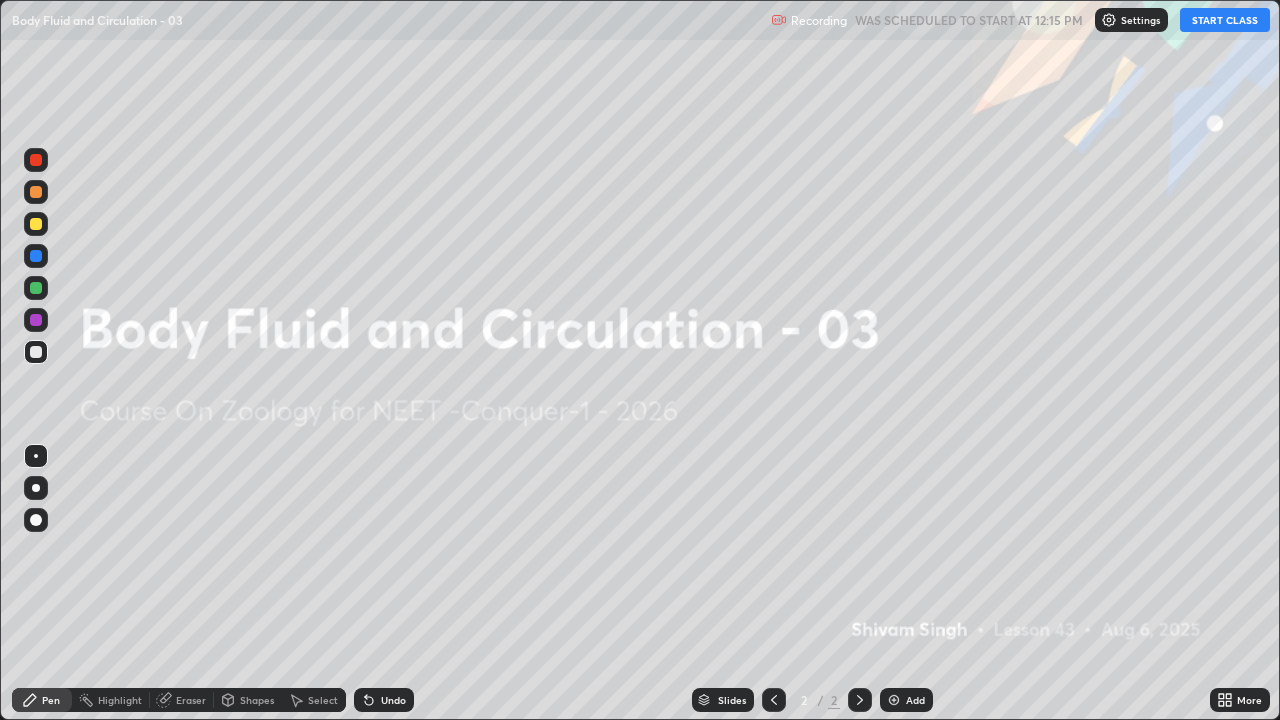 click on "START CLASS" at bounding box center (1225, 20) 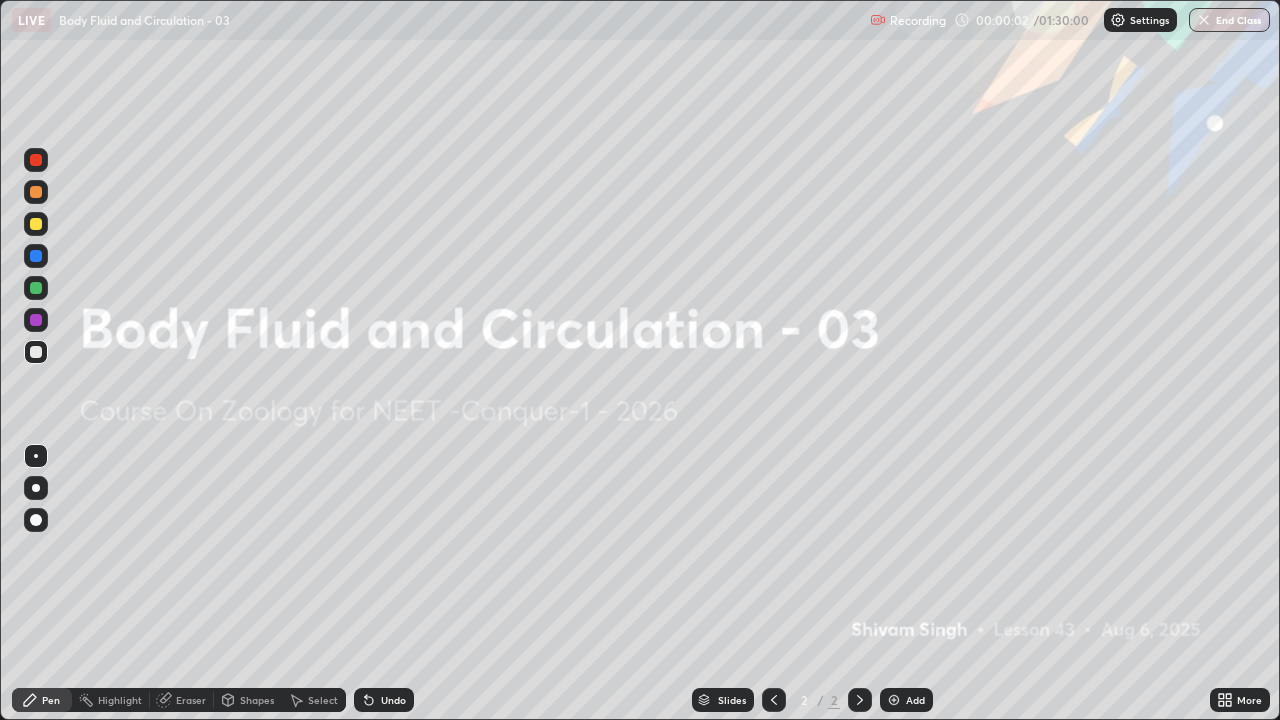 click at bounding box center (894, 700) 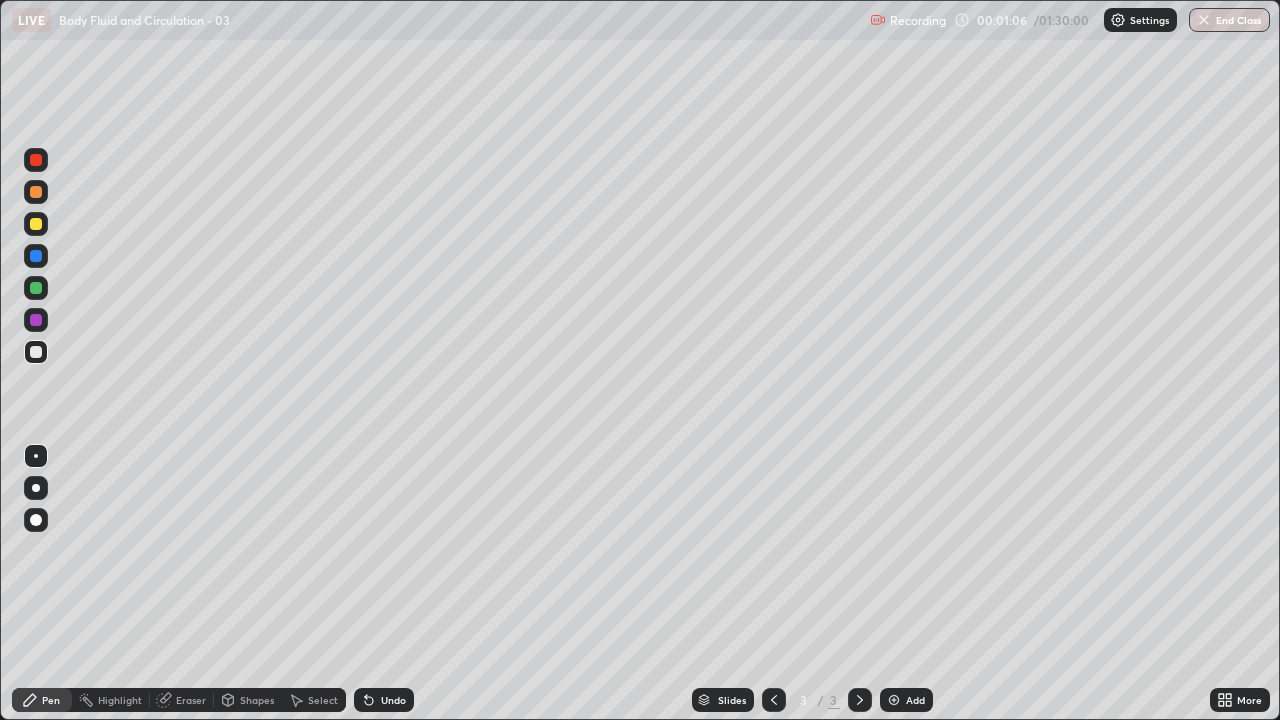 click at bounding box center [36, 224] 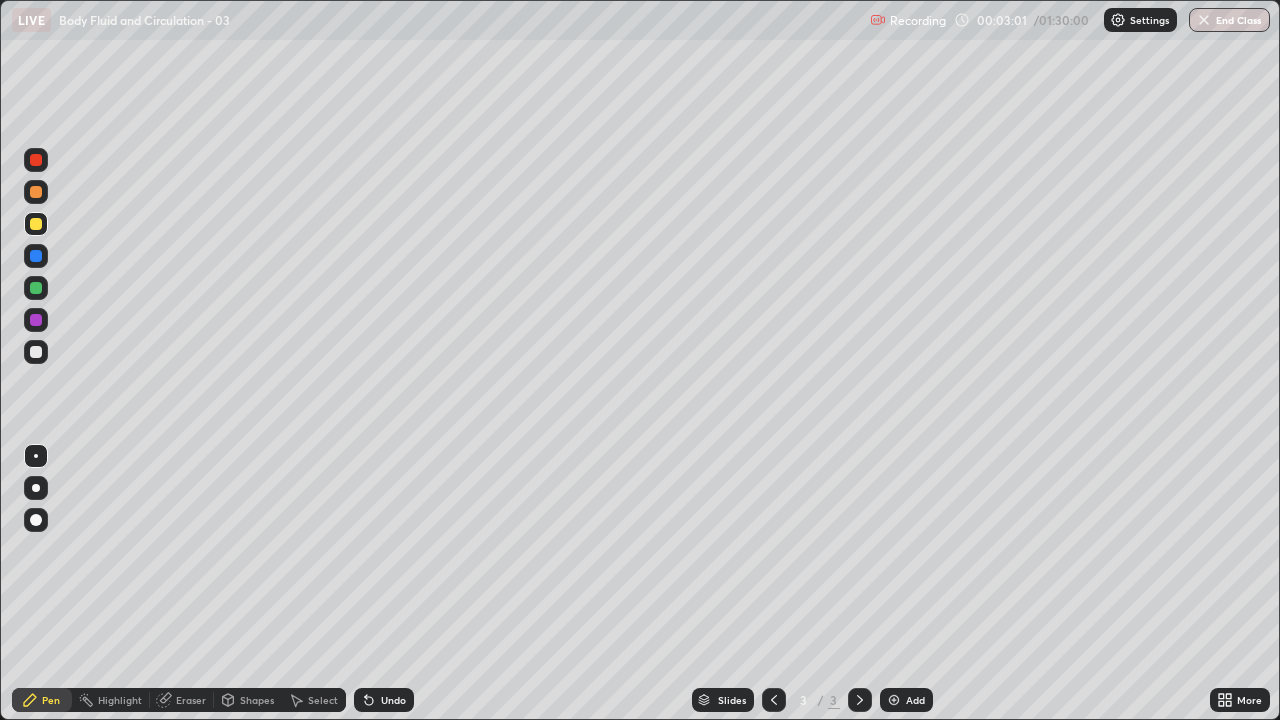 click at bounding box center [36, 256] 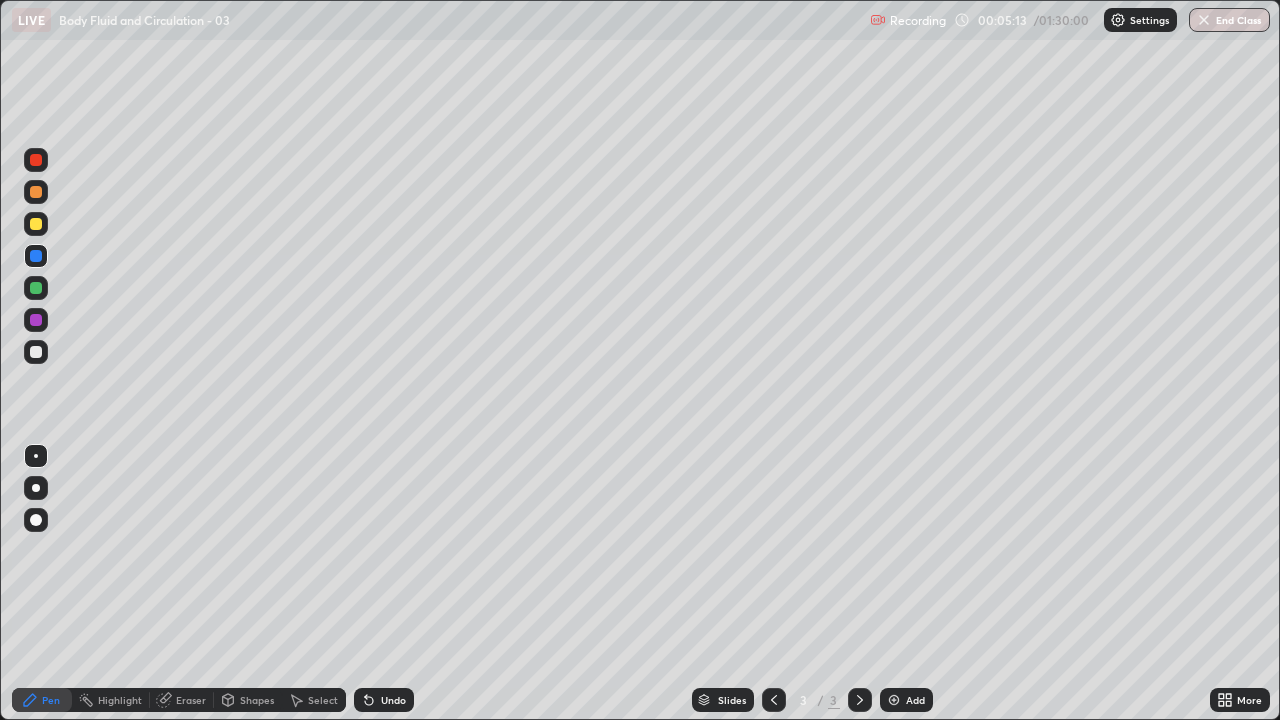 click at bounding box center (36, 192) 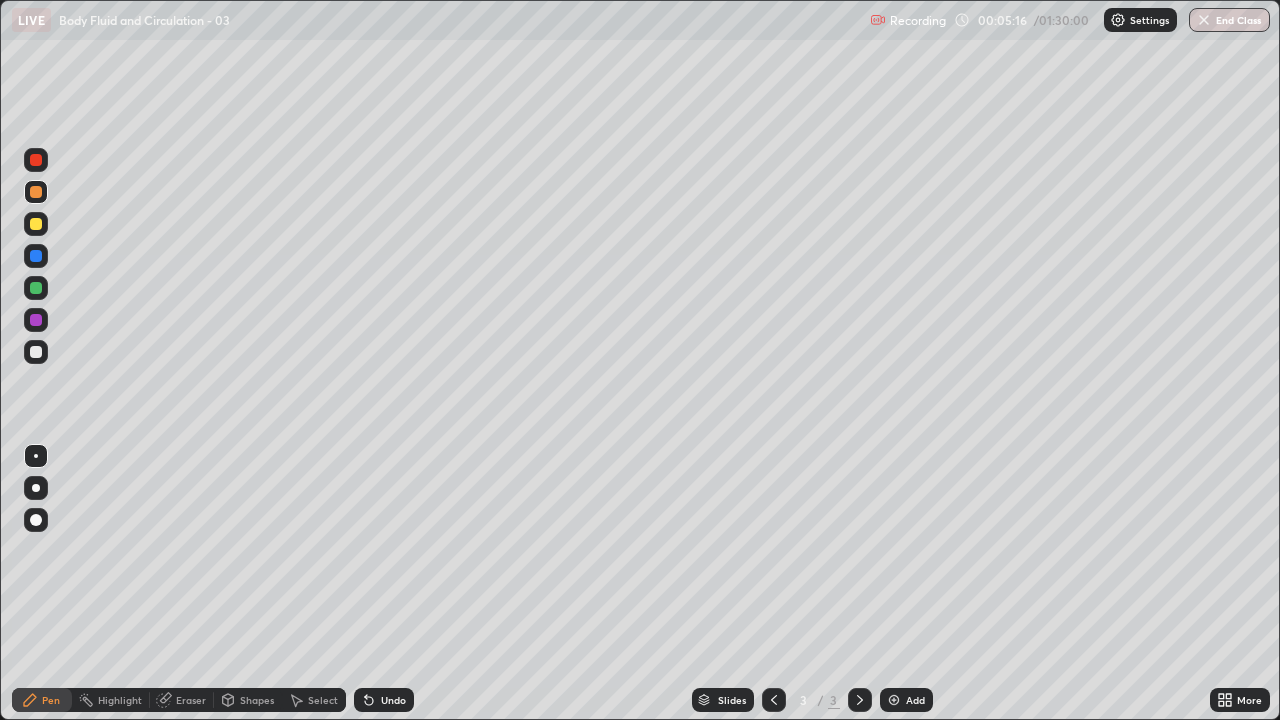 click at bounding box center (36, 488) 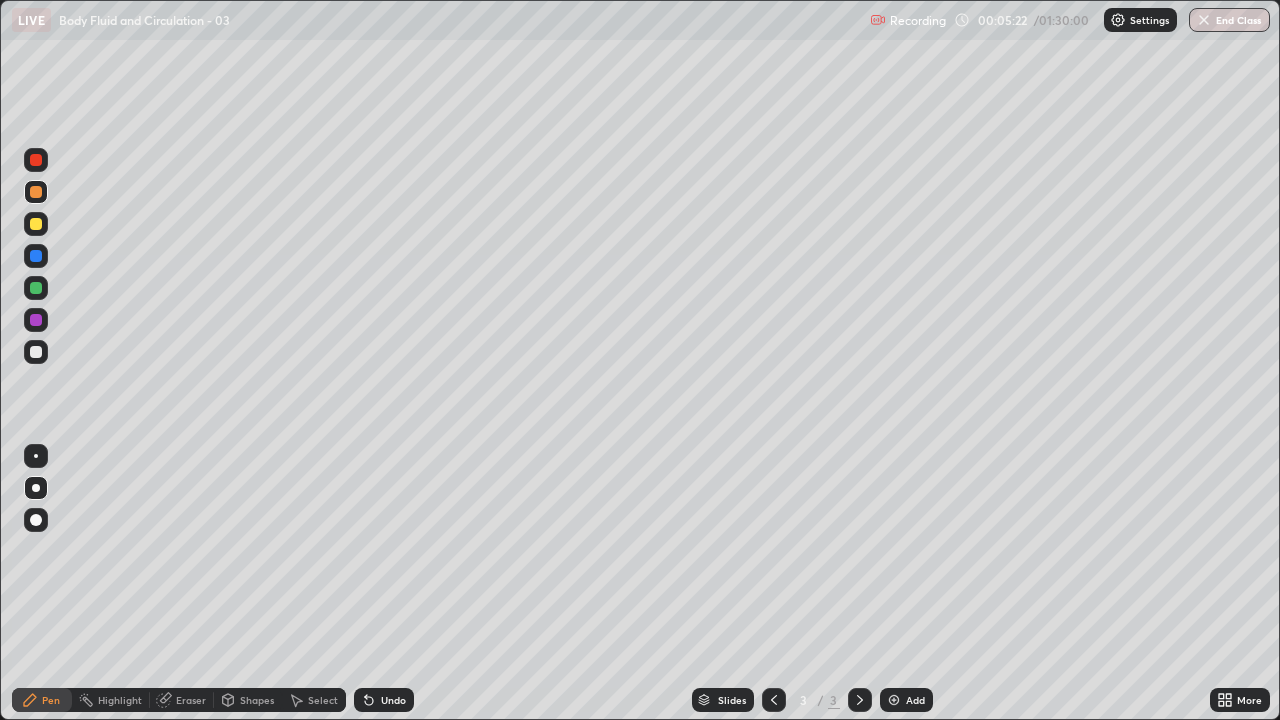 click at bounding box center (36, 288) 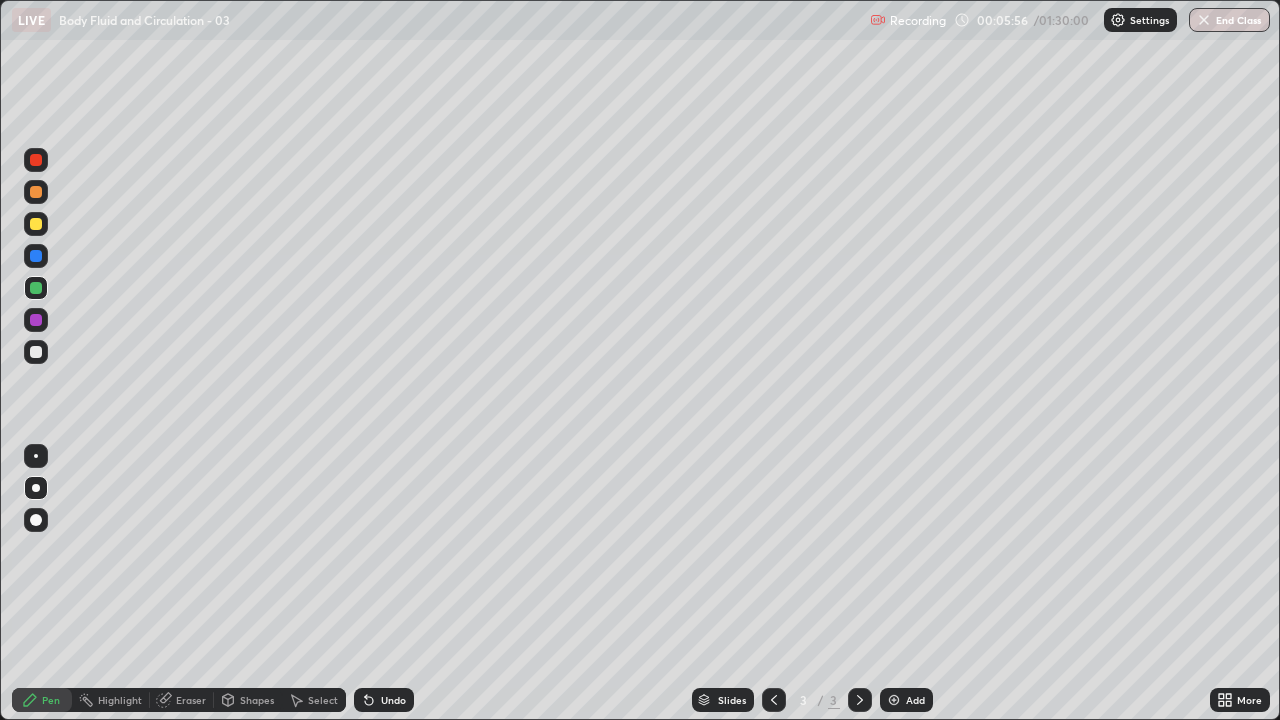 click at bounding box center [36, 160] 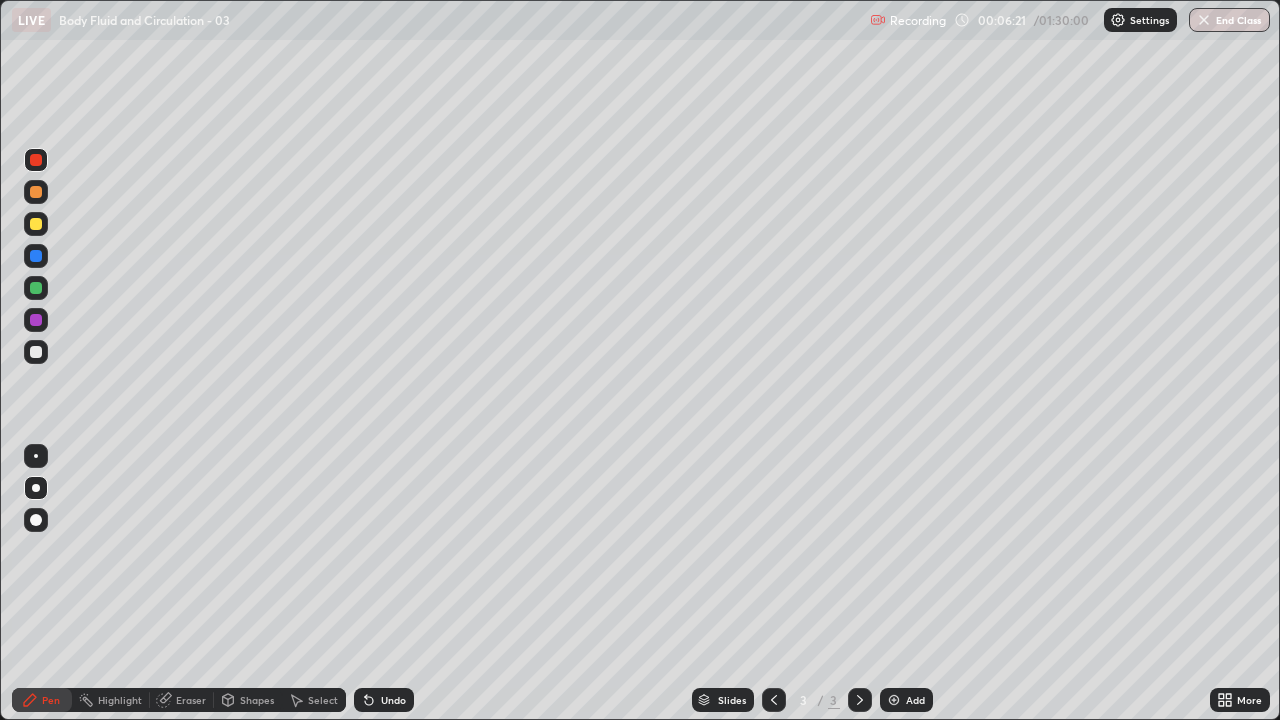 click at bounding box center (36, 320) 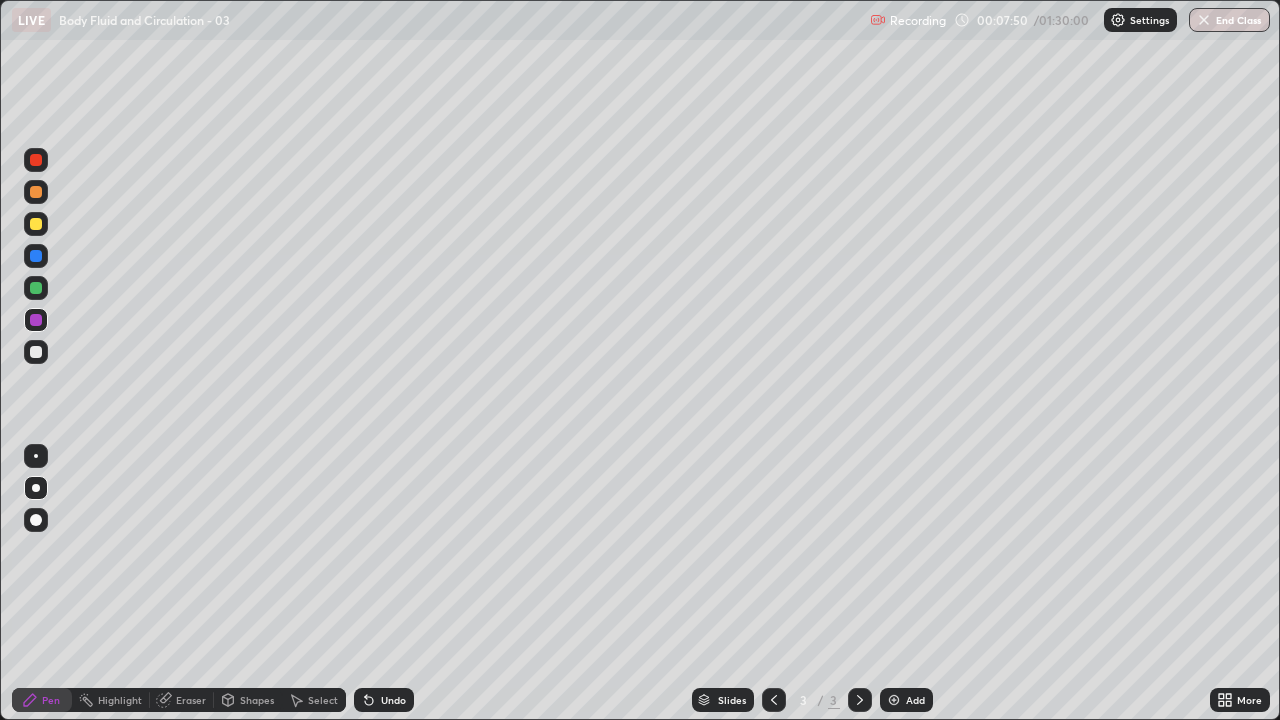 click at bounding box center [36, 288] 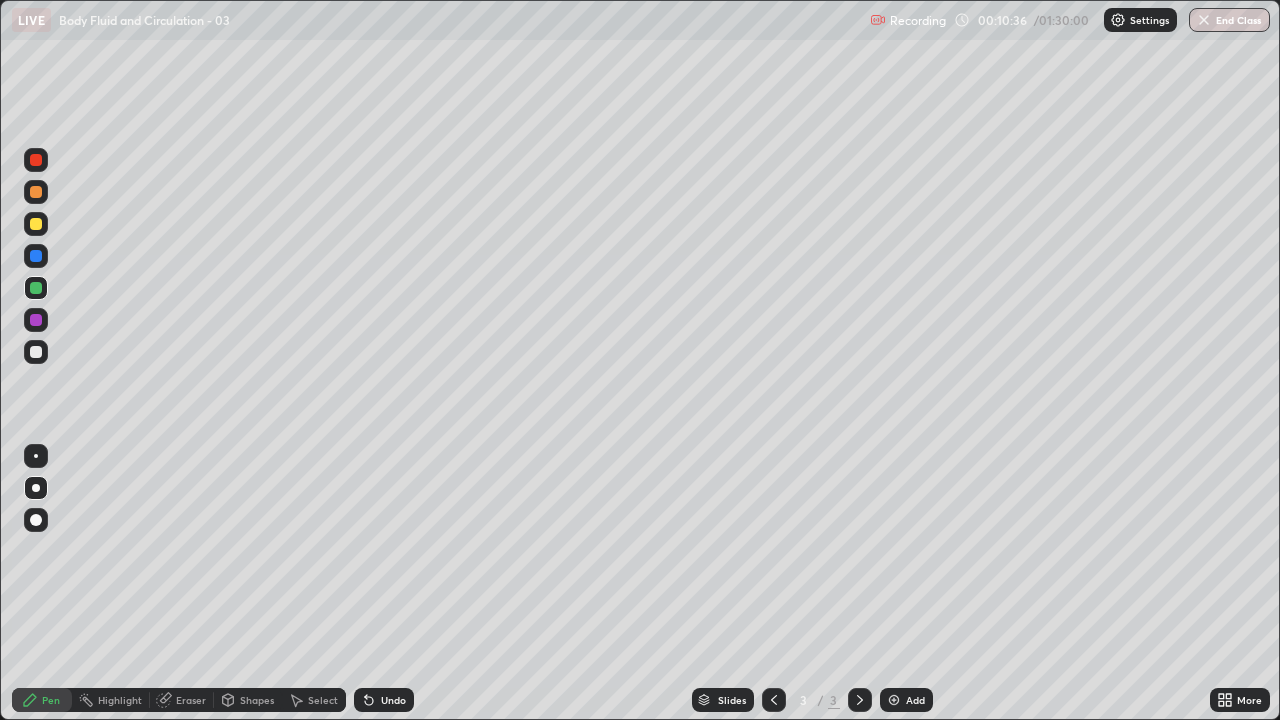 click at bounding box center [894, 700] 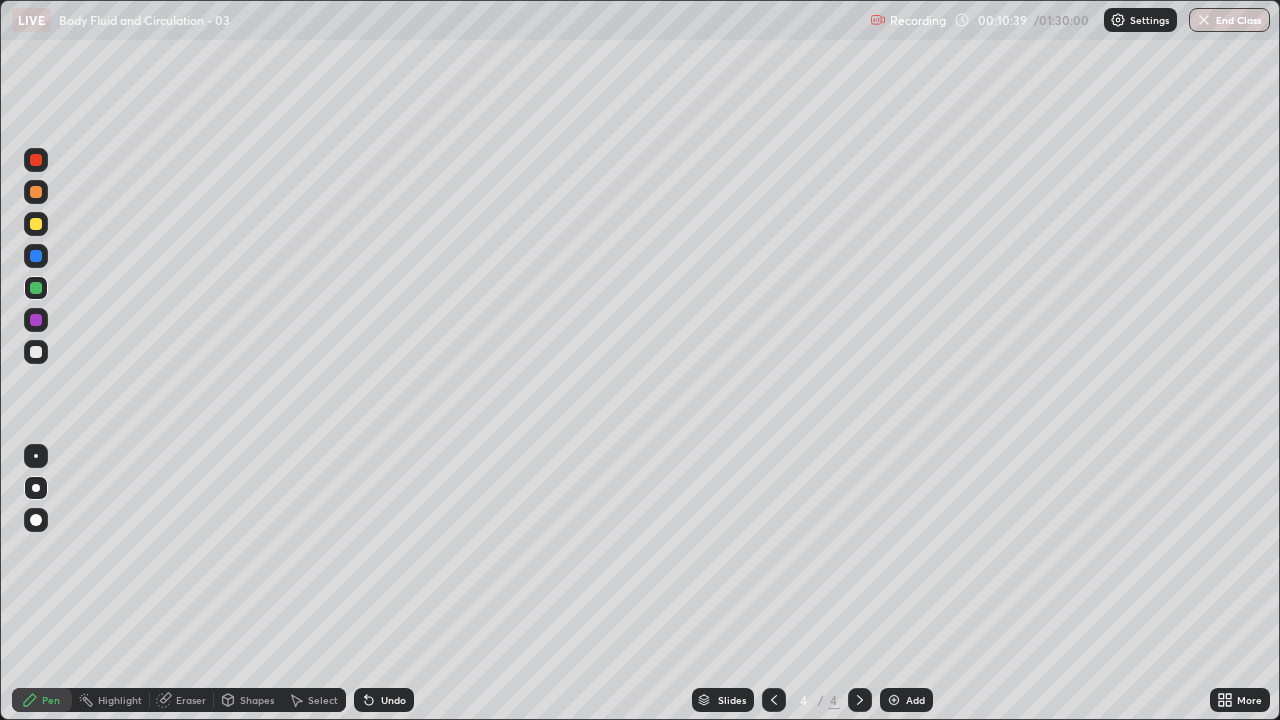 click at bounding box center [36, 352] 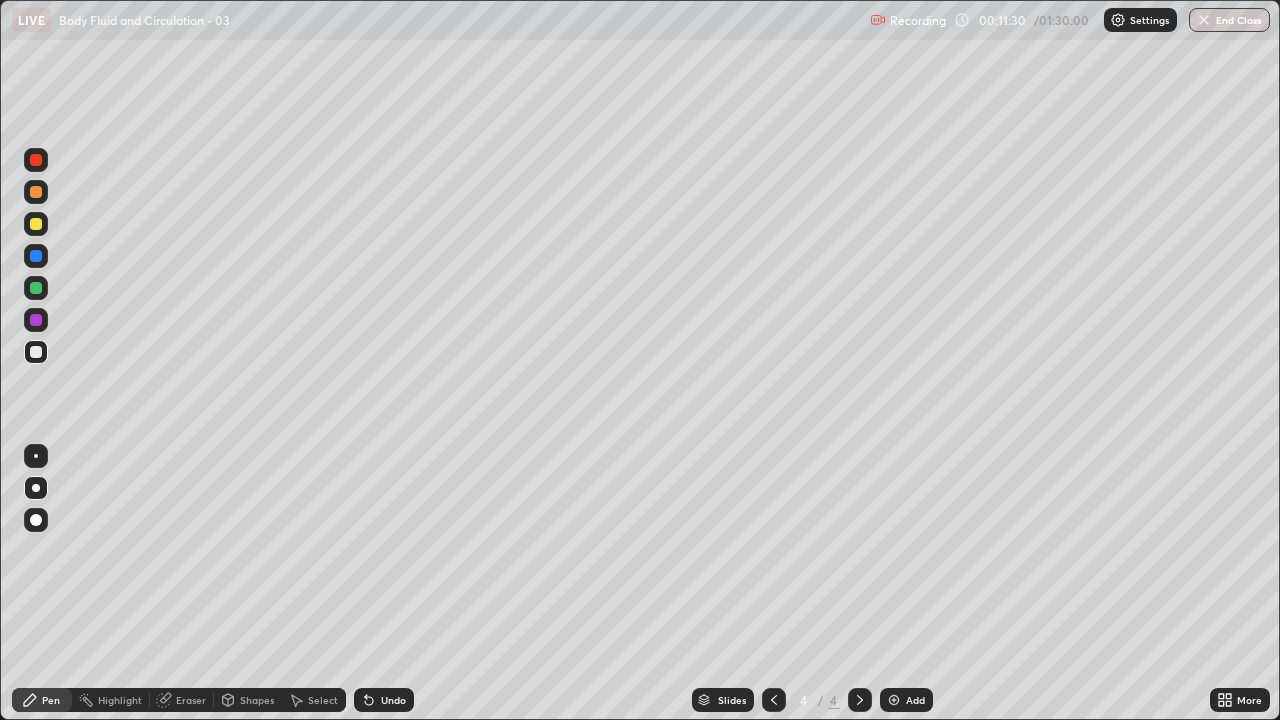 click at bounding box center (36, 224) 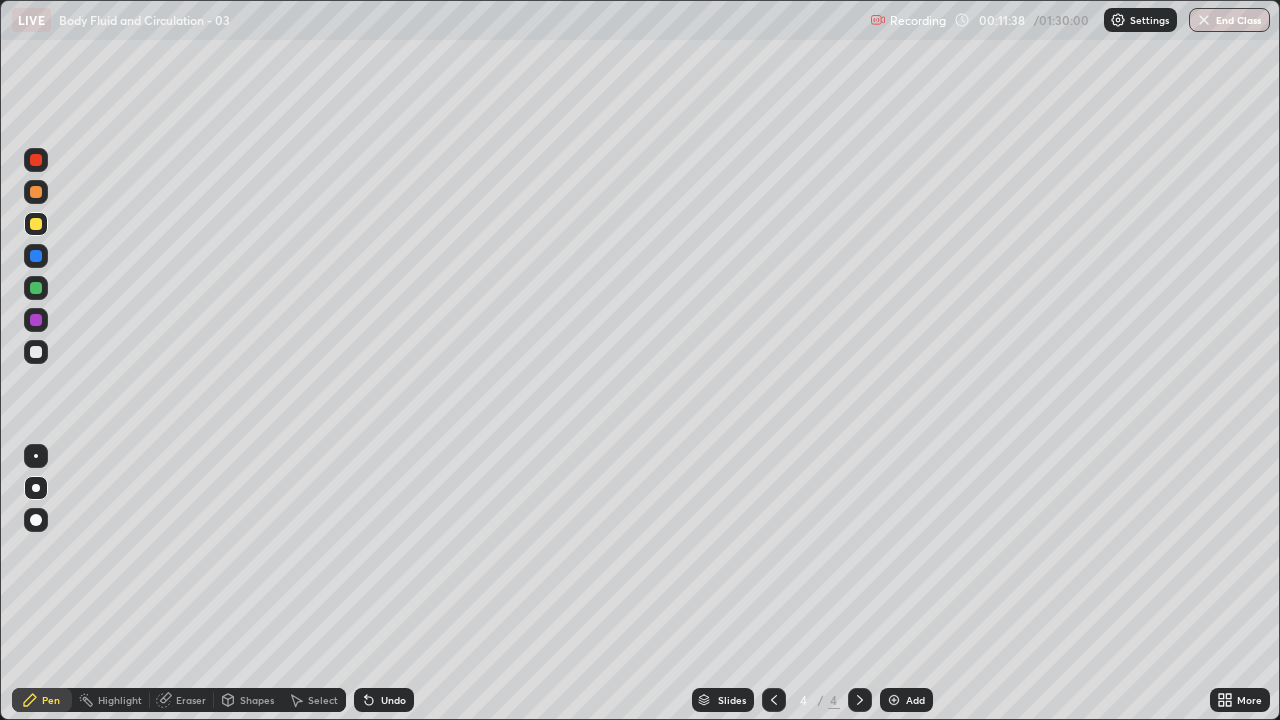 click at bounding box center [36, 256] 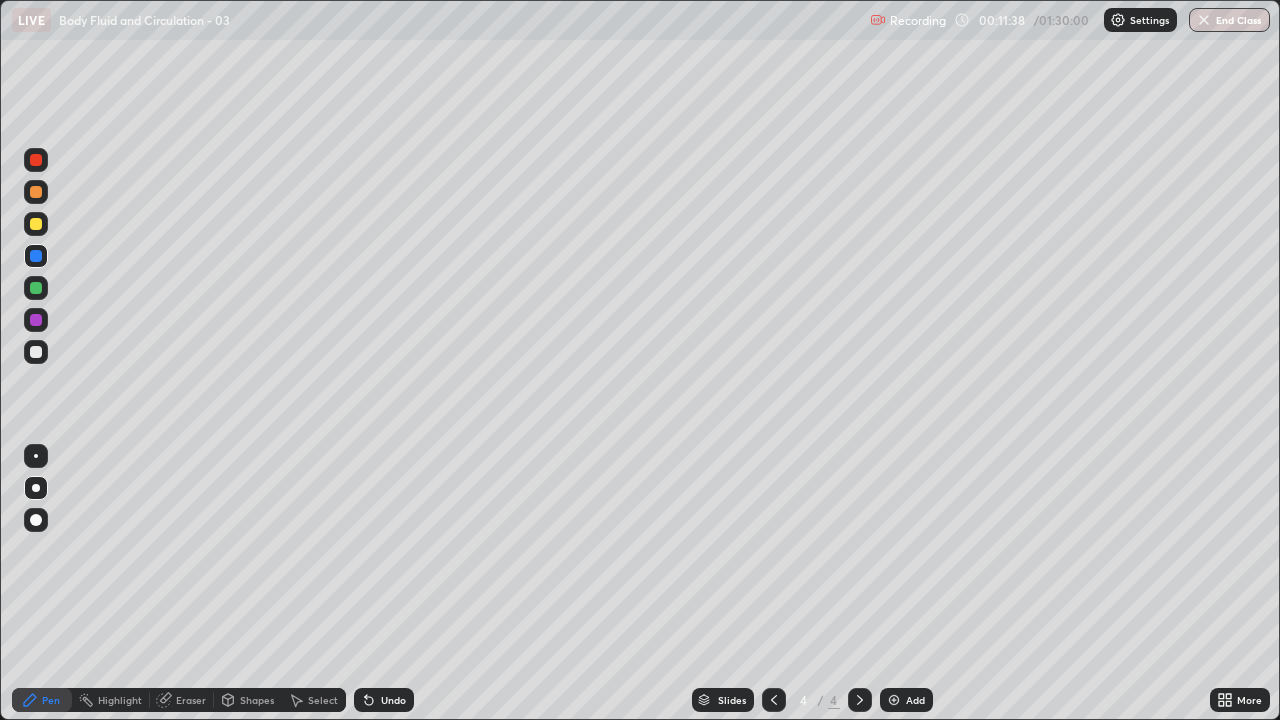 click at bounding box center (36, 224) 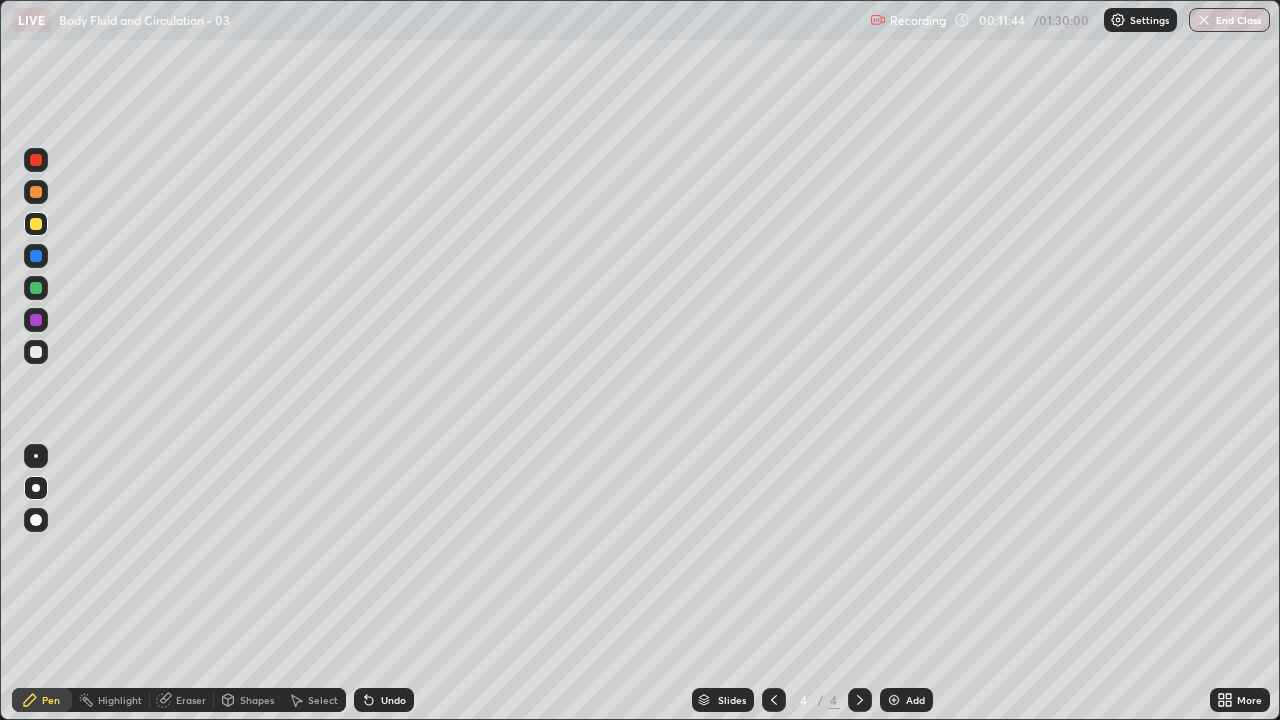 click at bounding box center (36, 288) 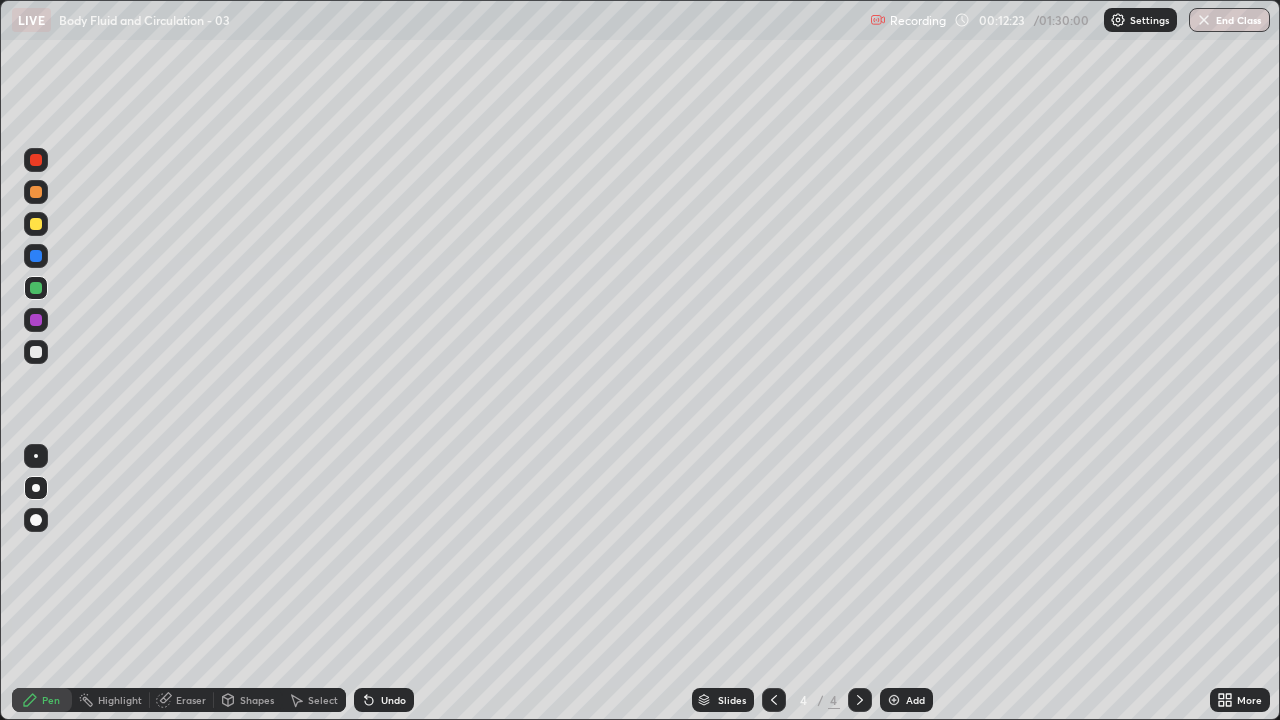 click at bounding box center (36, 288) 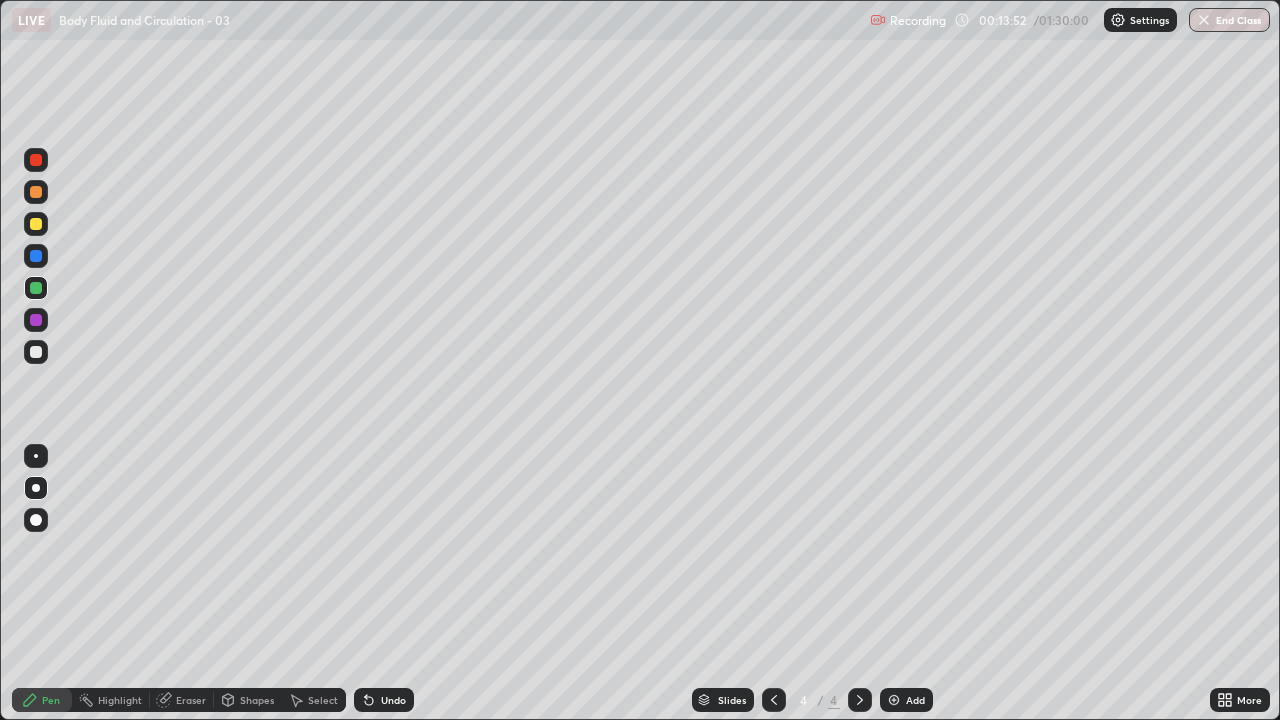 click at bounding box center [36, 320] 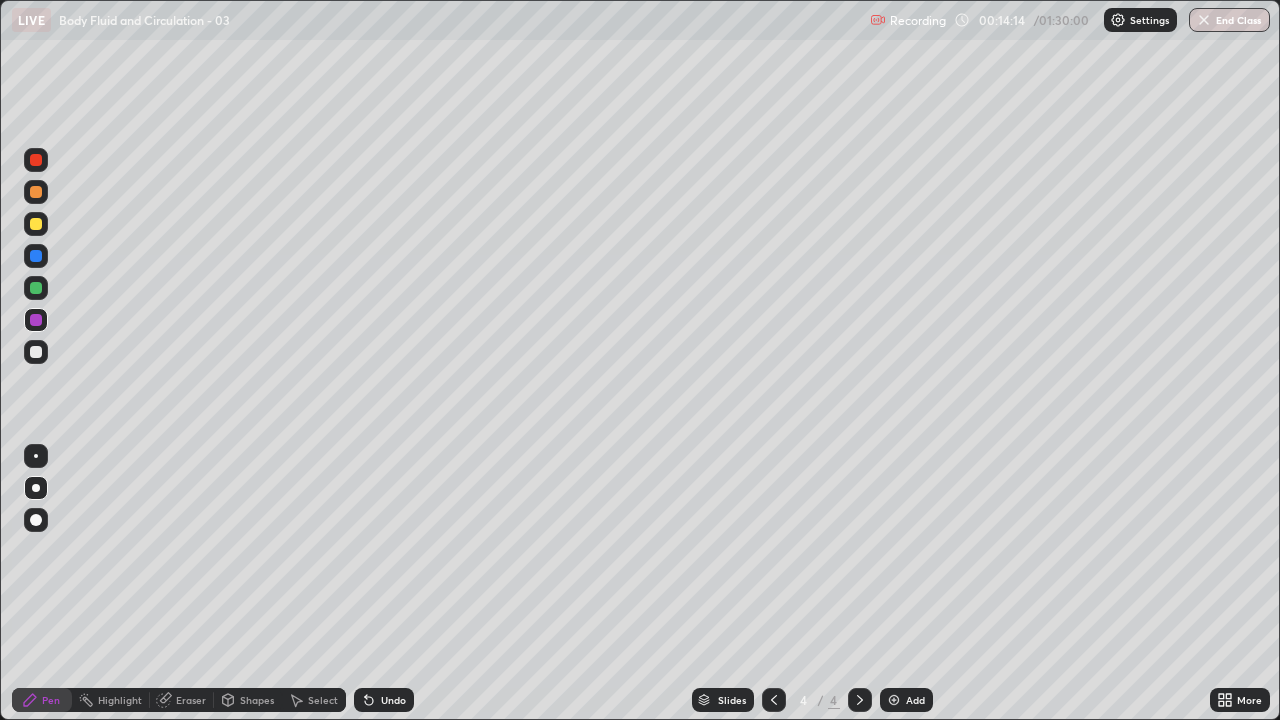 click at bounding box center (36, 224) 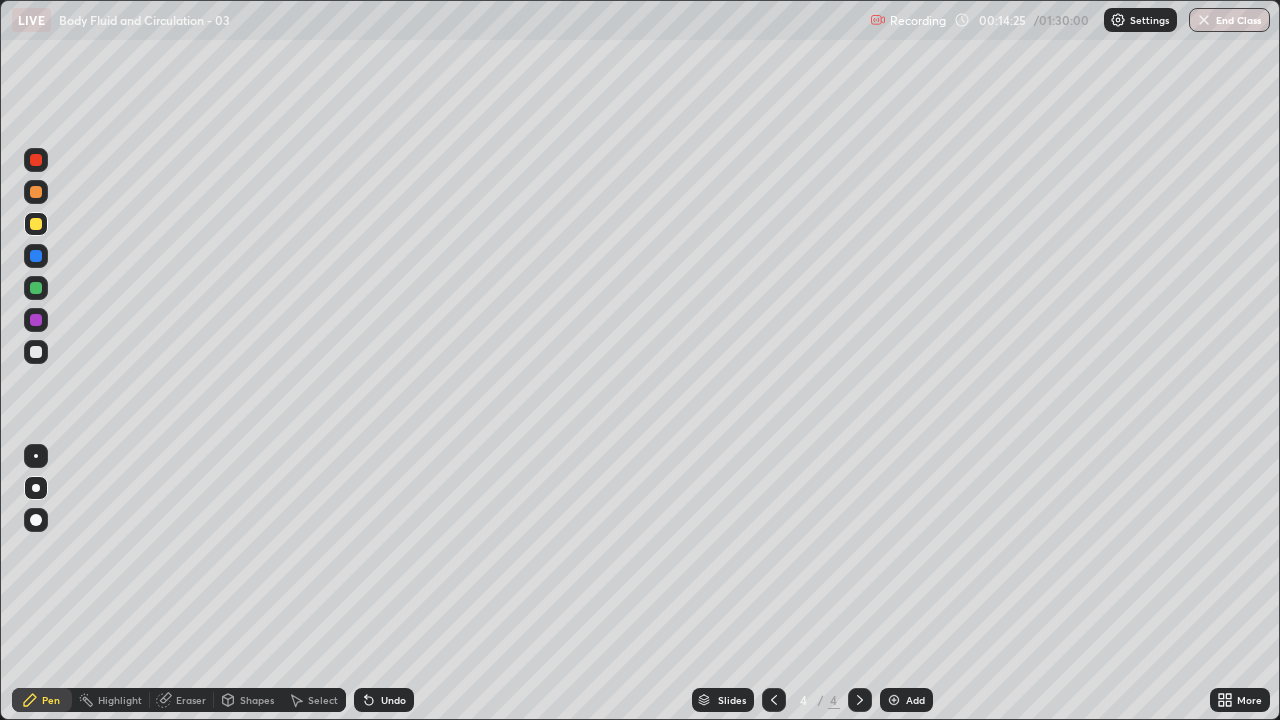 click at bounding box center (36, 256) 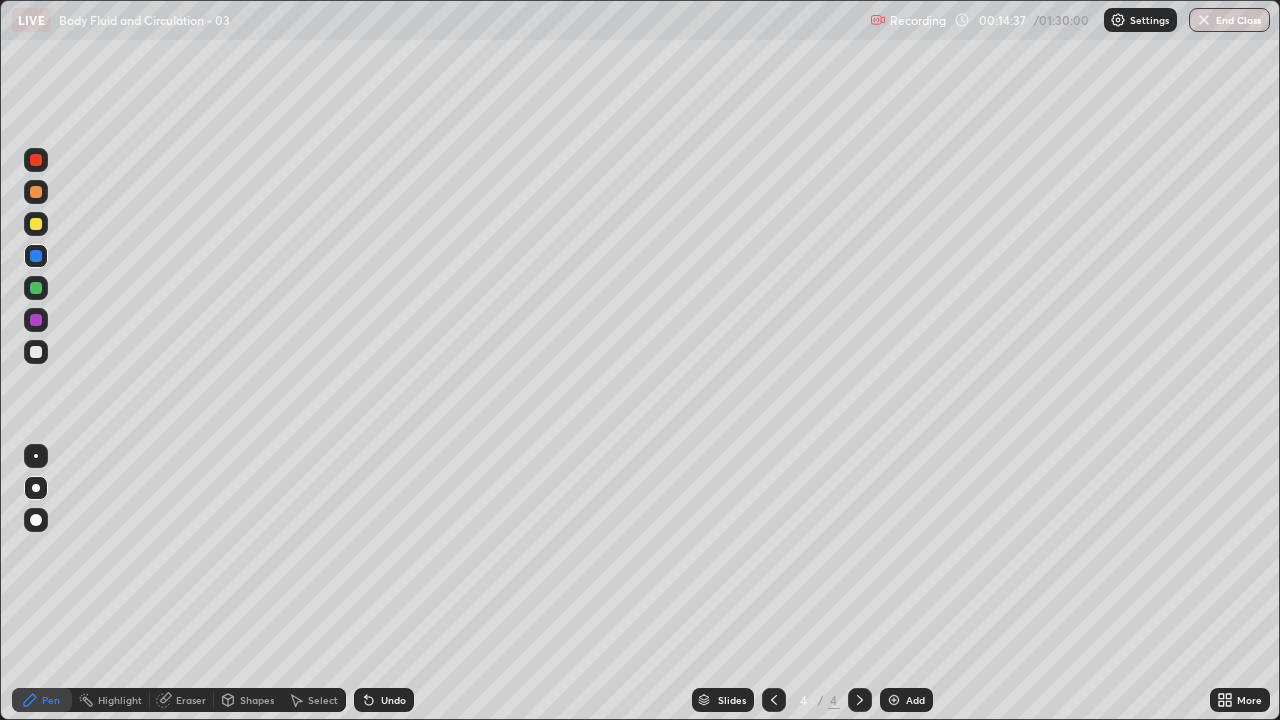 click on "Undo" at bounding box center [393, 700] 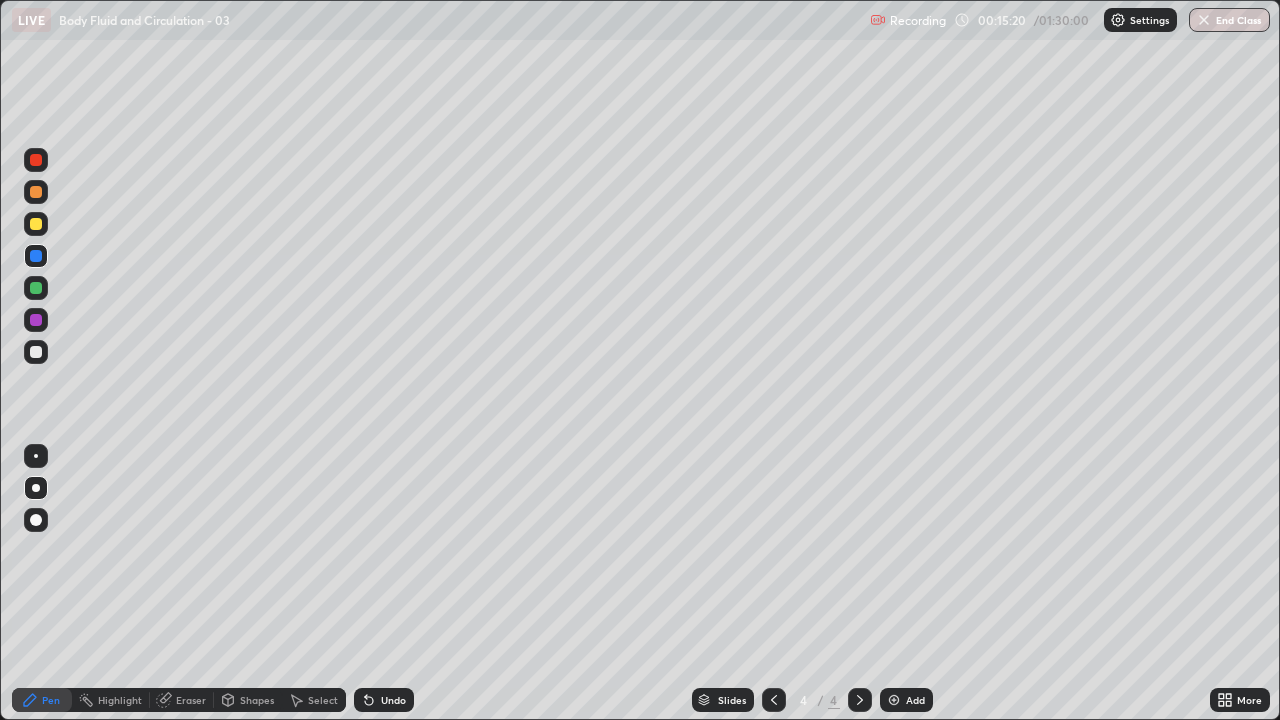 click at bounding box center (36, 352) 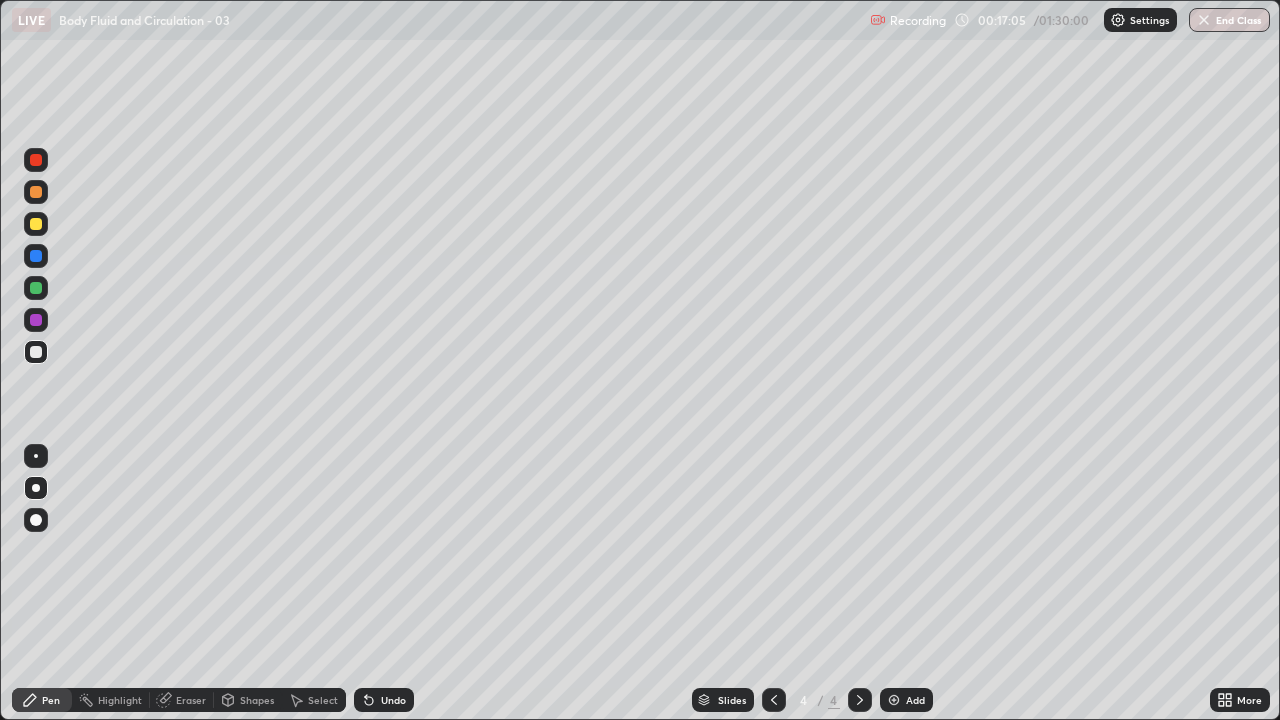 click at bounding box center (894, 700) 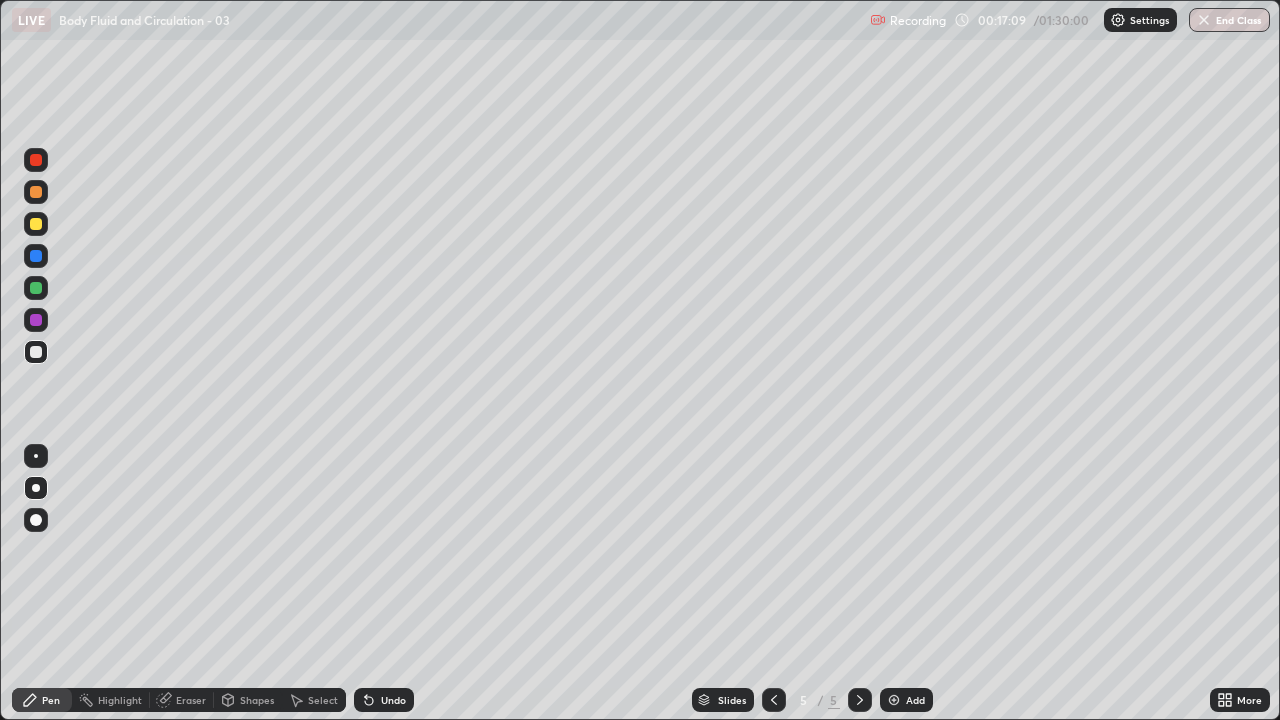 click at bounding box center [774, 700] 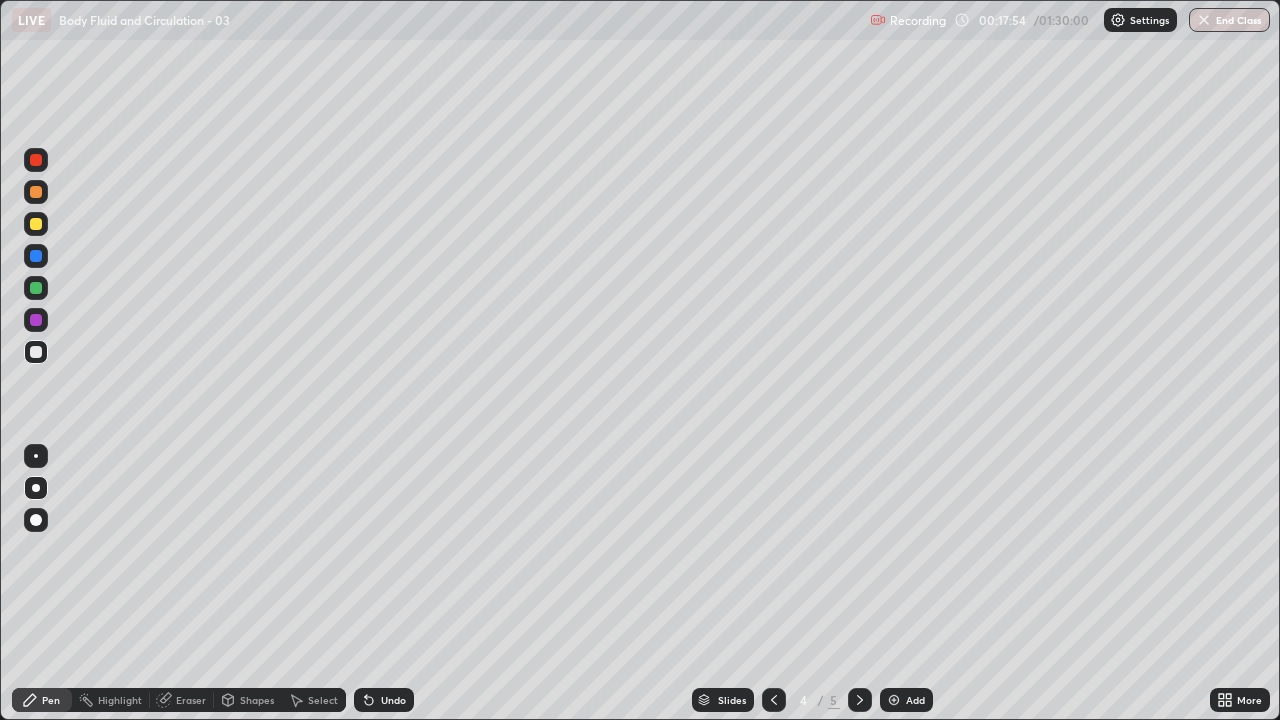 click at bounding box center [894, 700] 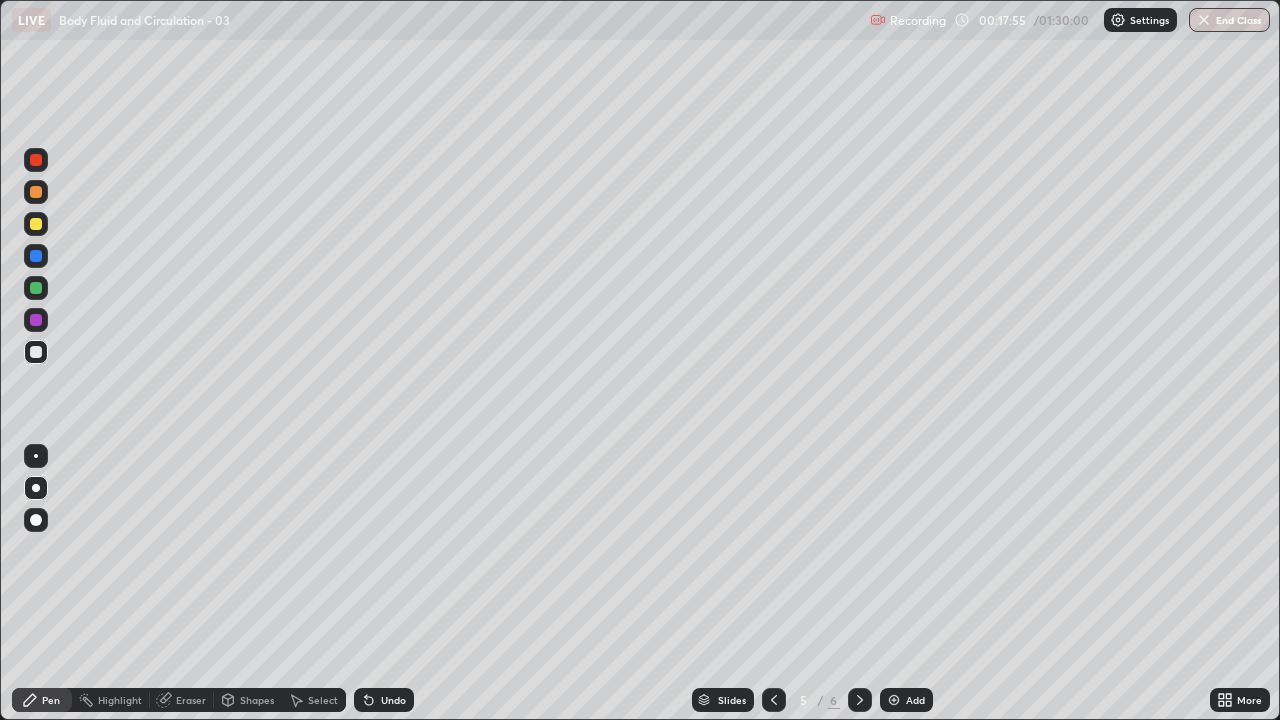 click 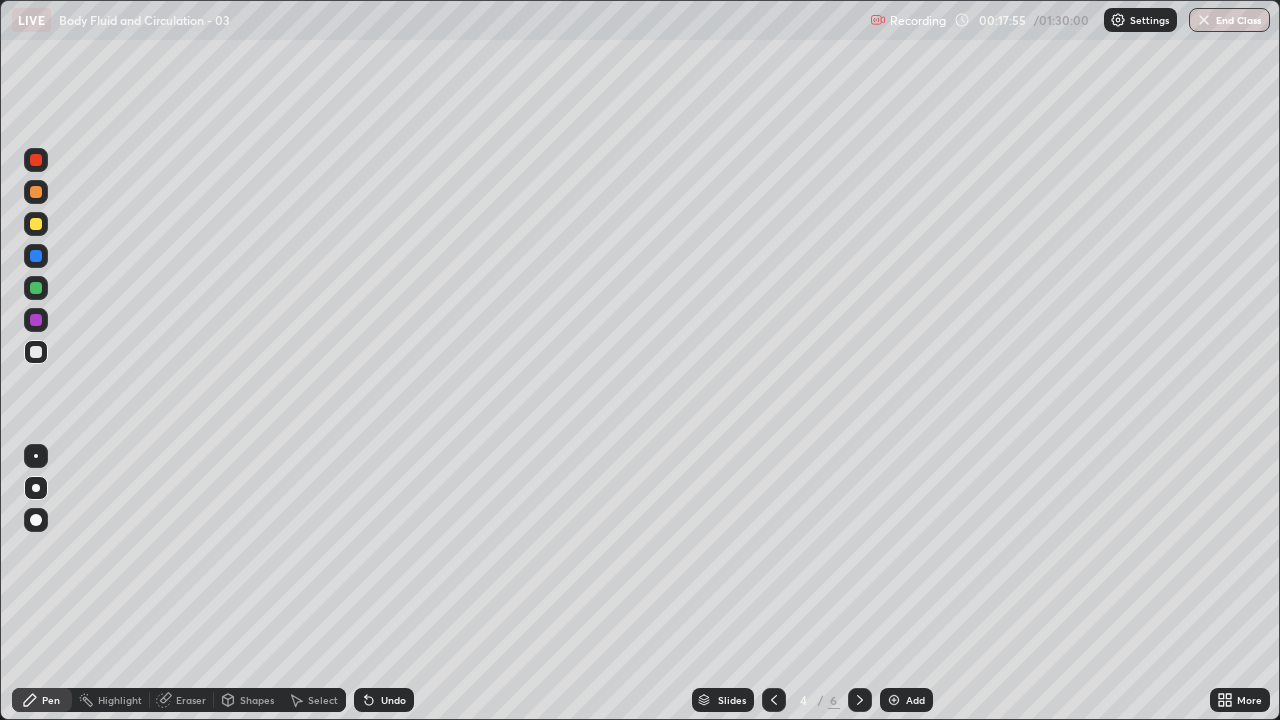 click 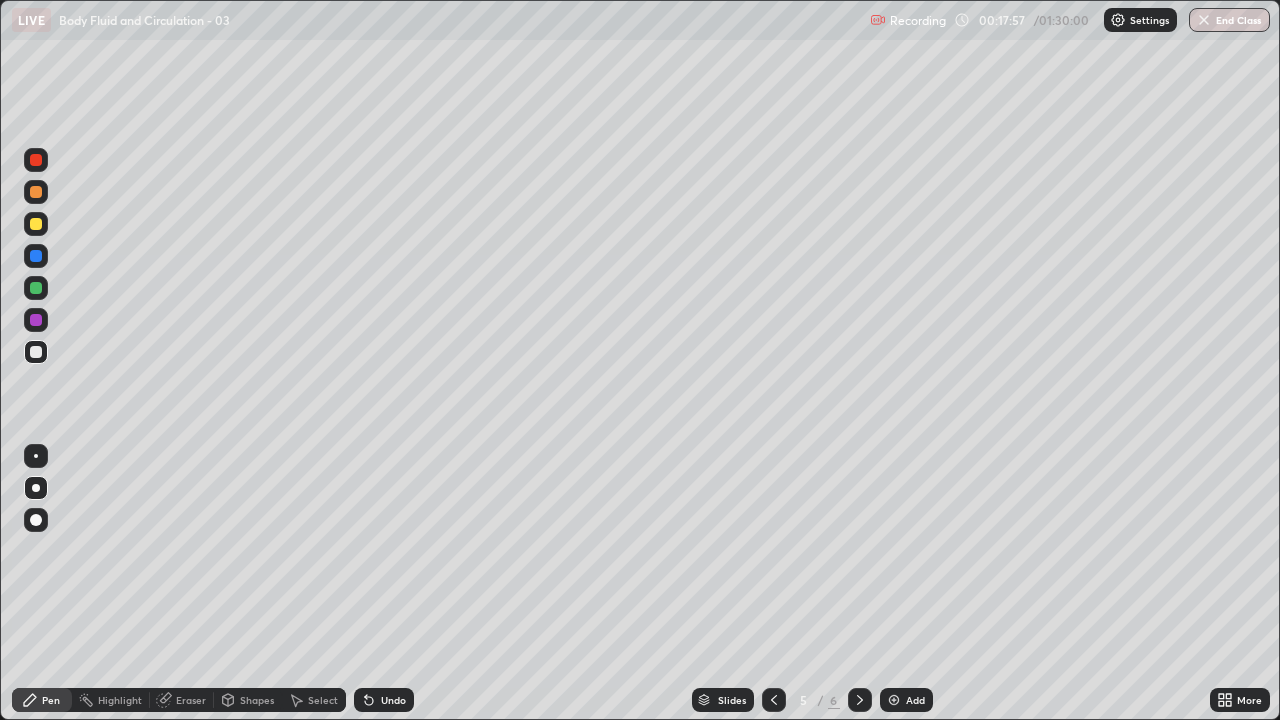 click 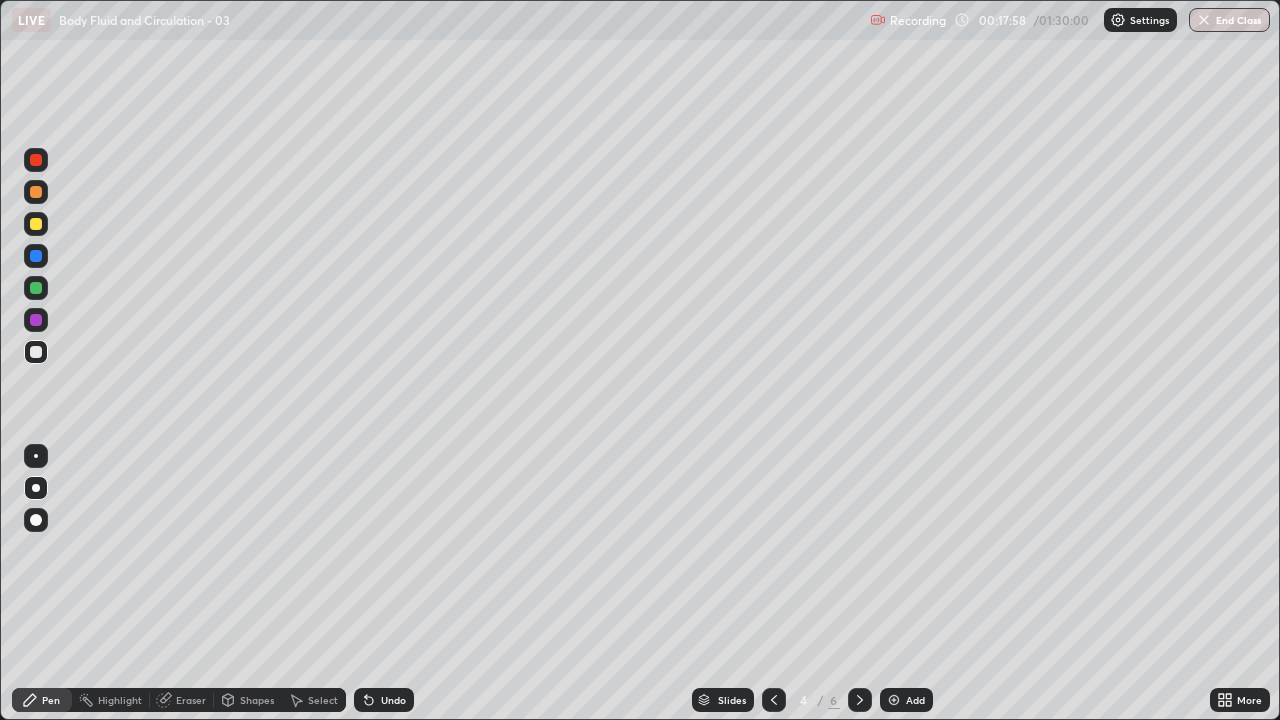 click 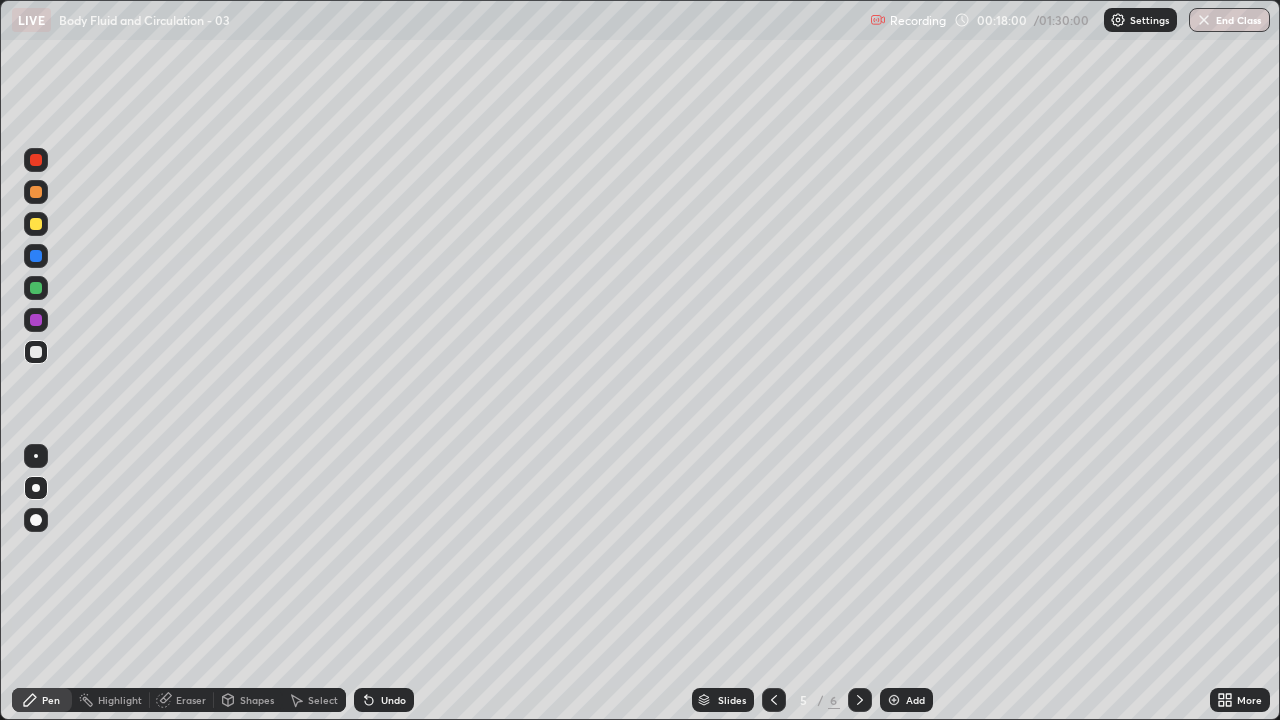 click at bounding box center (36, 160) 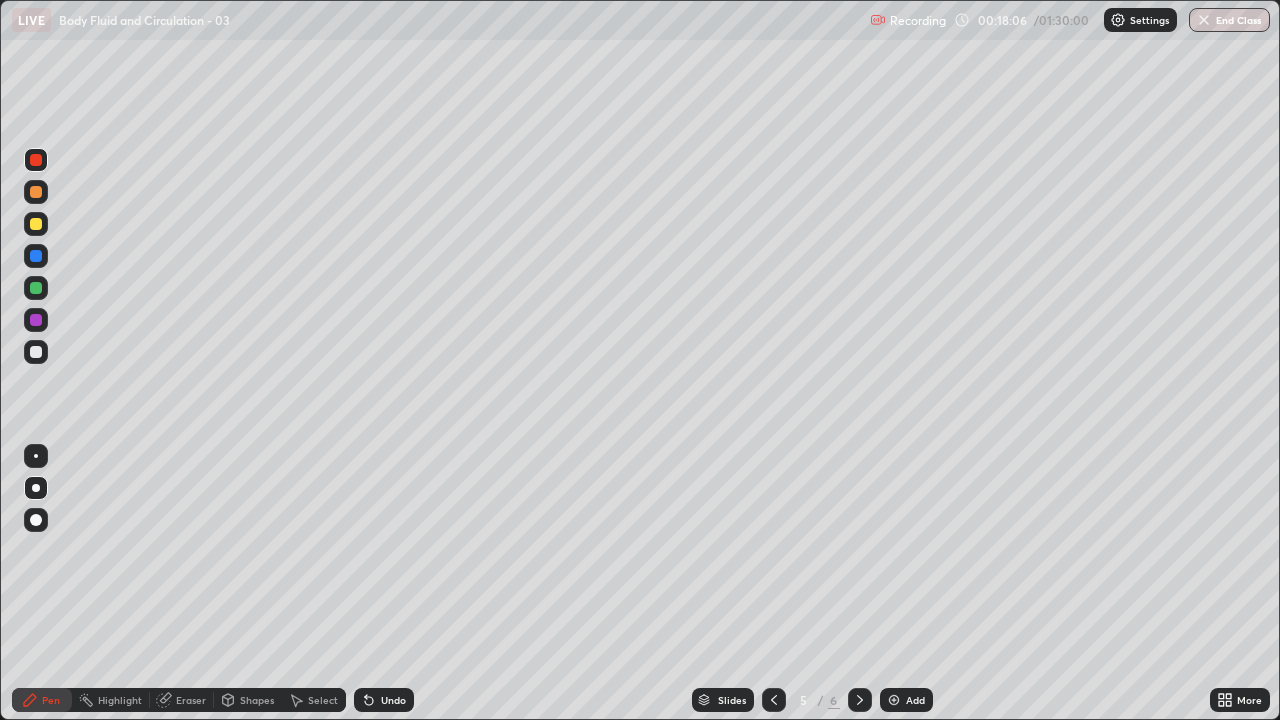 click on "Undo" at bounding box center (384, 700) 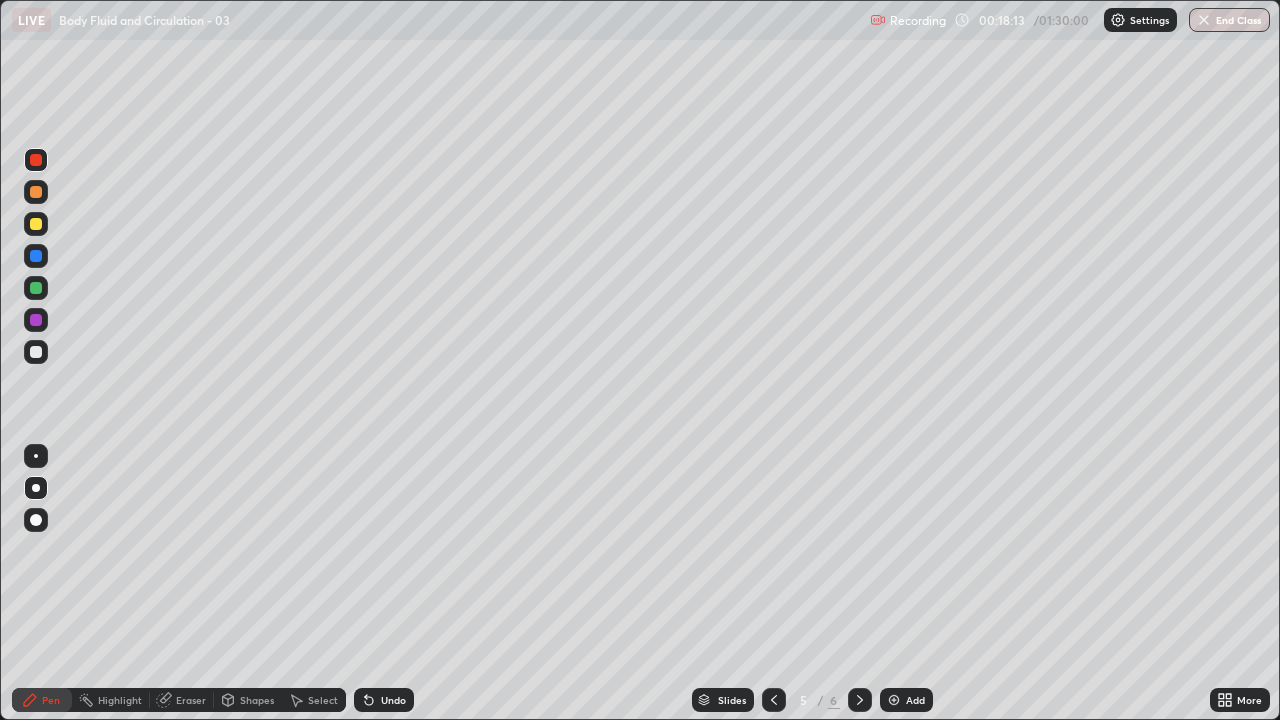 click at bounding box center [36, 288] 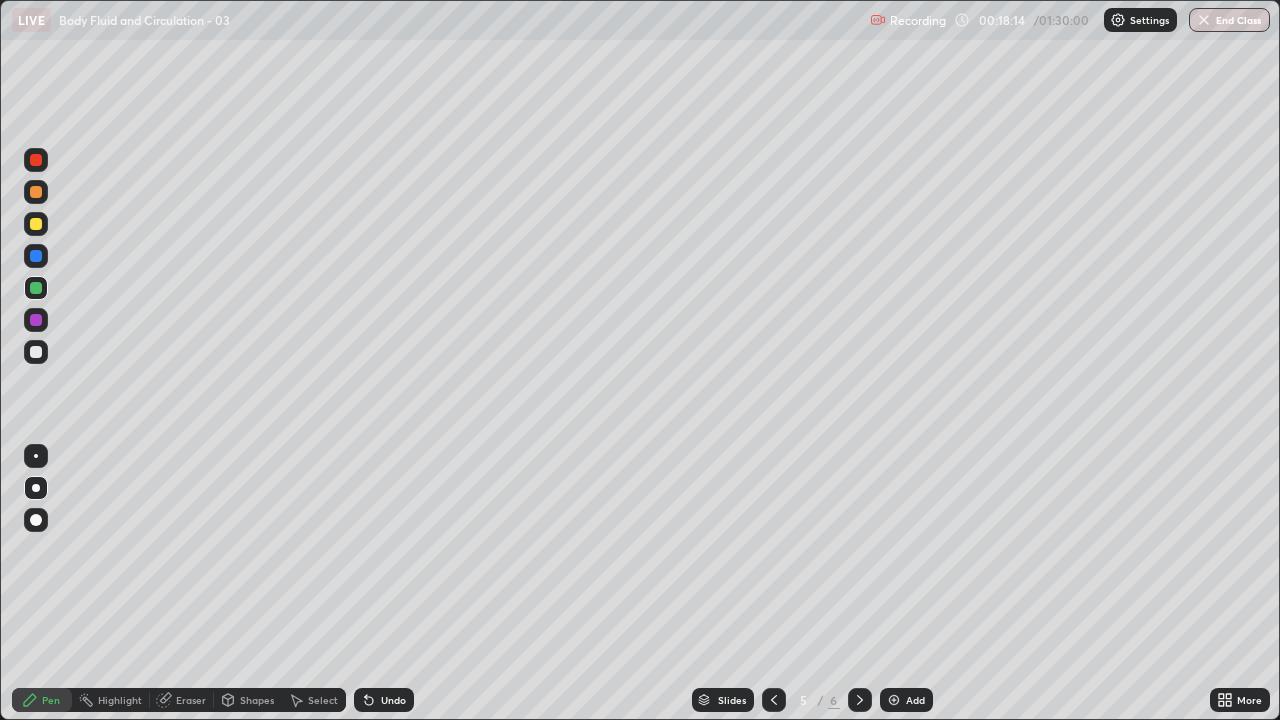 click at bounding box center [36, 256] 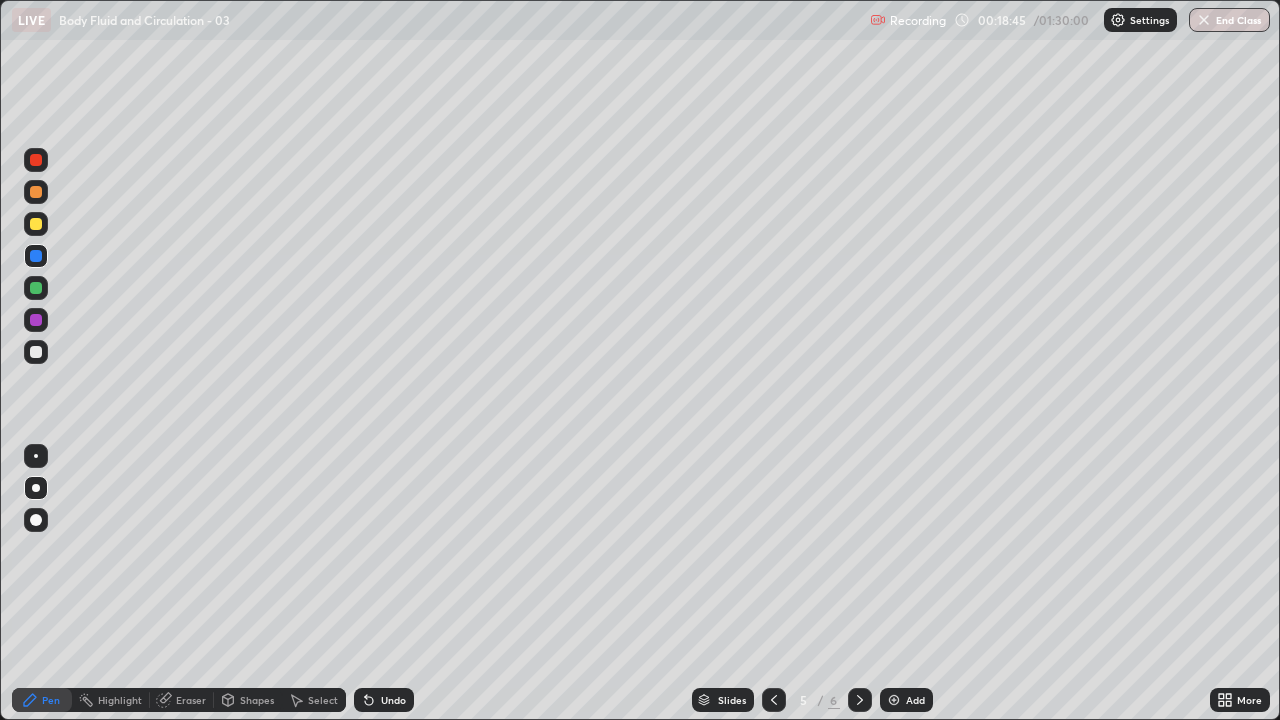 click at bounding box center (36, 224) 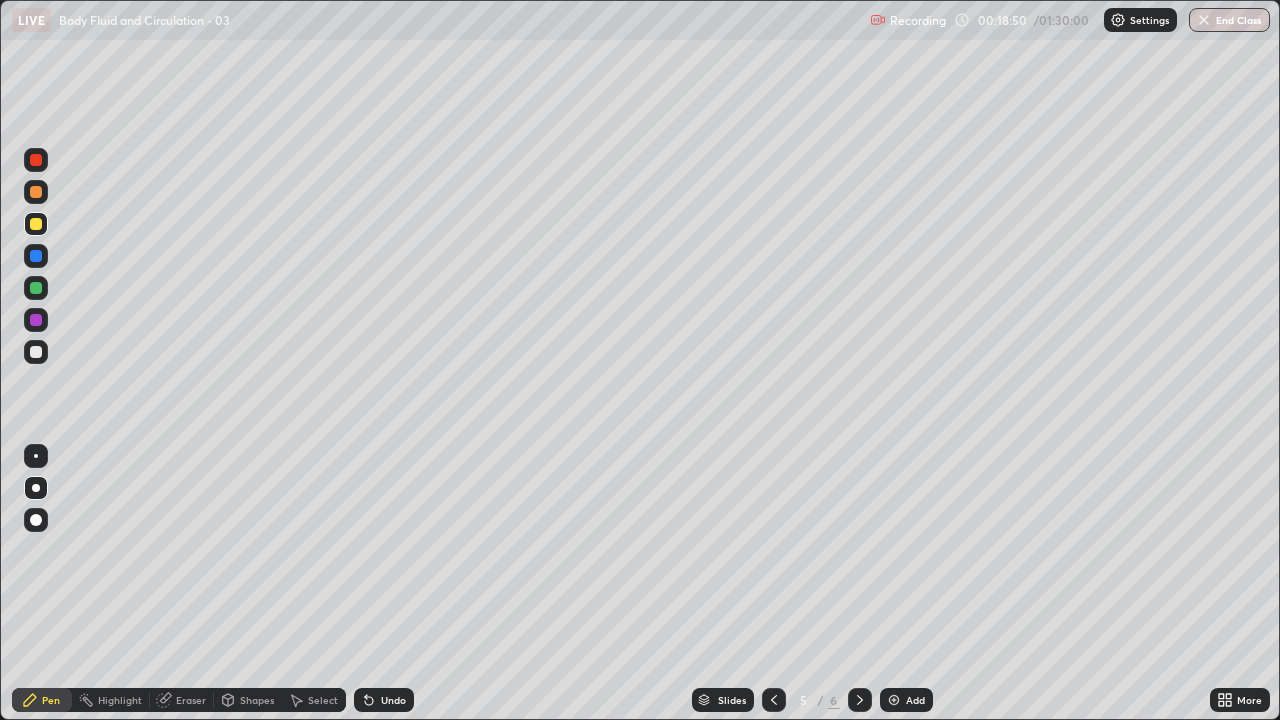 click 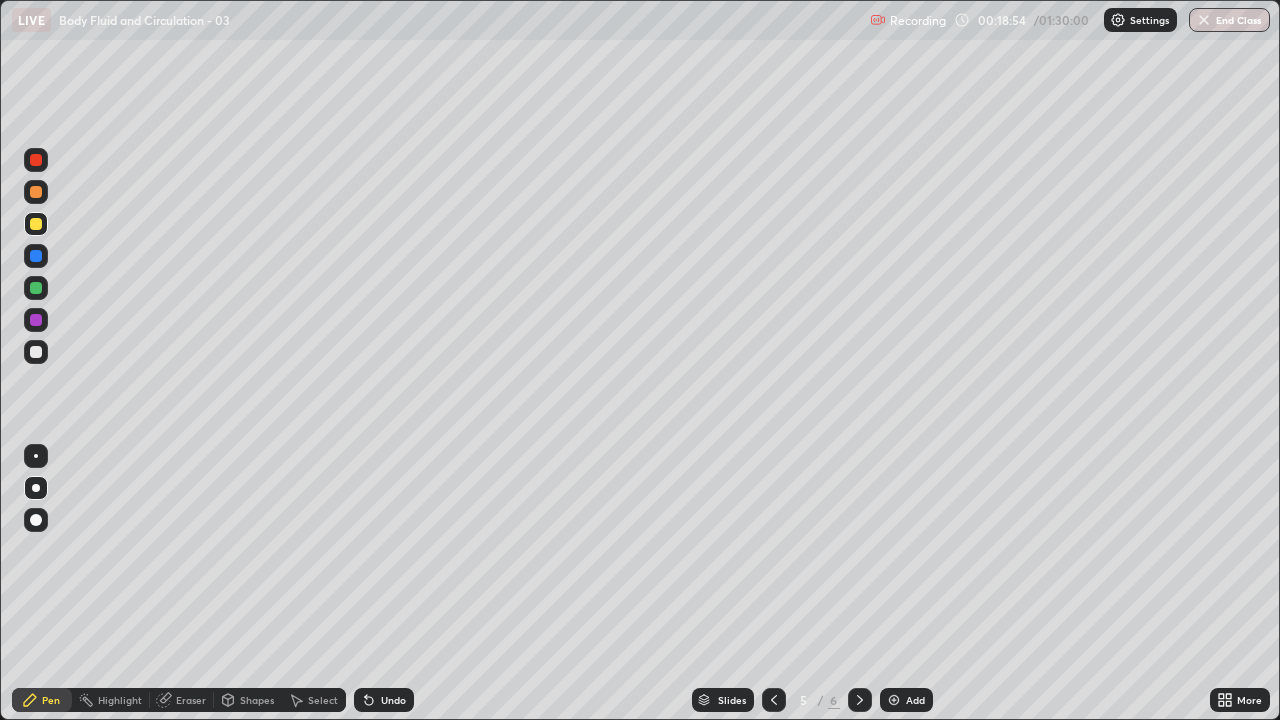 click at bounding box center [36, 288] 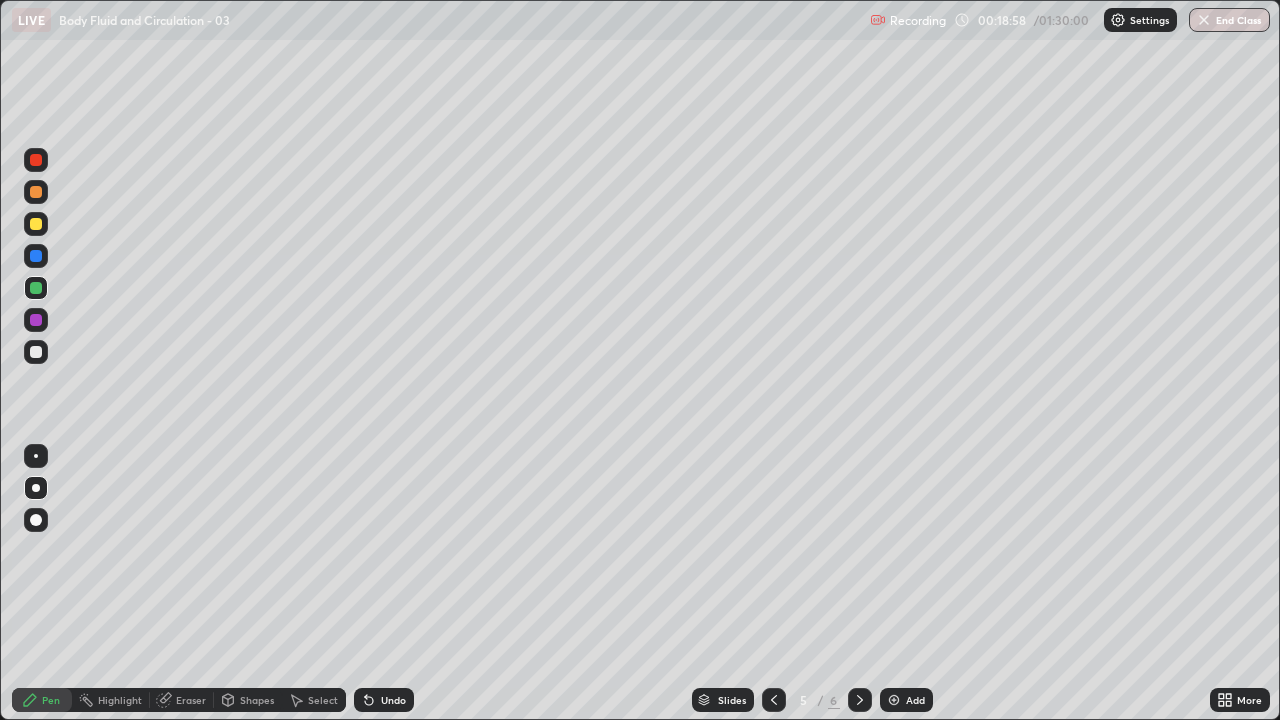 click at bounding box center [36, 288] 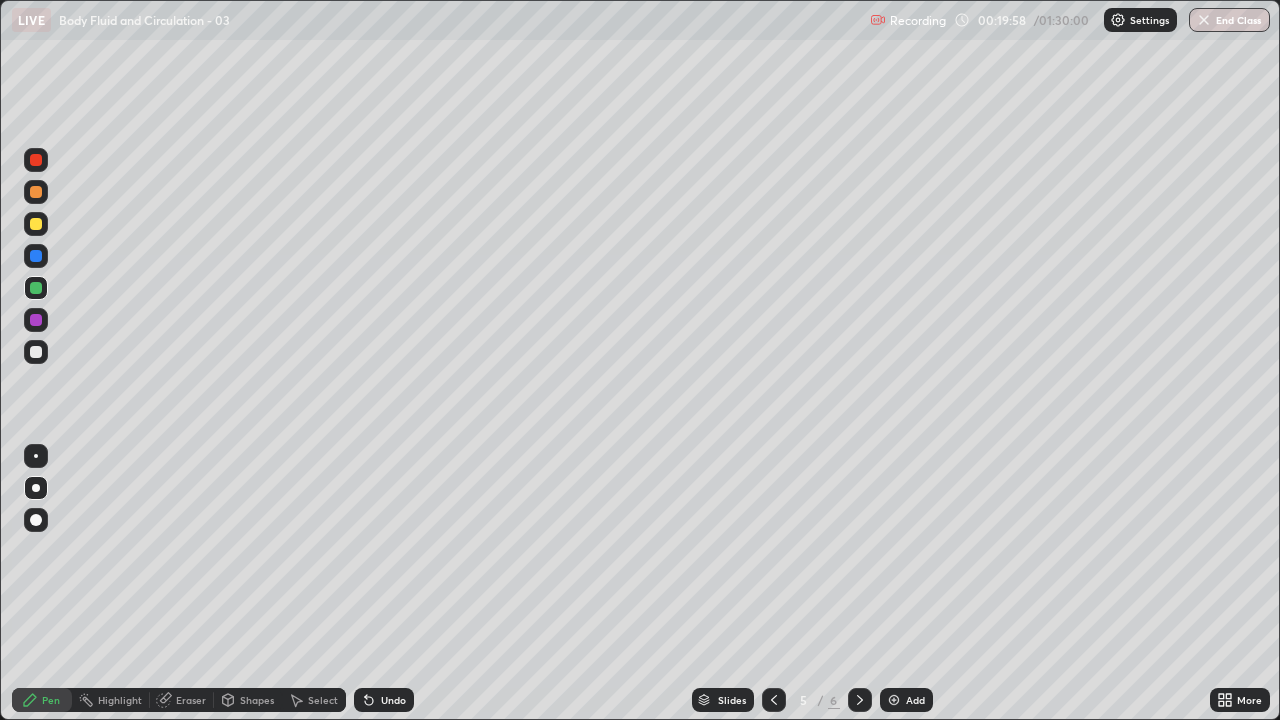 click at bounding box center [36, 320] 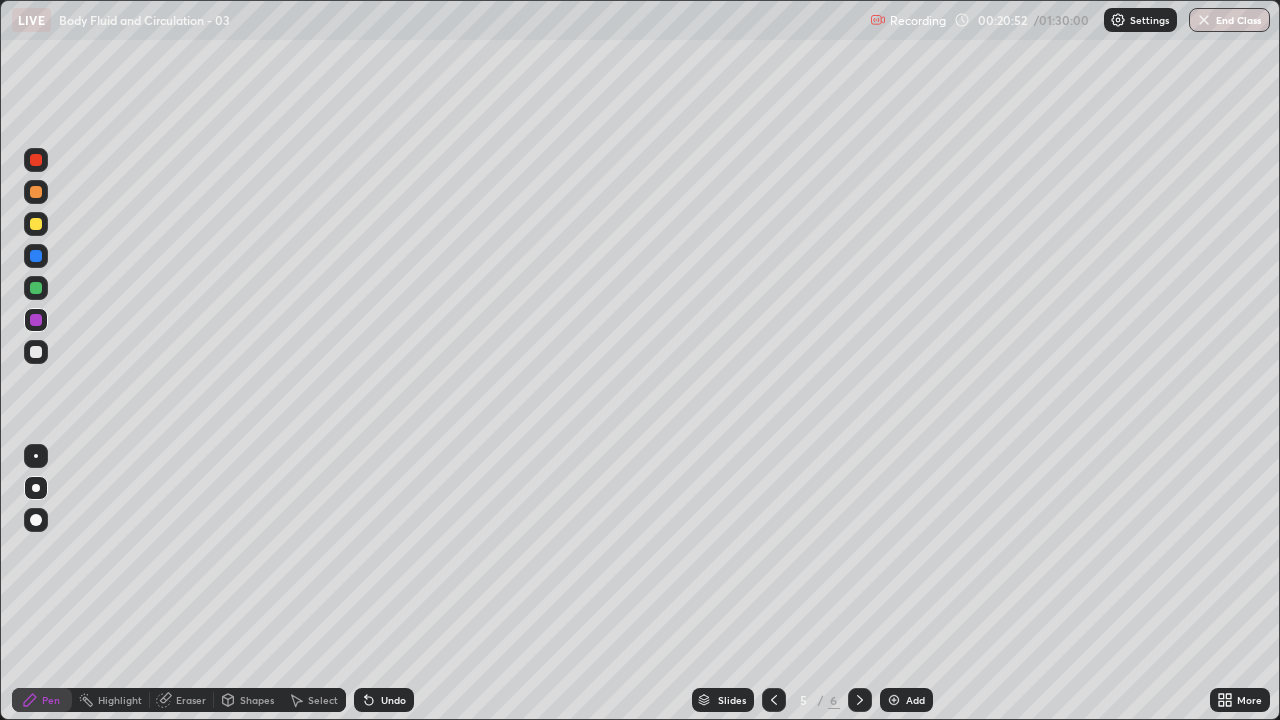 click at bounding box center (36, 352) 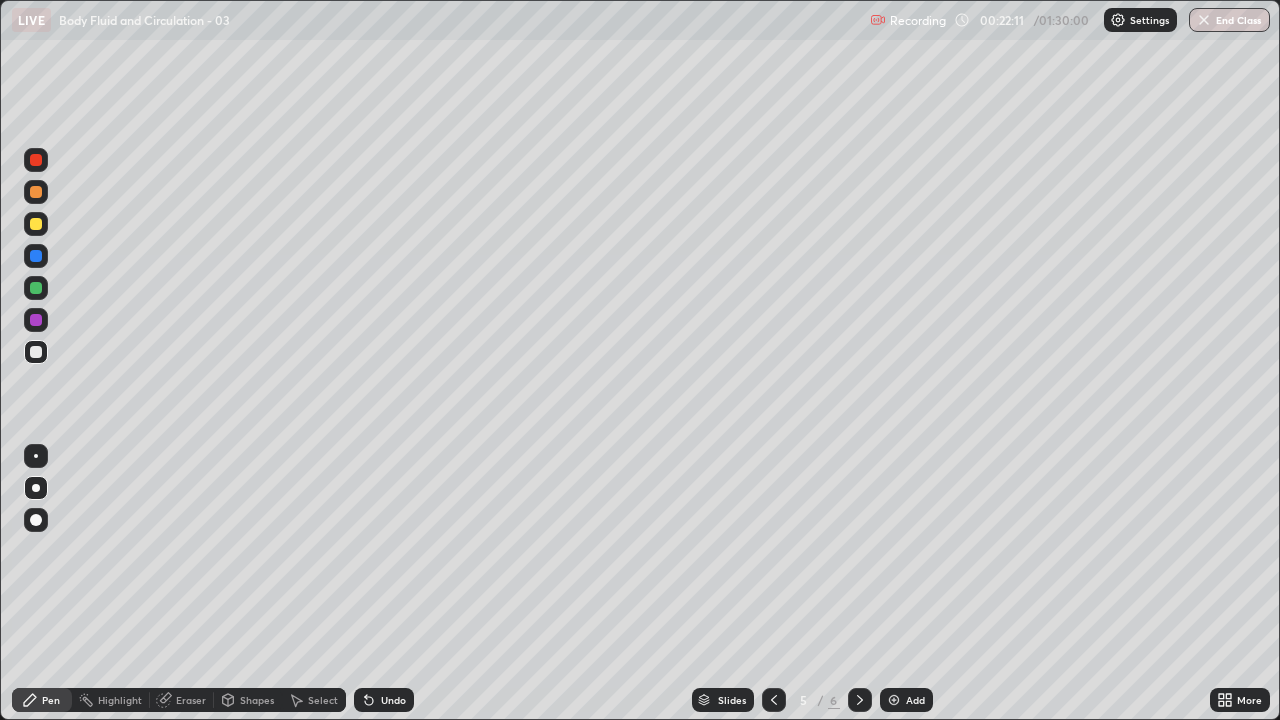 click at bounding box center (894, 700) 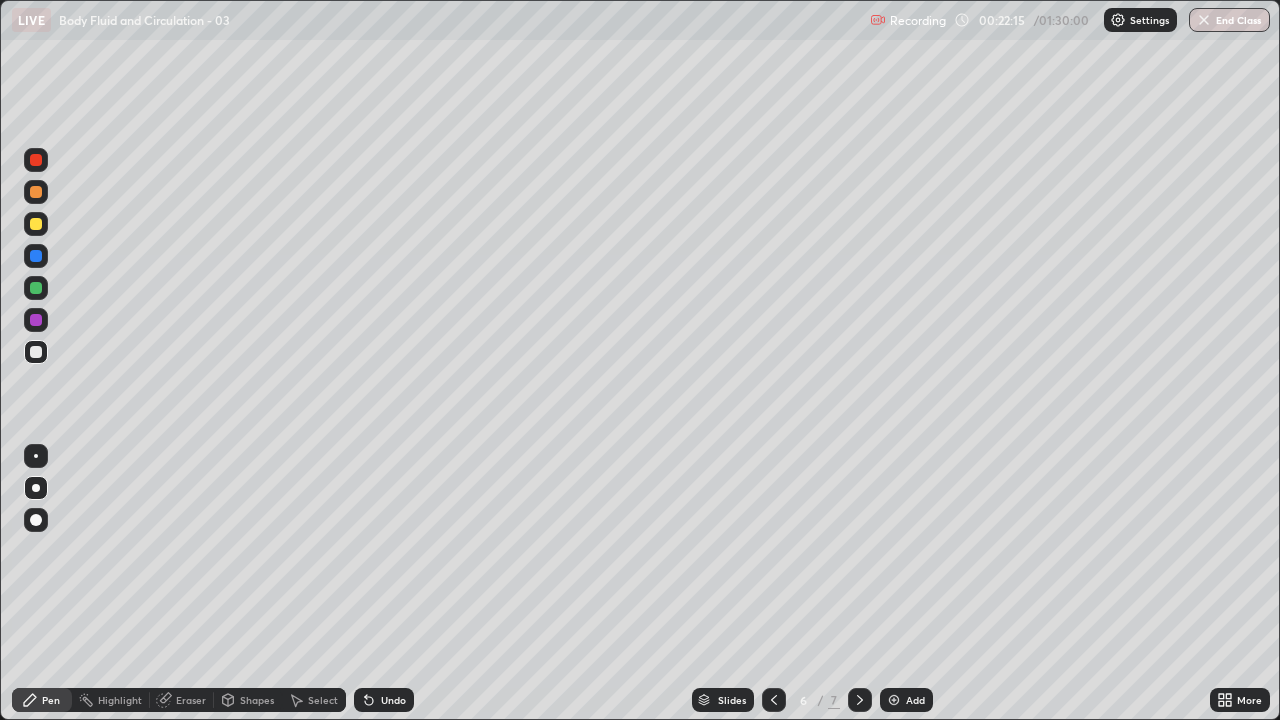 click at bounding box center (36, 224) 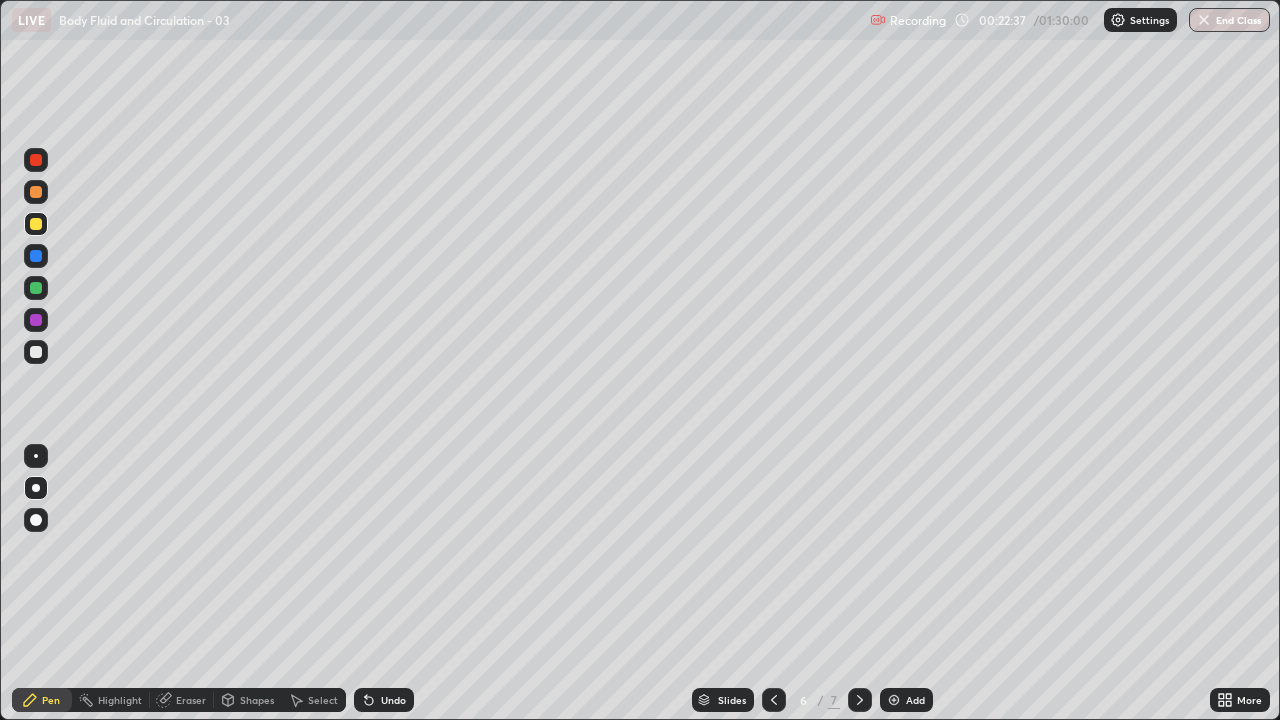 click at bounding box center [36, 192] 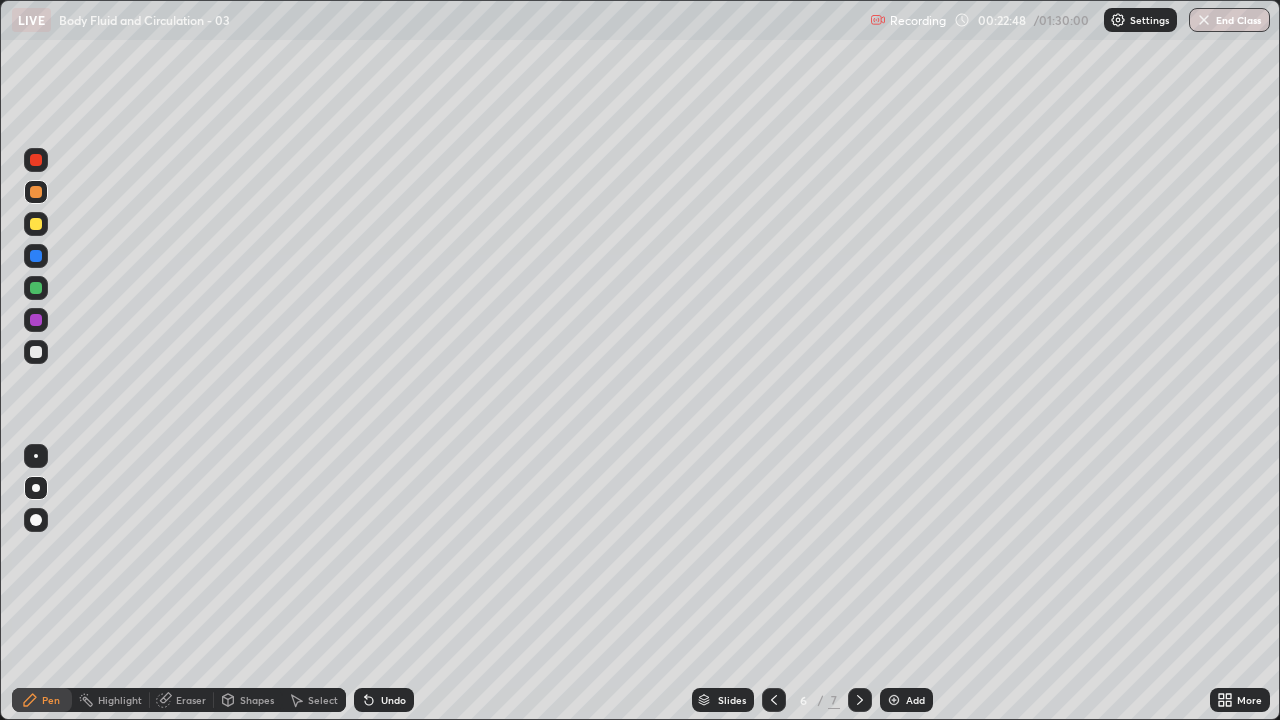 click at bounding box center (36, 224) 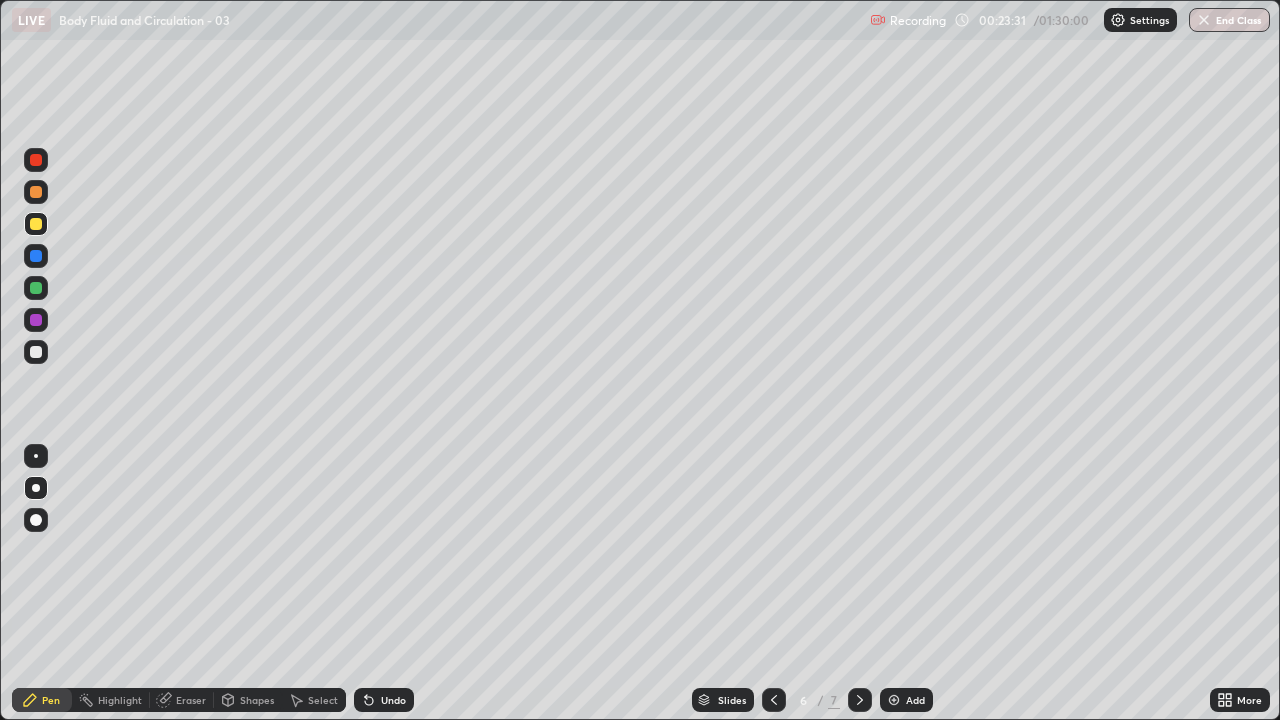 click at bounding box center (36, 320) 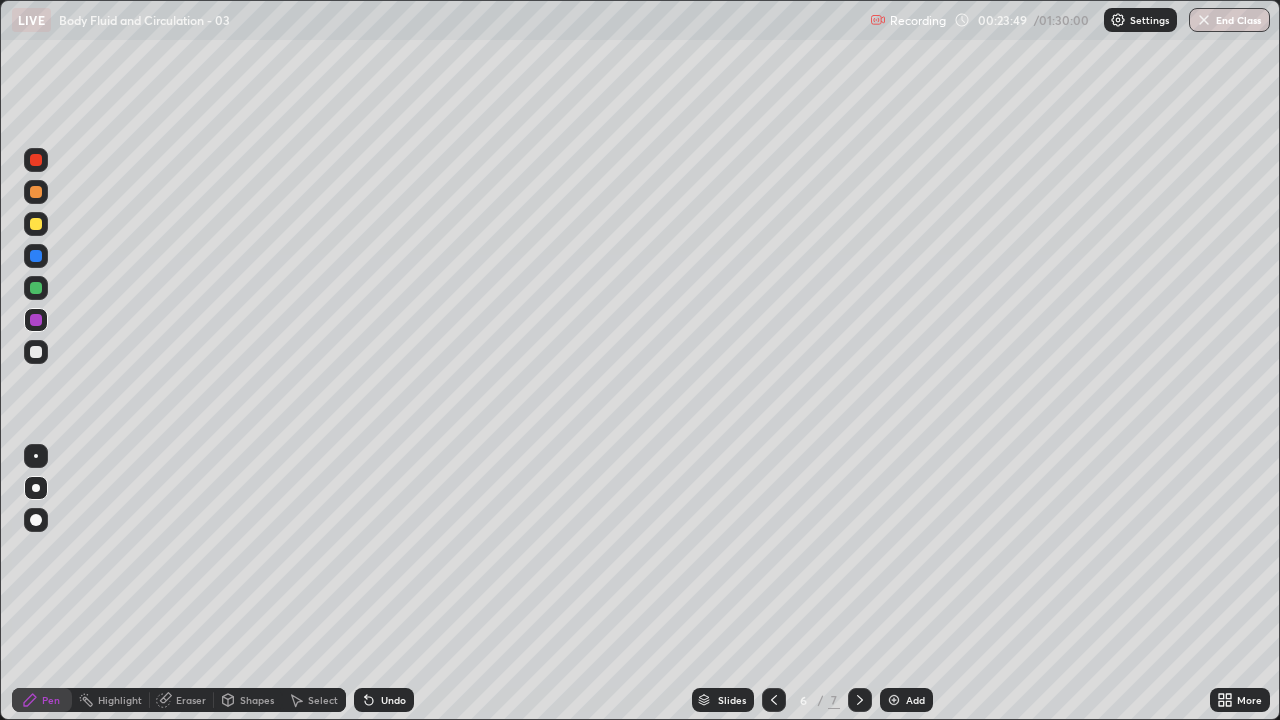 click at bounding box center [36, 288] 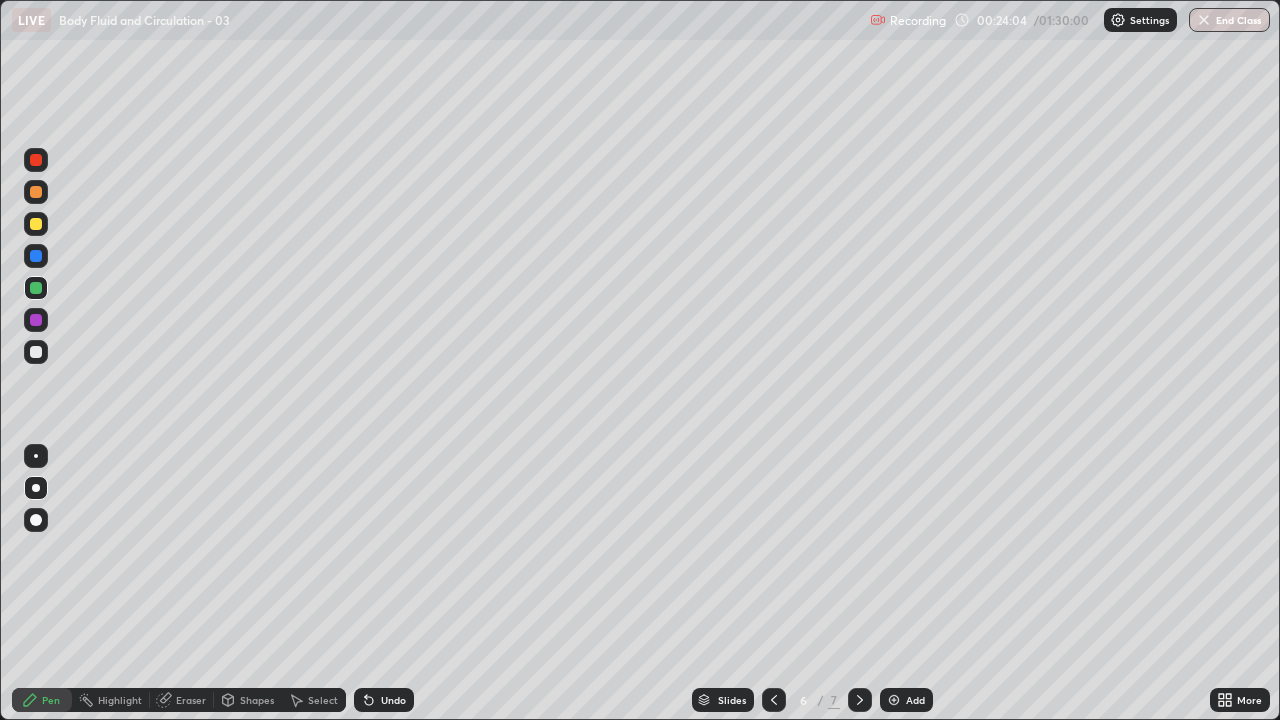 click at bounding box center (36, 256) 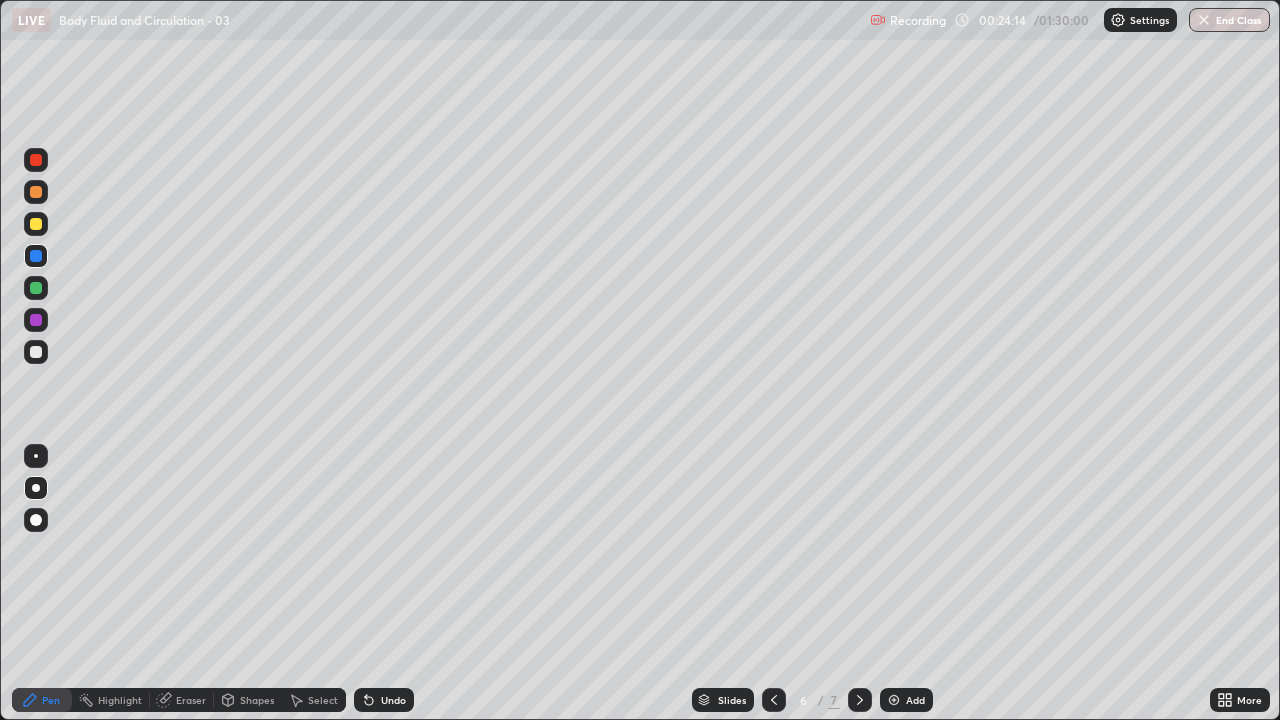 click on "Undo" at bounding box center (384, 700) 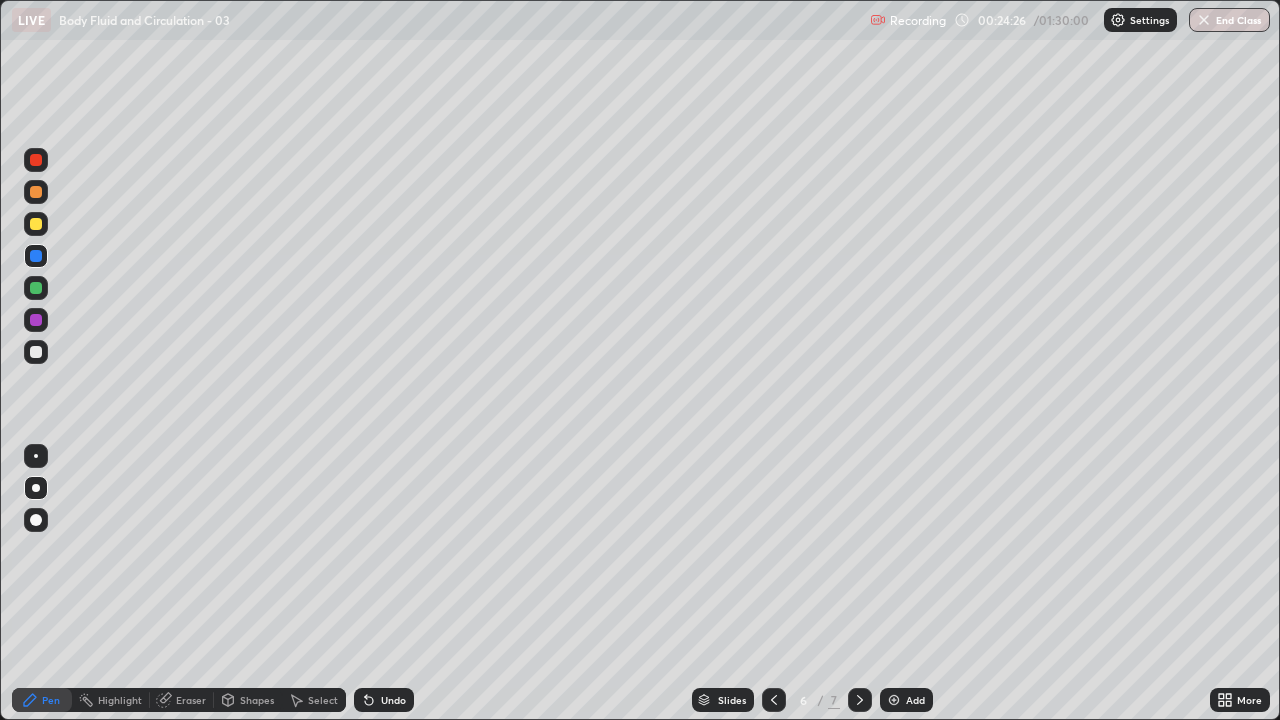 click on "Undo" at bounding box center (384, 700) 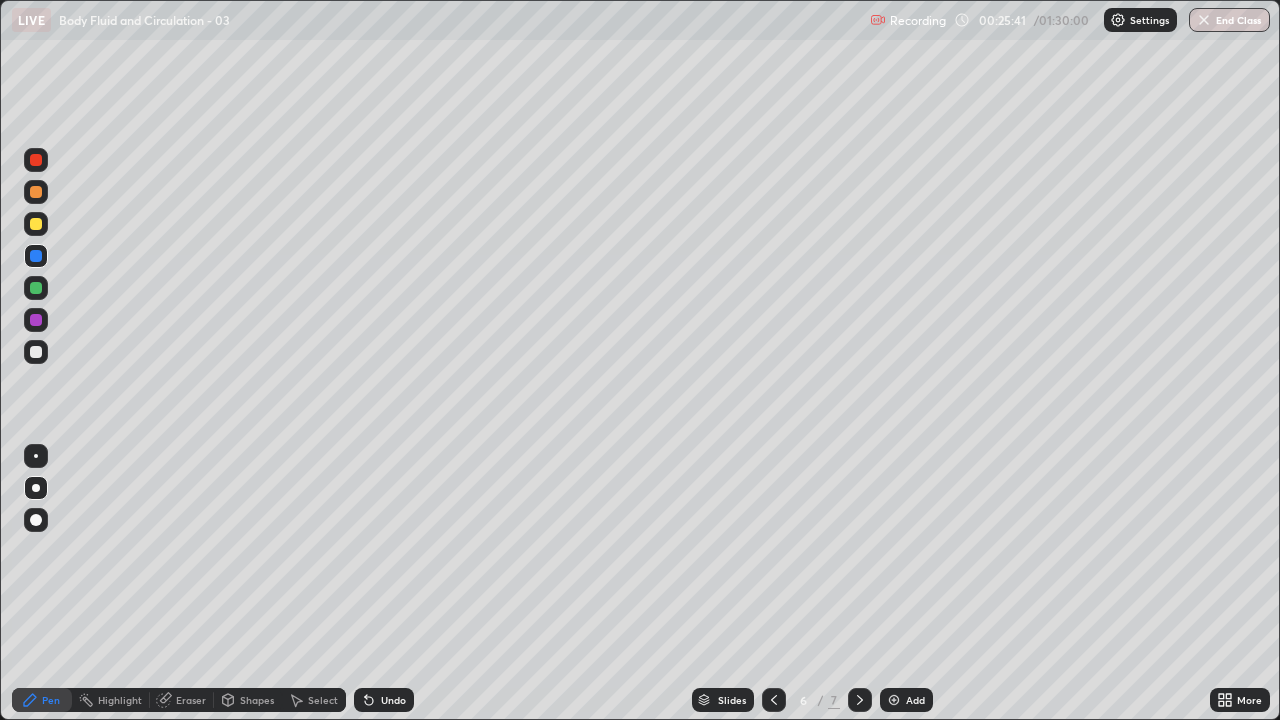 click at bounding box center [36, 224] 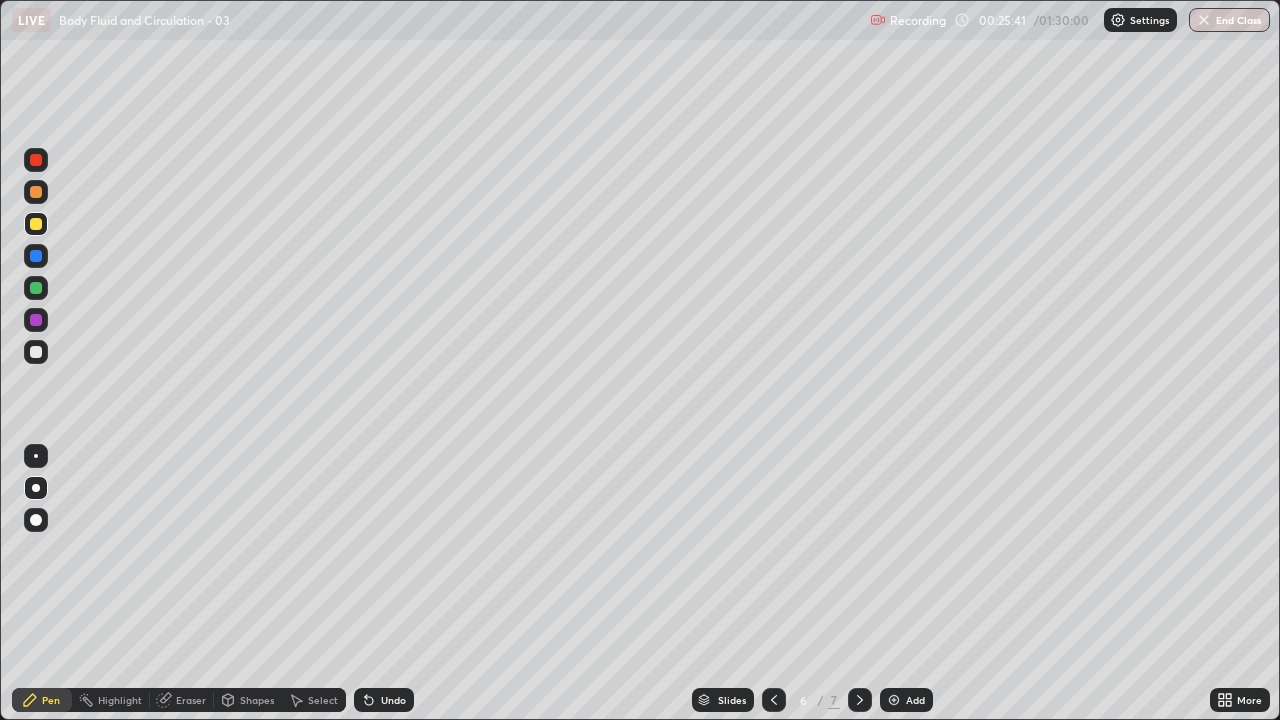 click at bounding box center [36, 192] 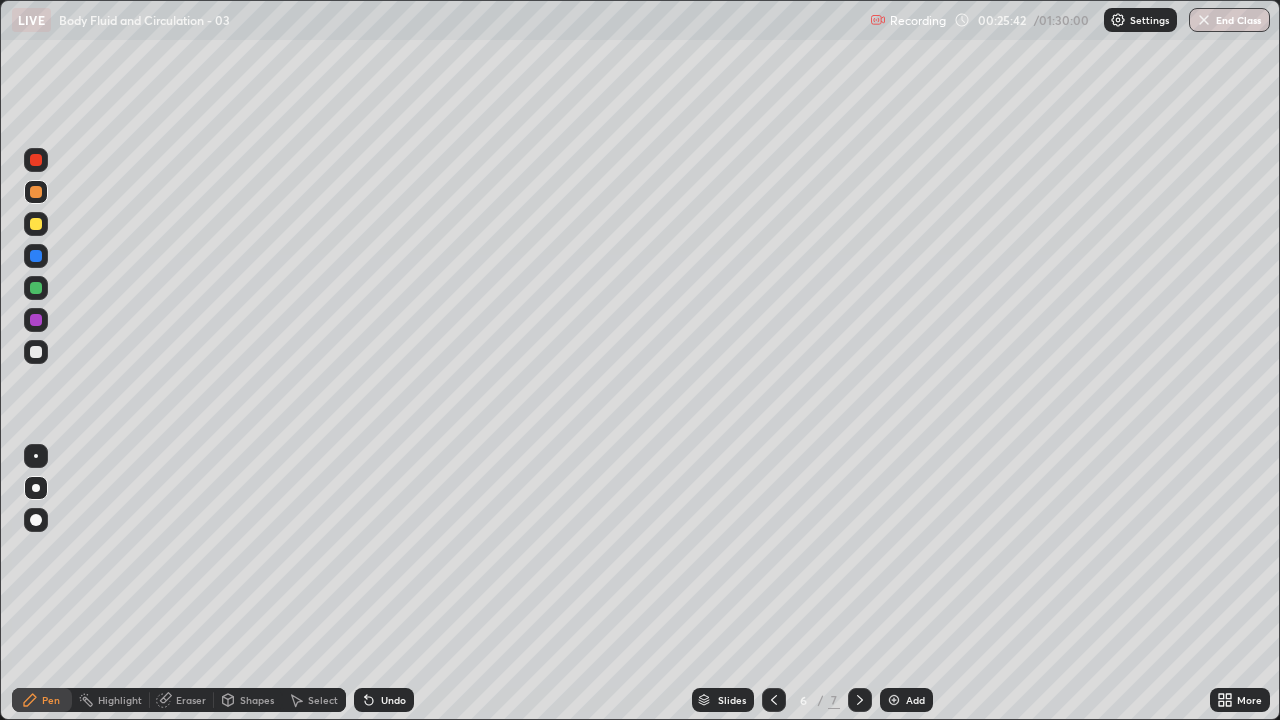 click at bounding box center (36, 352) 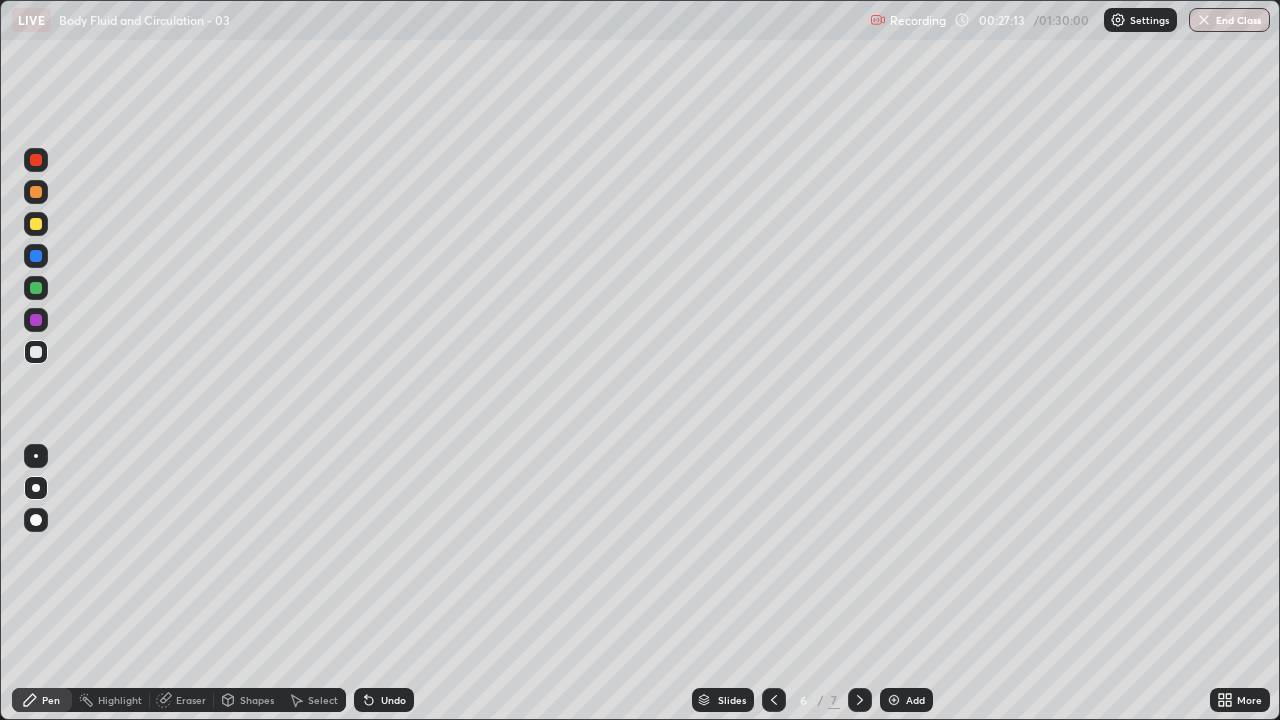 click at bounding box center (894, 700) 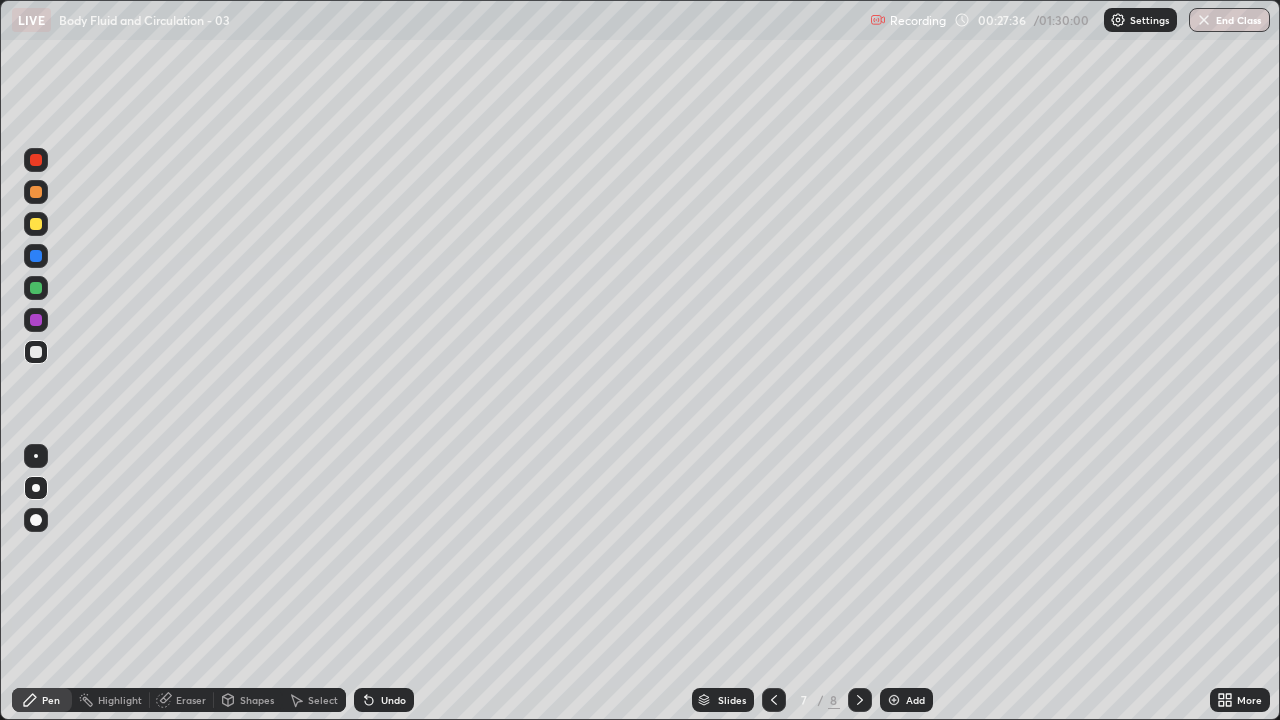 click on "Undo" at bounding box center [384, 700] 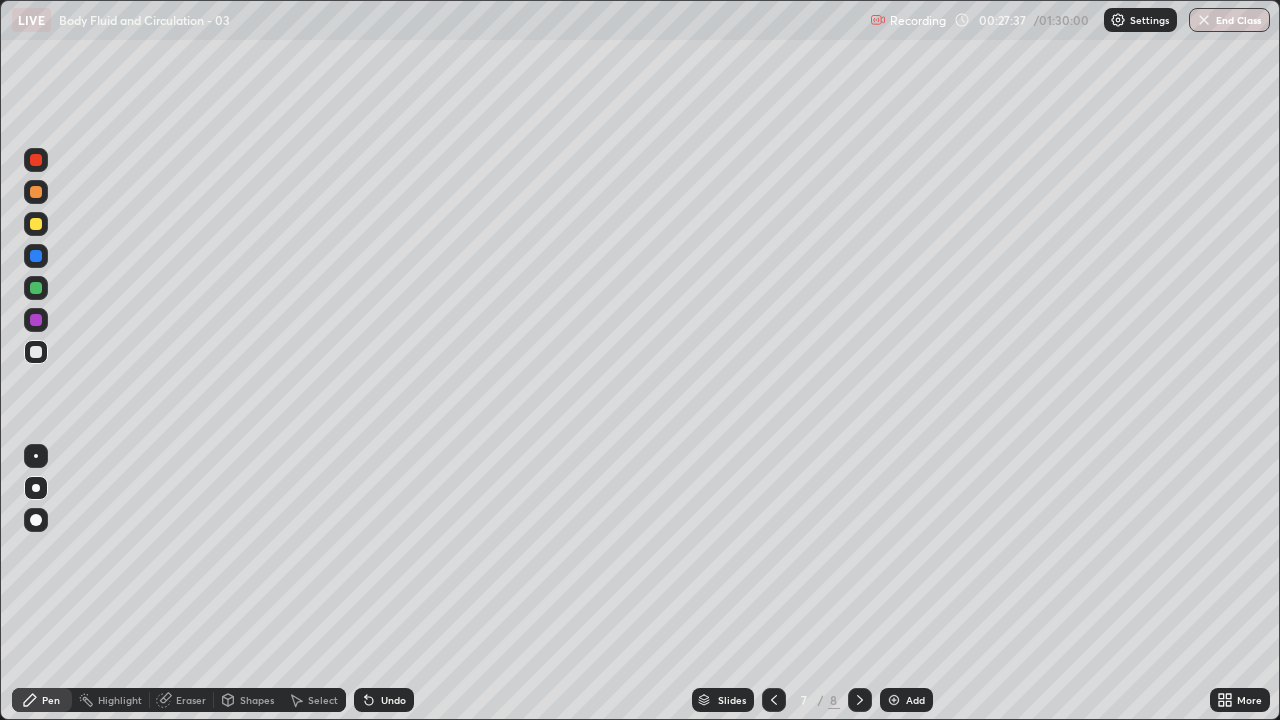 click on "Undo" at bounding box center [384, 700] 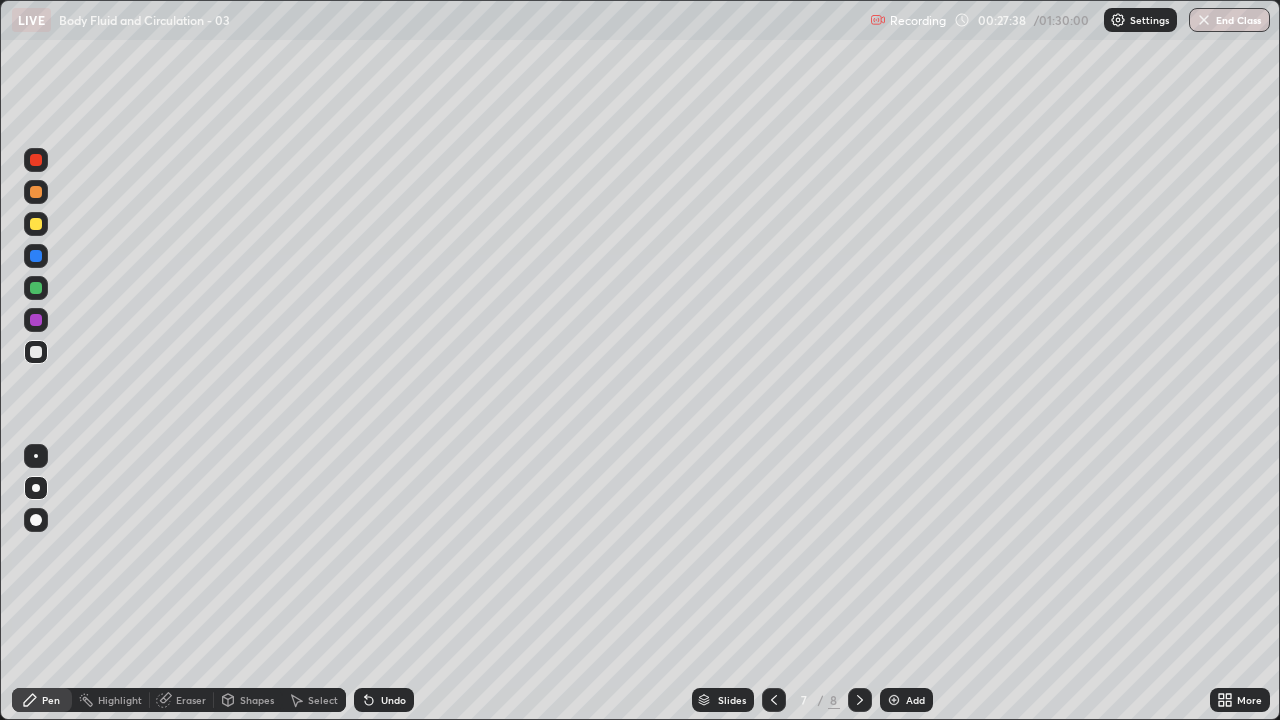 click 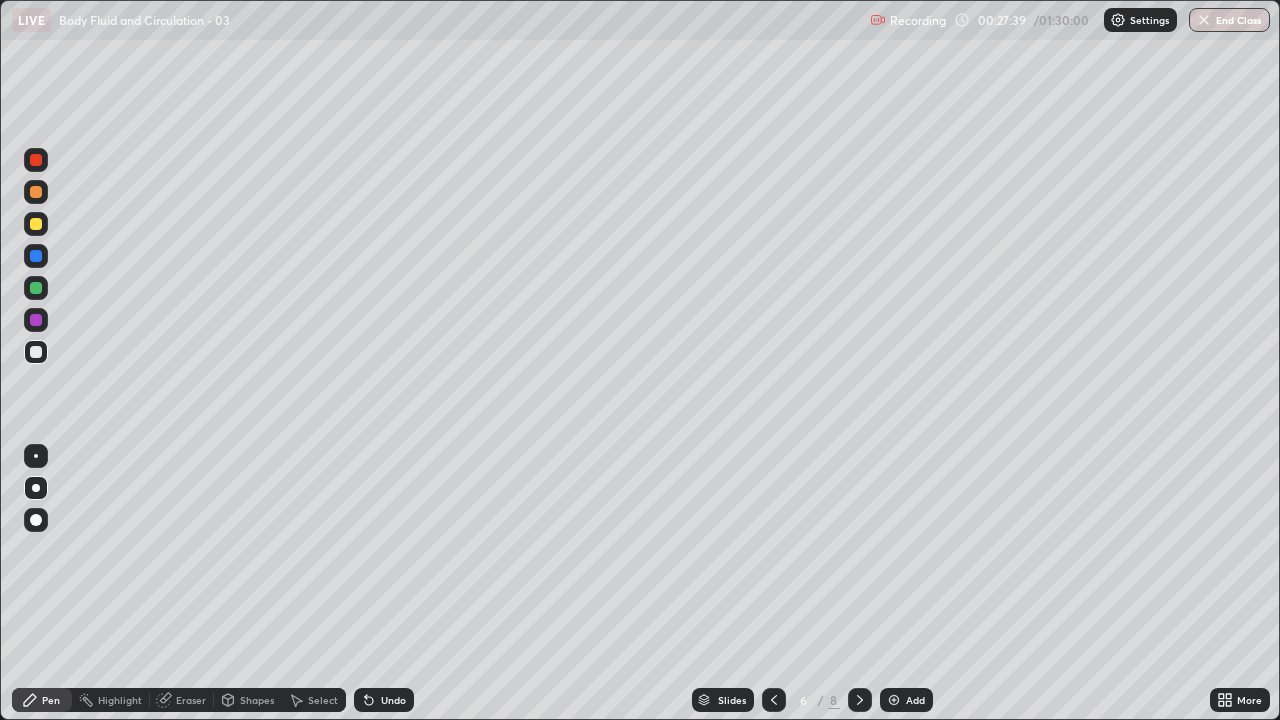 click 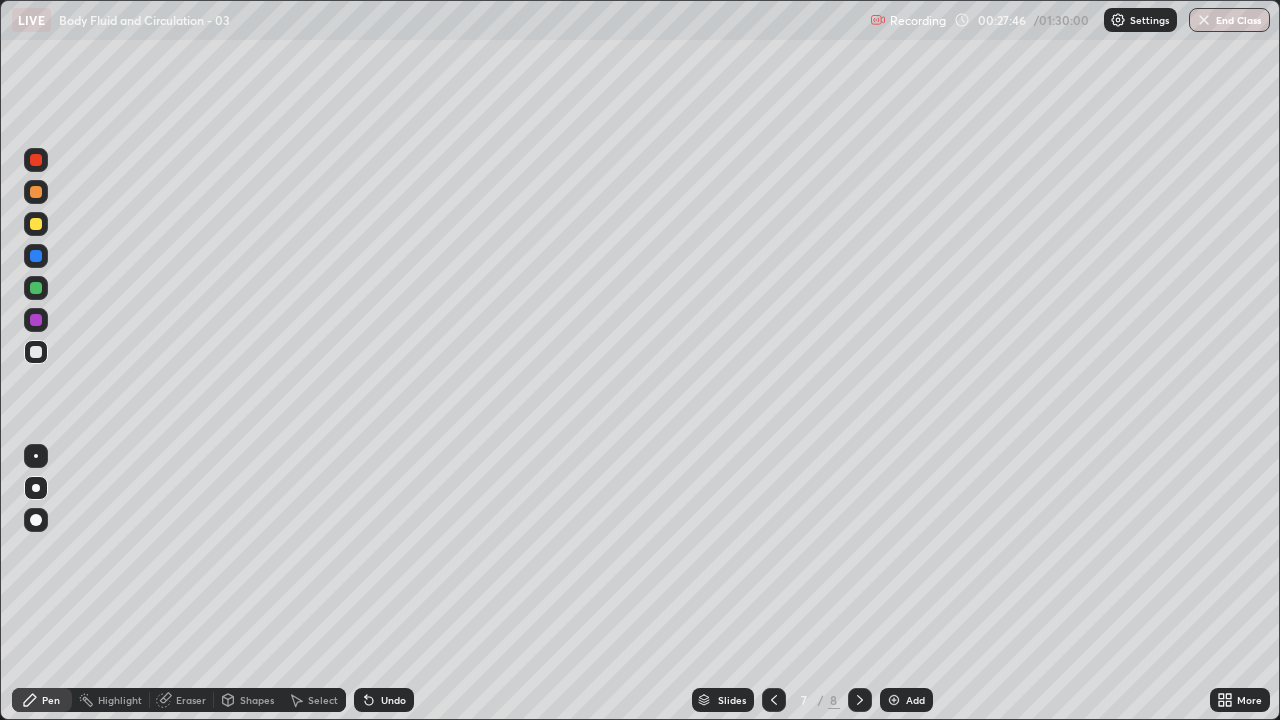 click at bounding box center [36, 224] 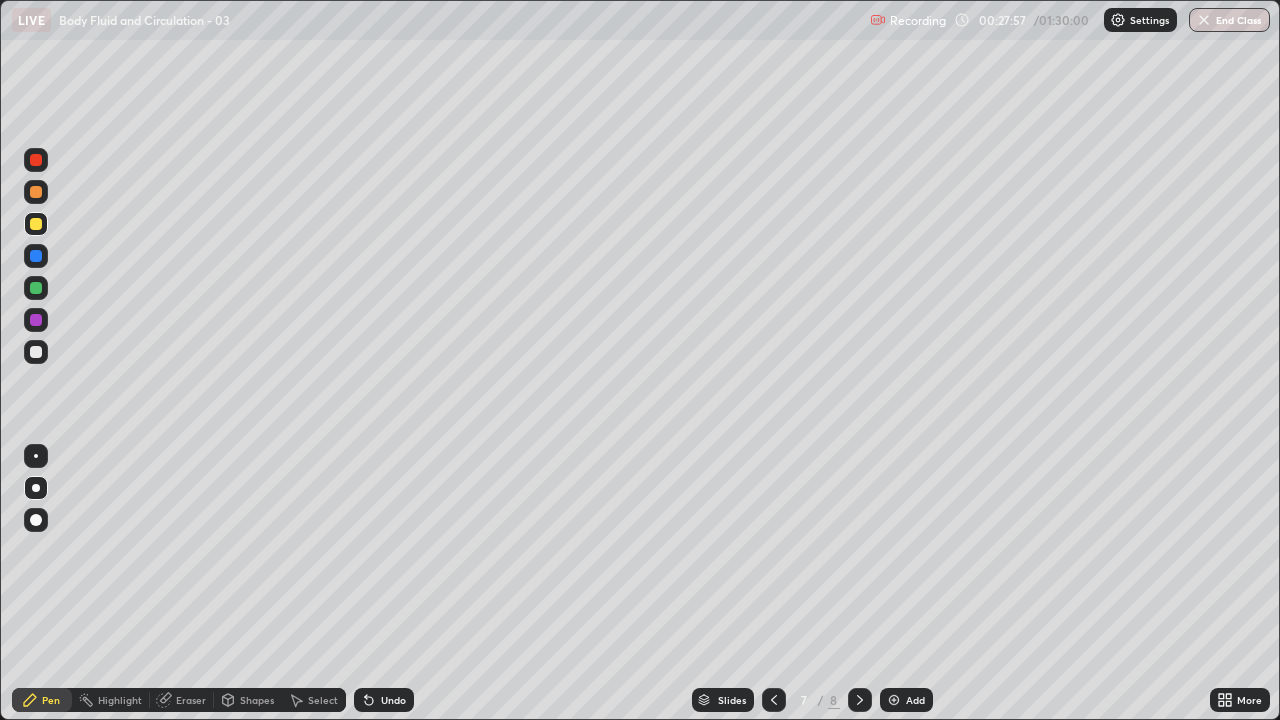 click at bounding box center [36, 352] 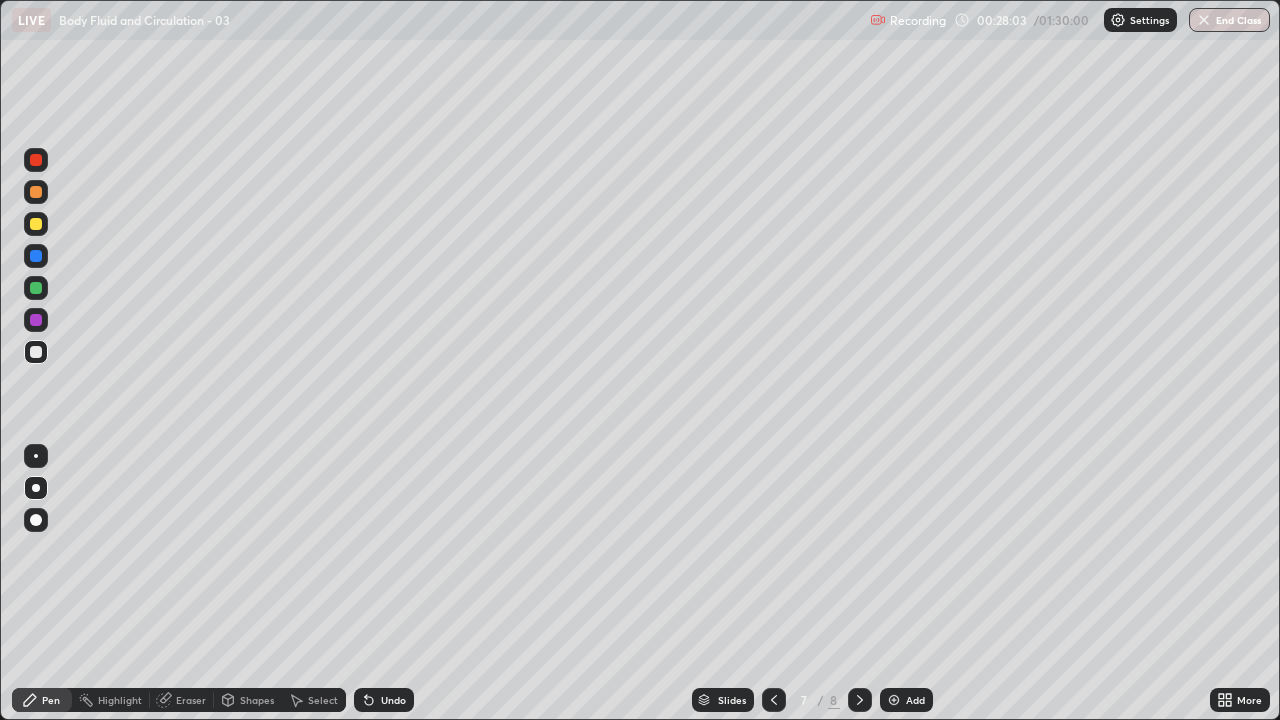 click at bounding box center [36, 224] 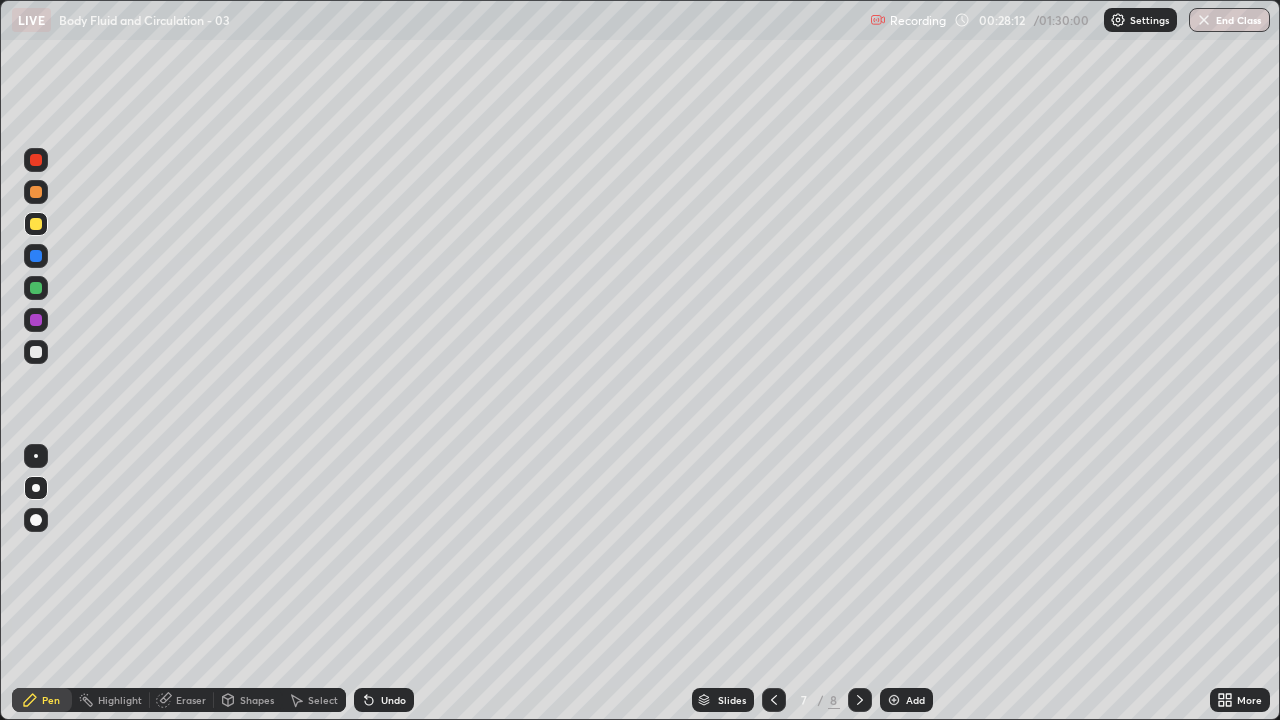 click at bounding box center [36, 192] 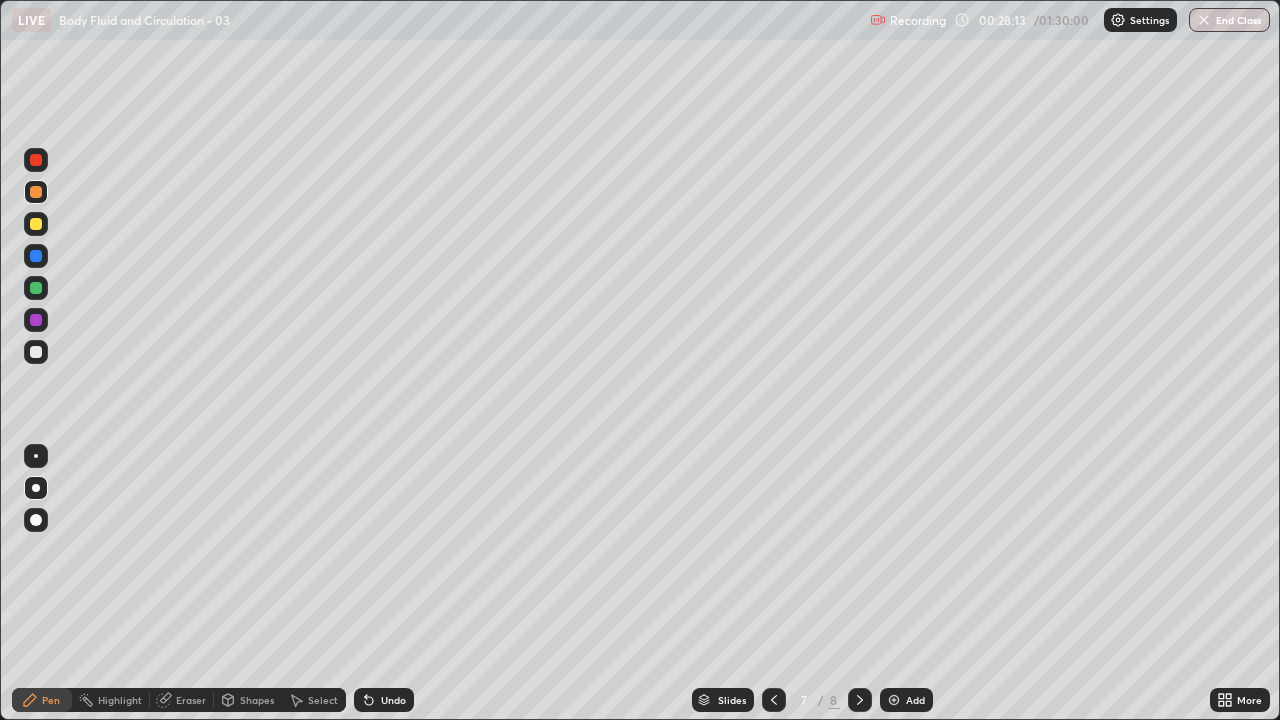 click at bounding box center [36, 320] 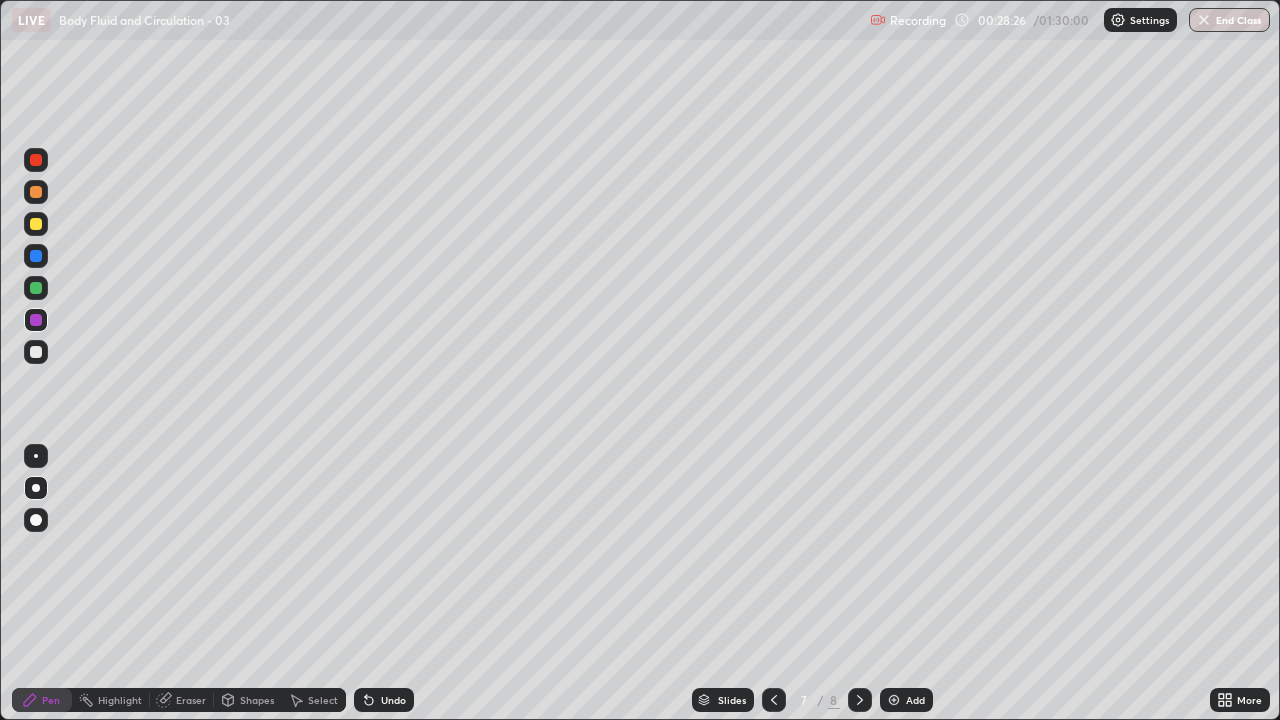 click at bounding box center (36, 160) 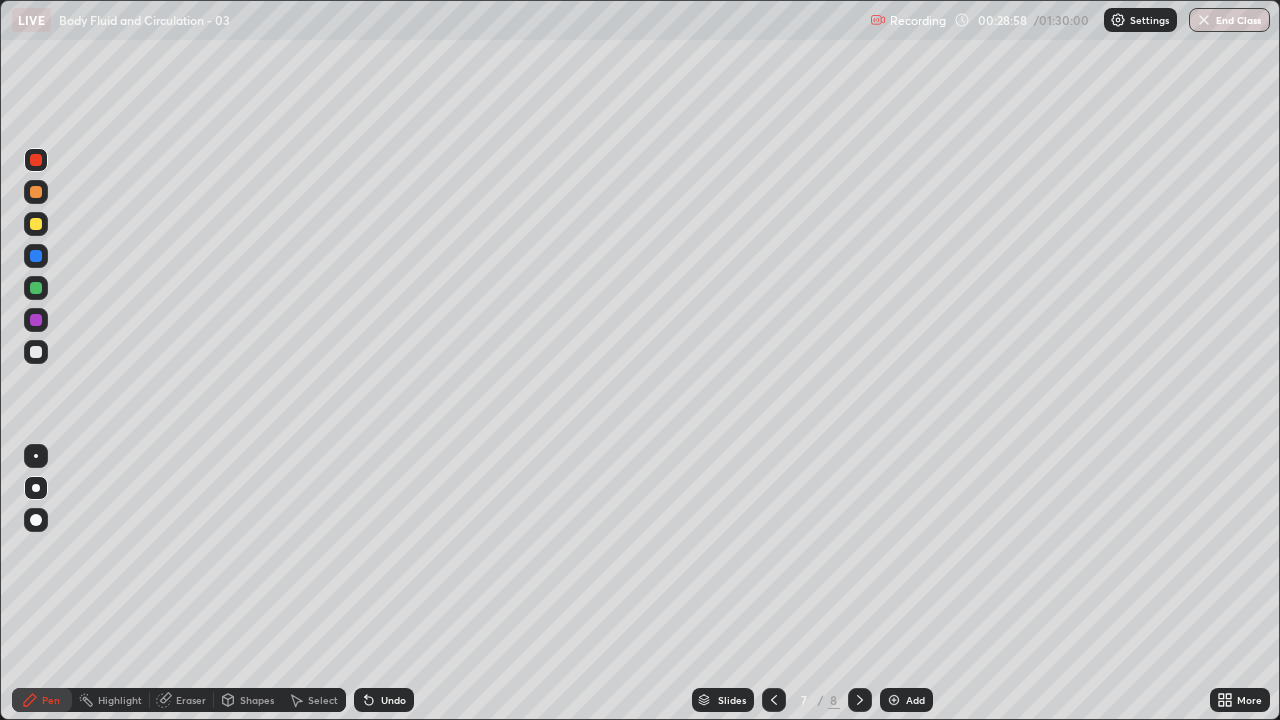 click at bounding box center [36, 352] 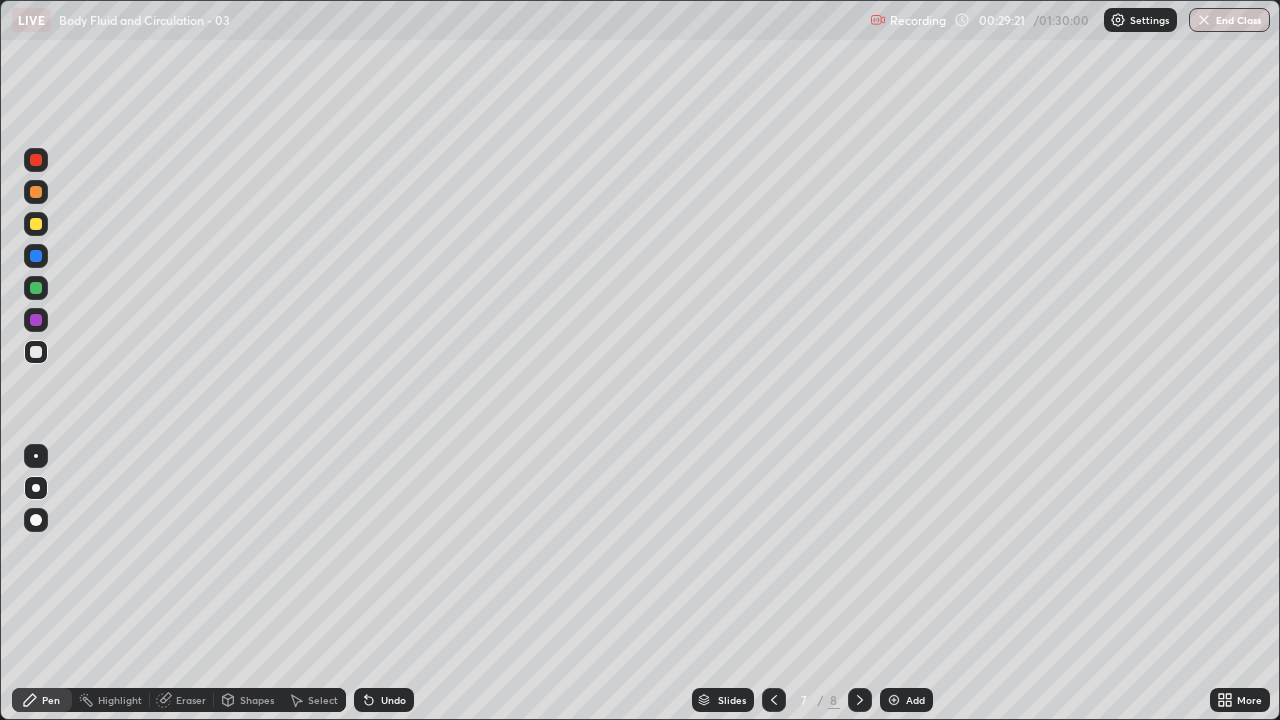 click at bounding box center [36, 160] 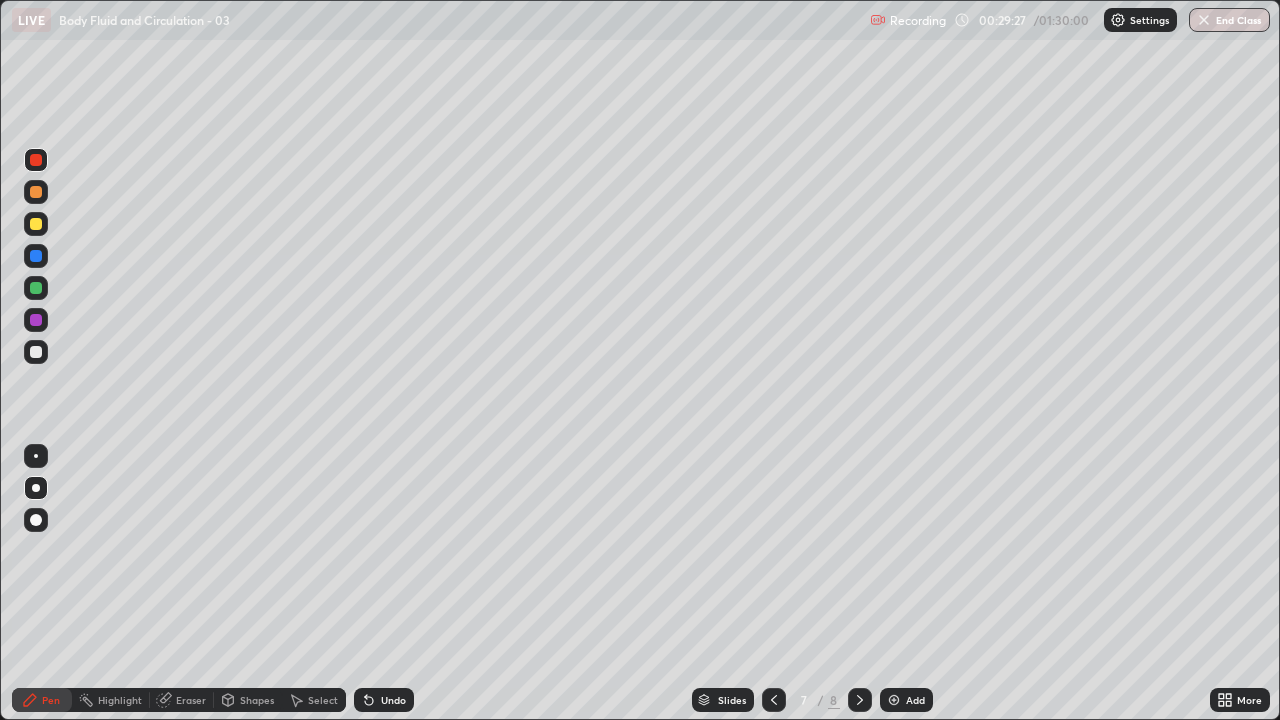 click at bounding box center [36, 320] 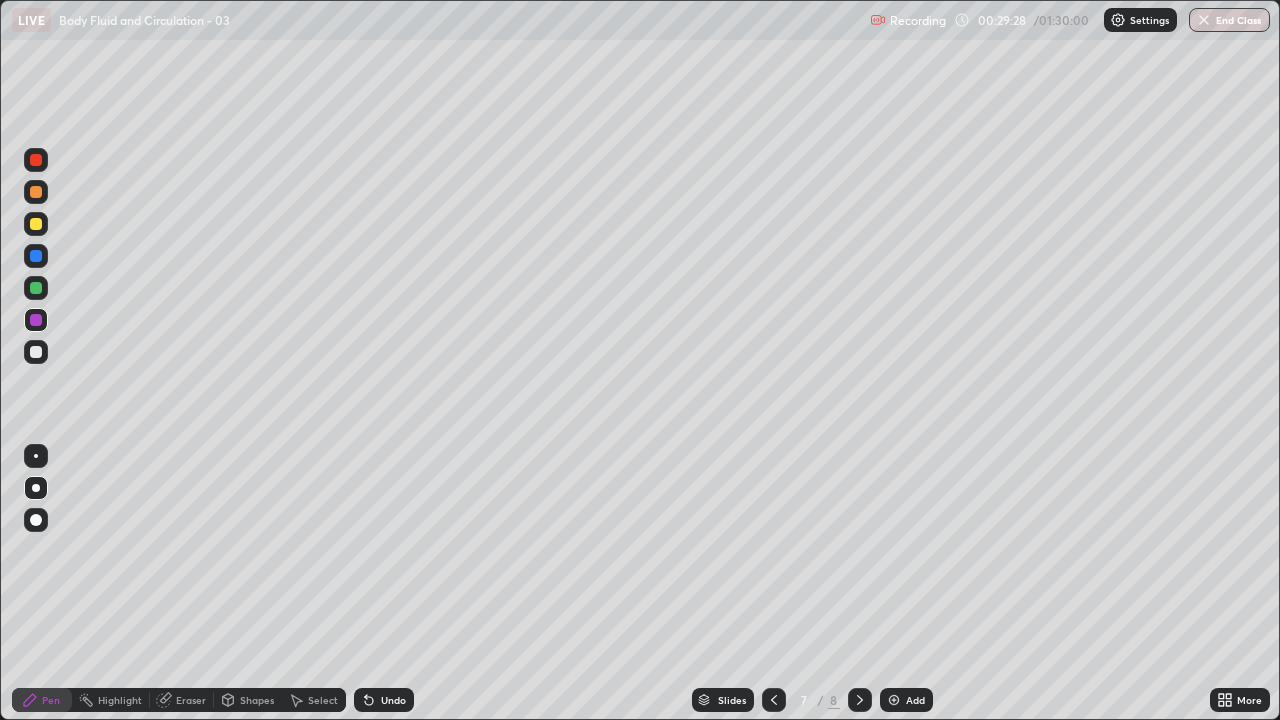 click at bounding box center [36, 352] 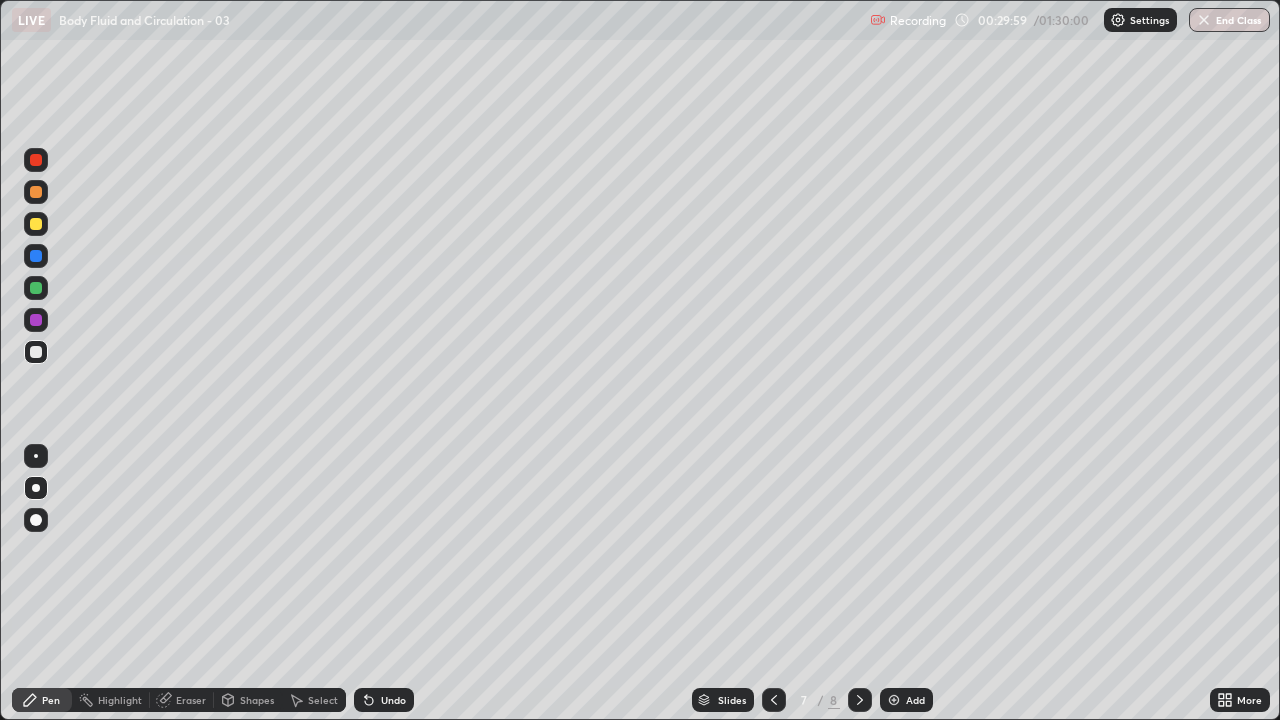 click at bounding box center (36, 320) 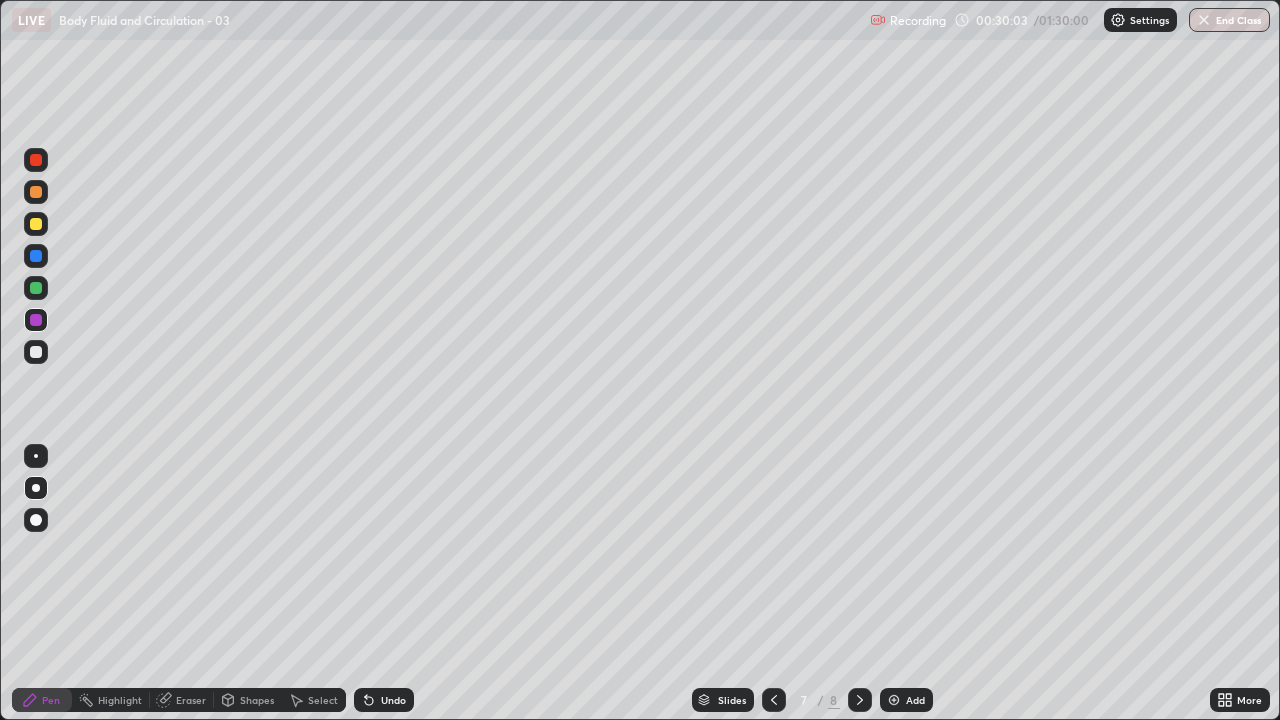 click at bounding box center [36, 456] 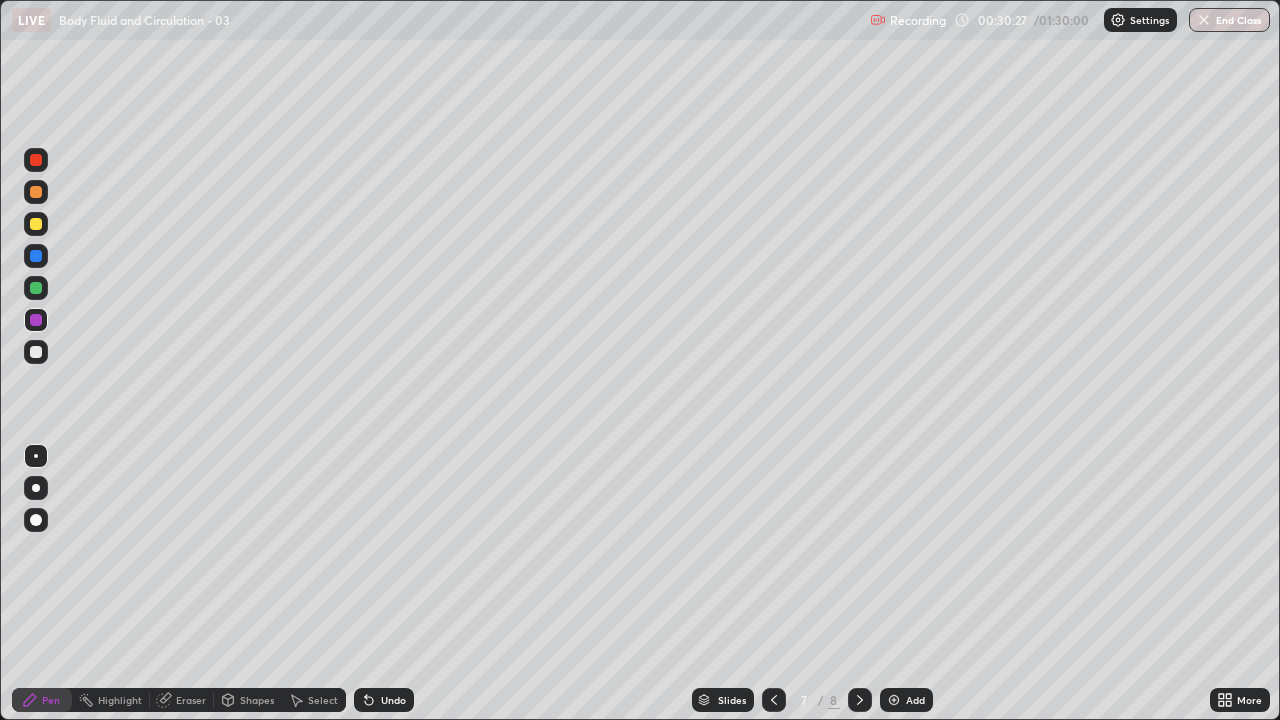 click on "Erase all" at bounding box center [36, 360] 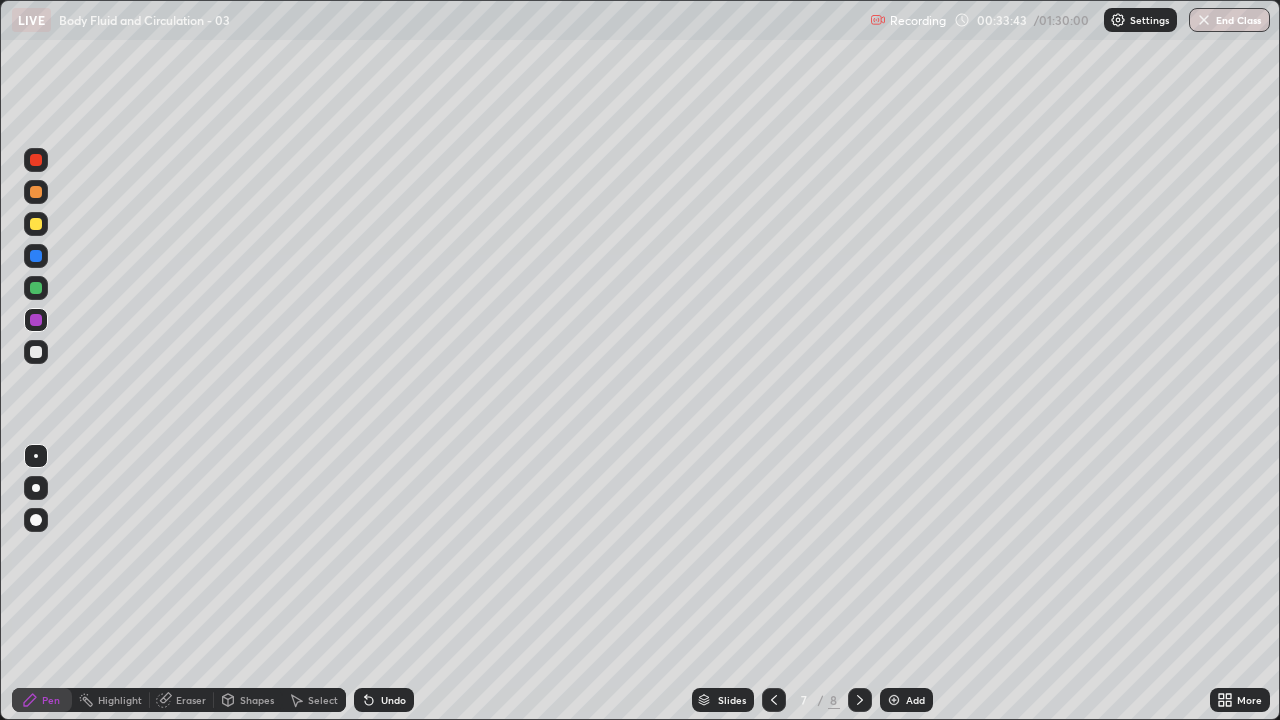 click at bounding box center (894, 700) 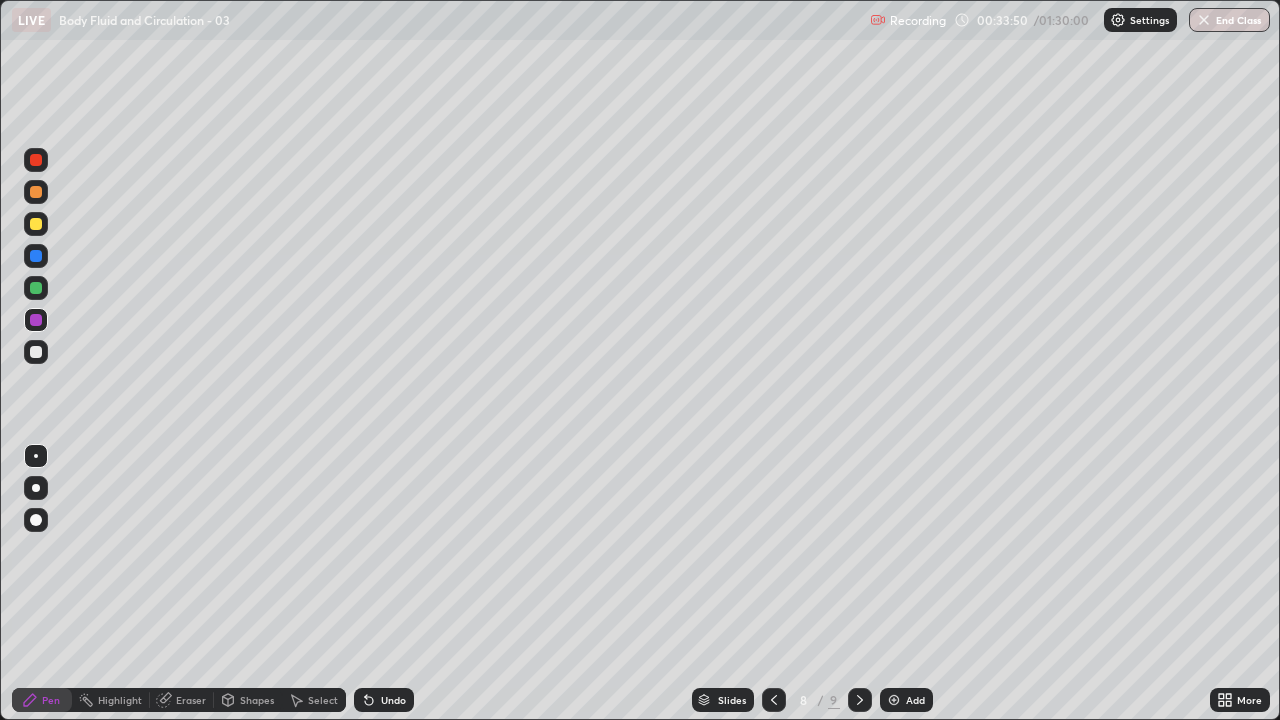 click at bounding box center (36, 488) 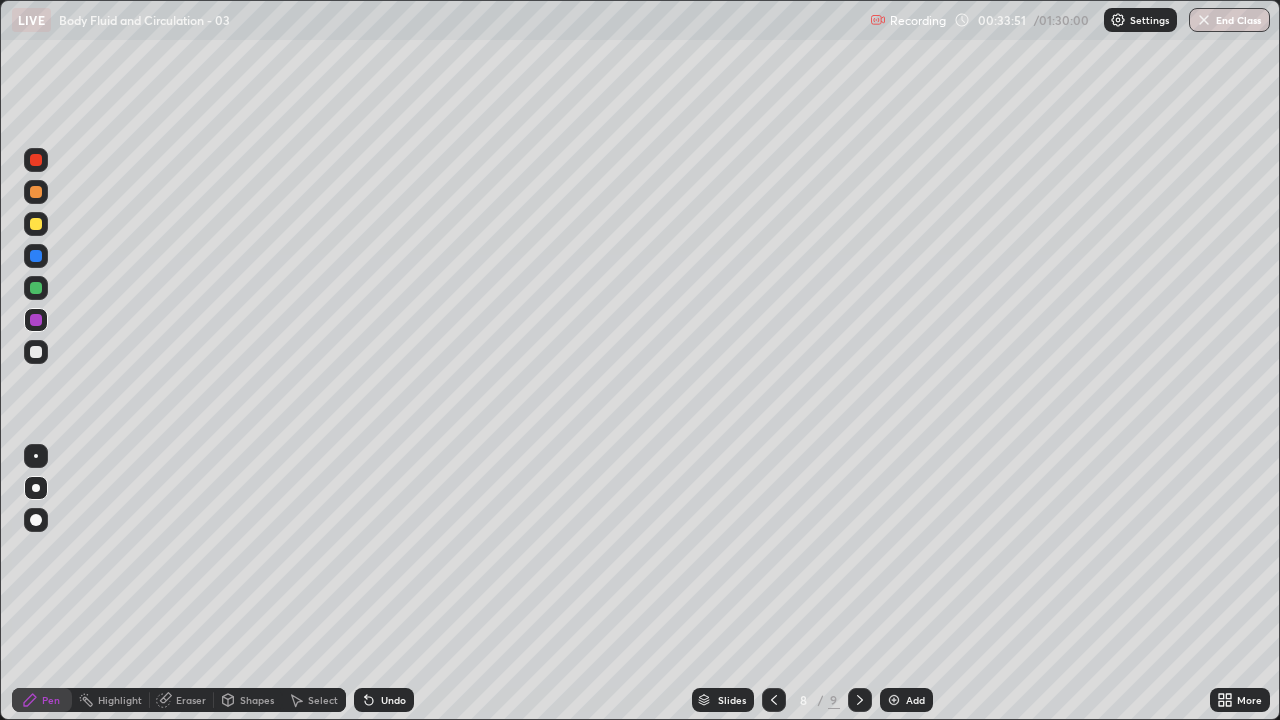 click at bounding box center [36, 320] 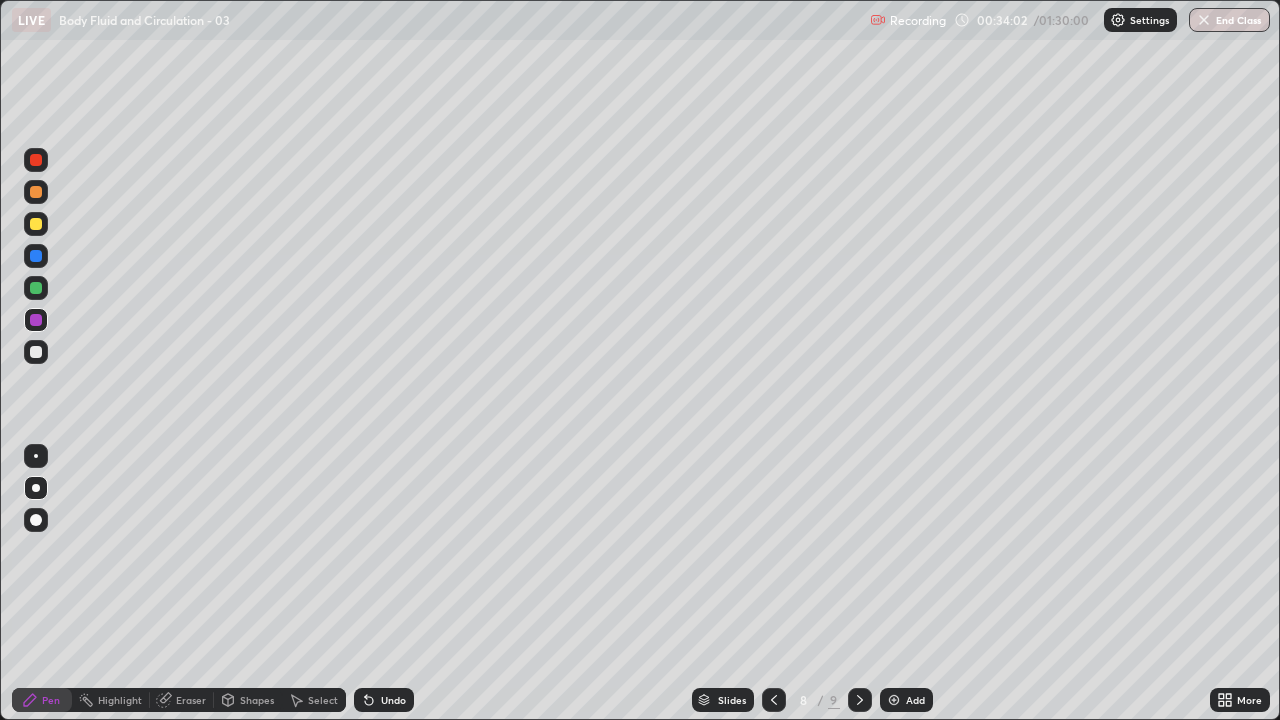 click on "Undo" at bounding box center [393, 700] 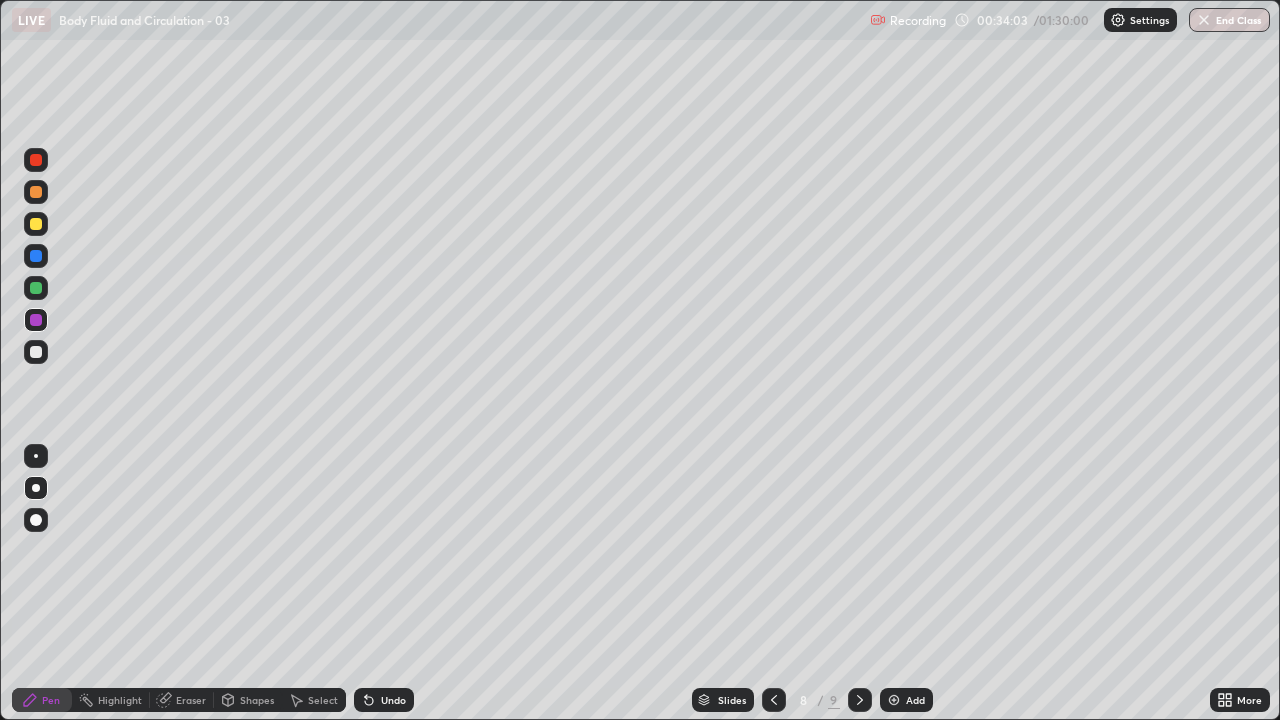 click on "Undo" at bounding box center [393, 700] 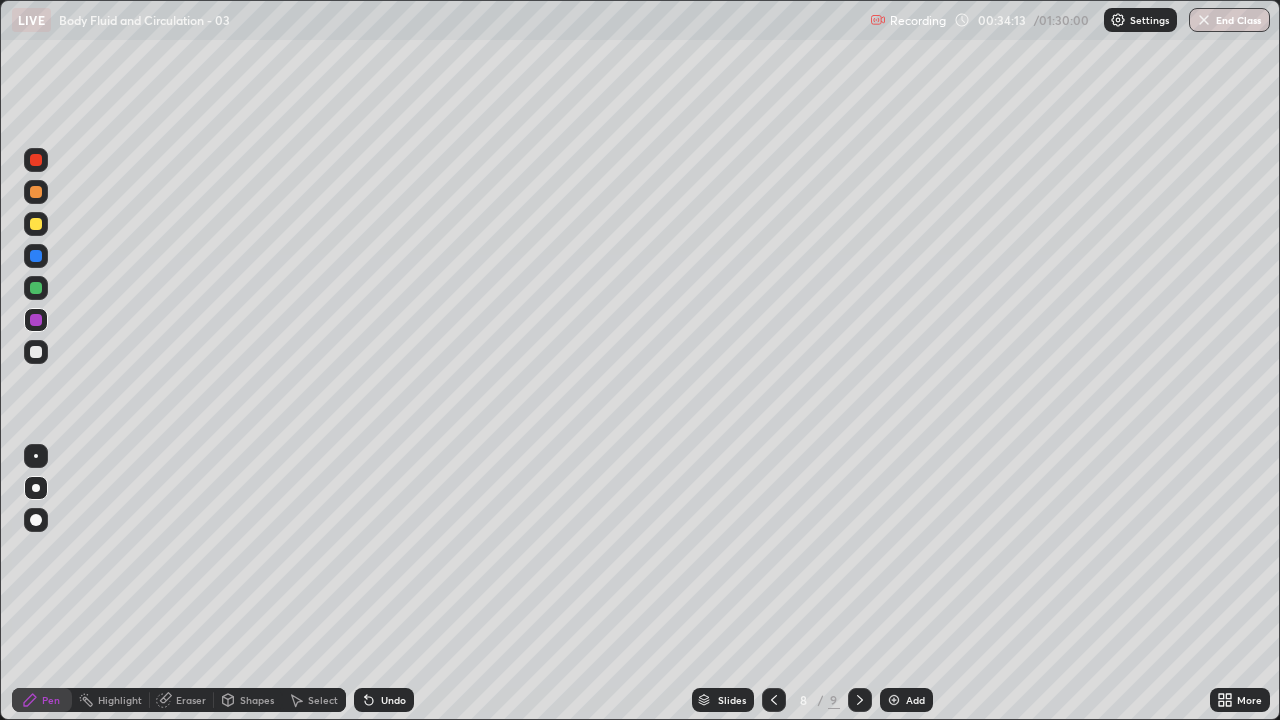 click on "Undo" at bounding box center [384, 700] 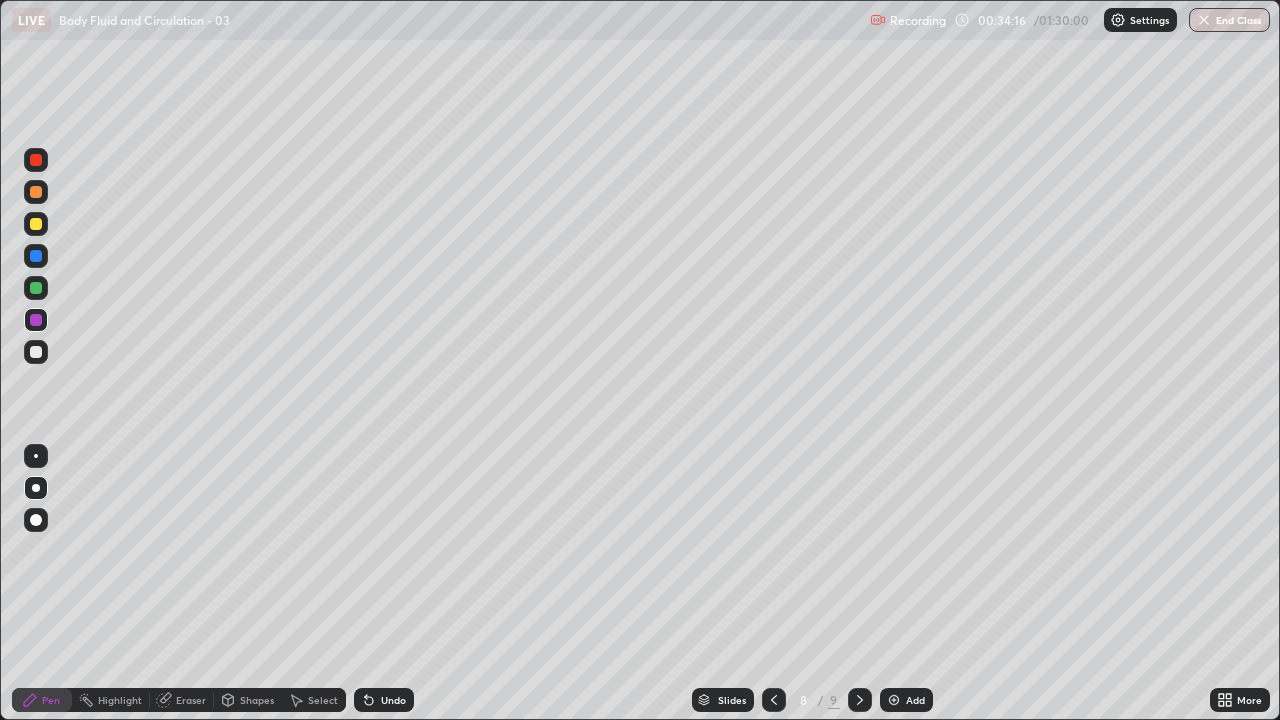 click at bounding box center [36, 224] 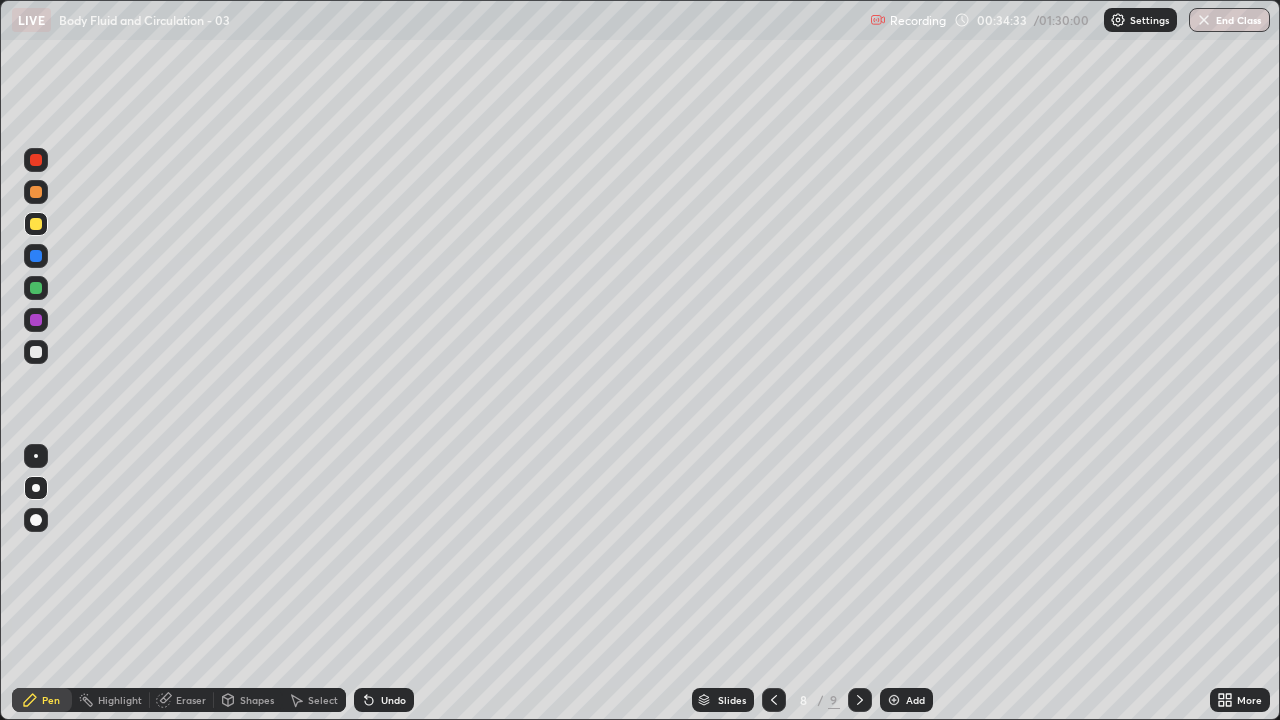 click at bounding box center (36, 288) 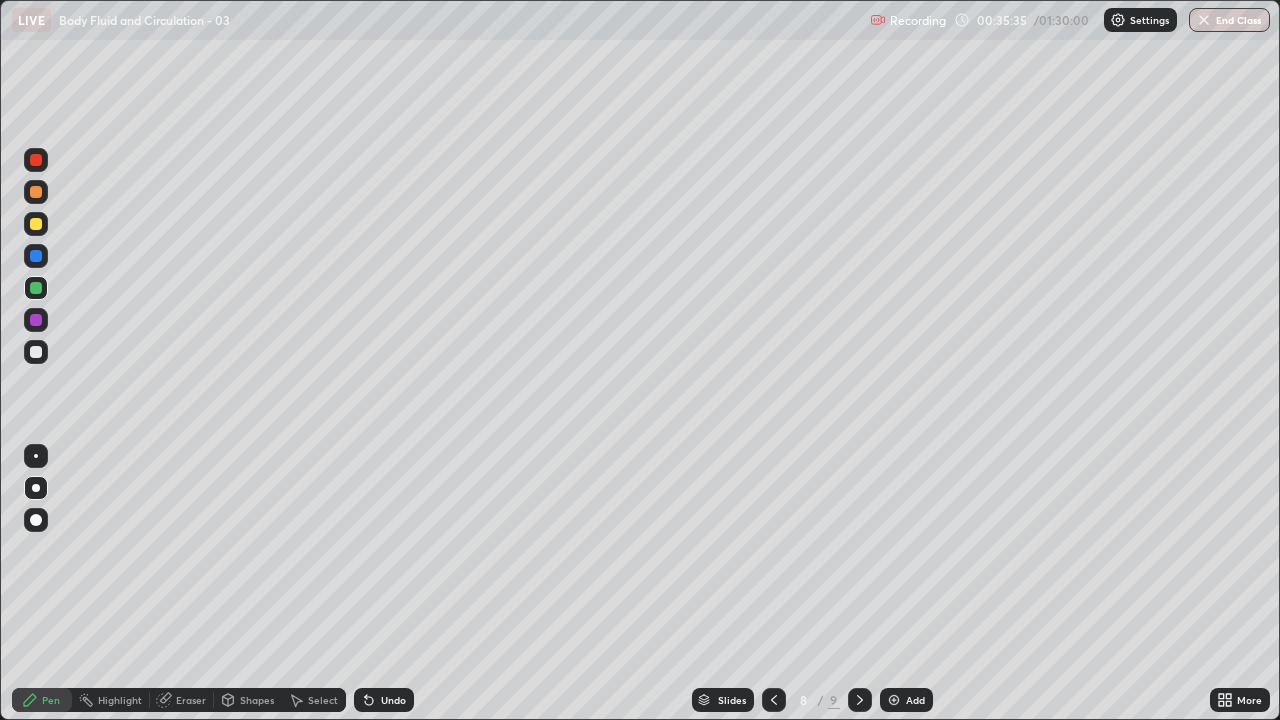 click at bounding box center (36, 224) 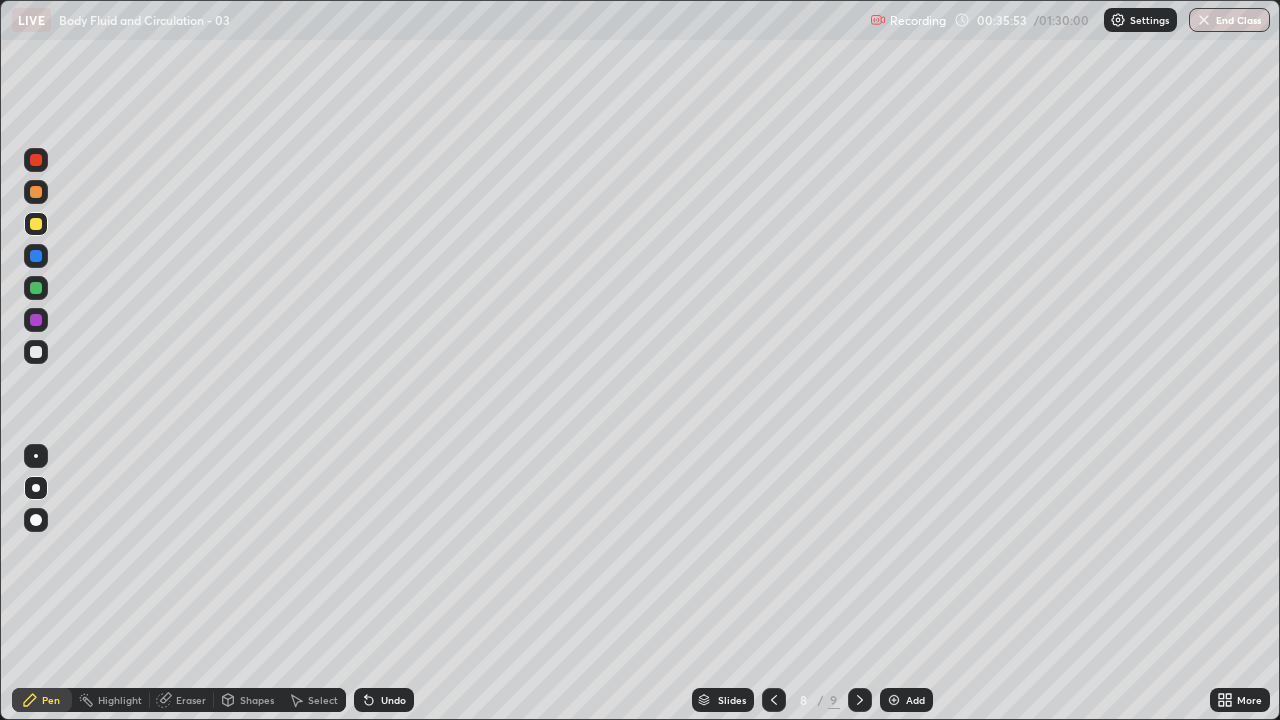 click at bounding box center [36, 192] 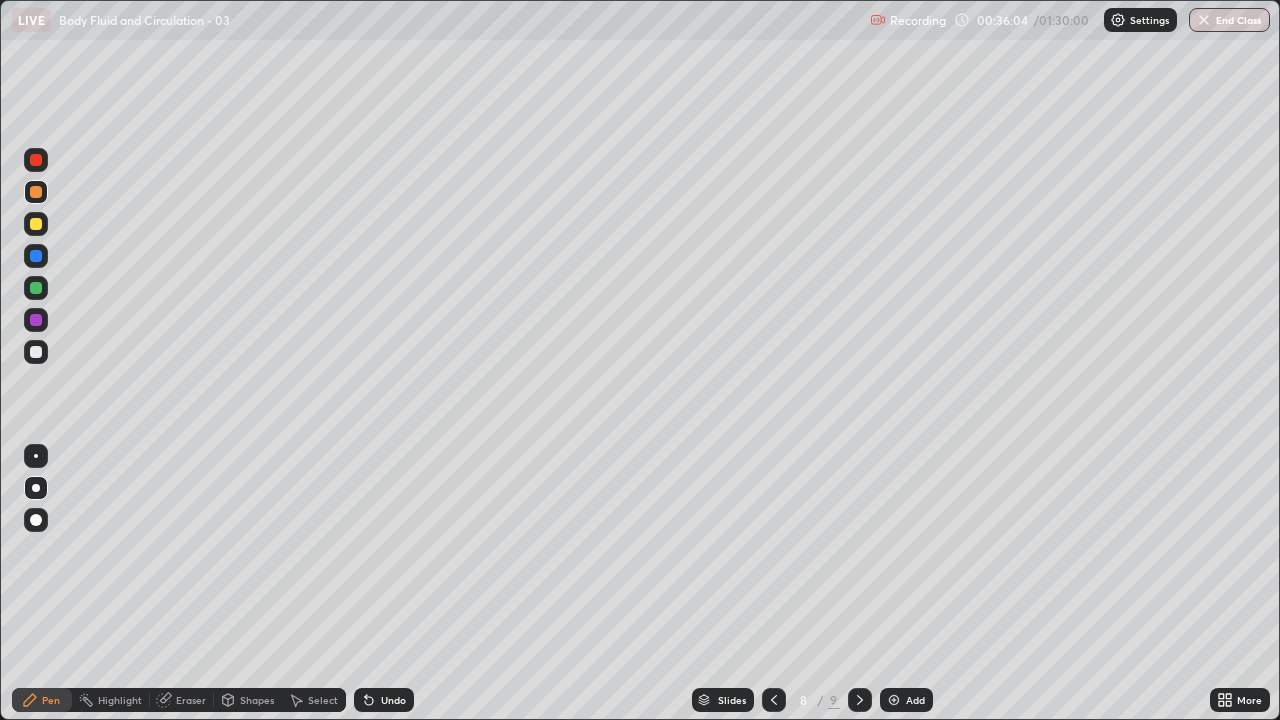 click at bounding box center (36, 352) 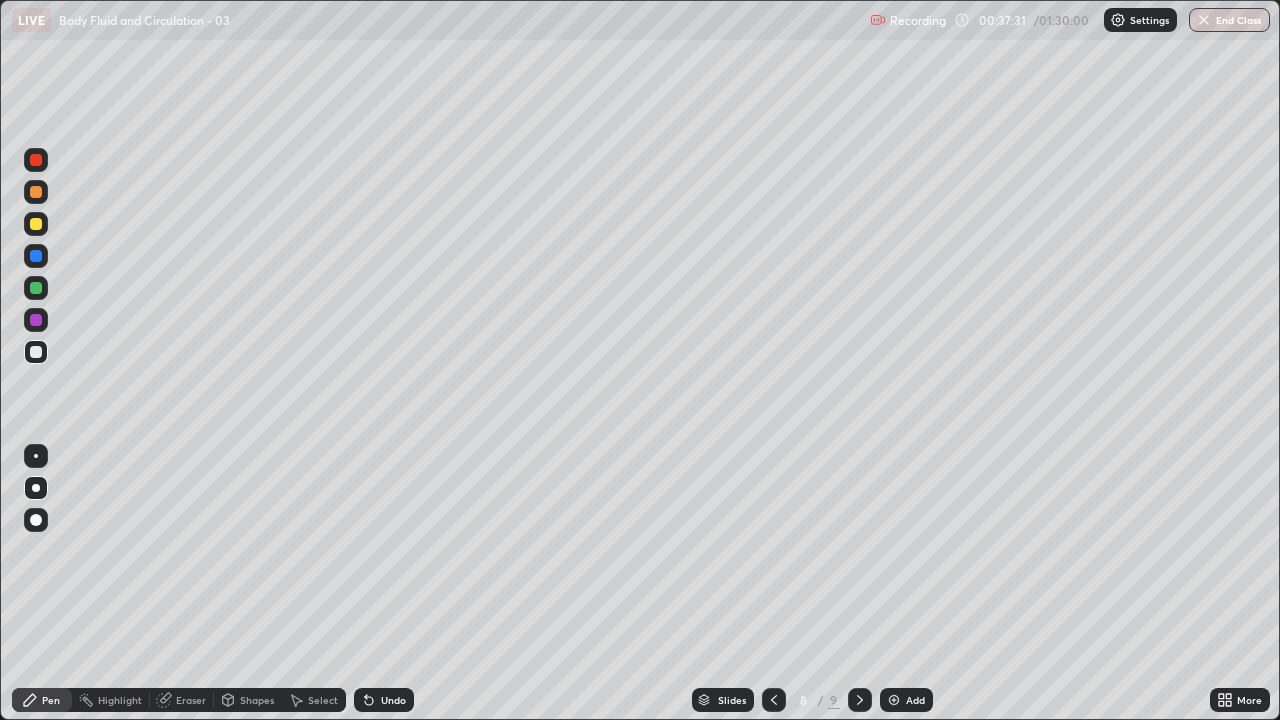 click at bounding box center [36, 224] 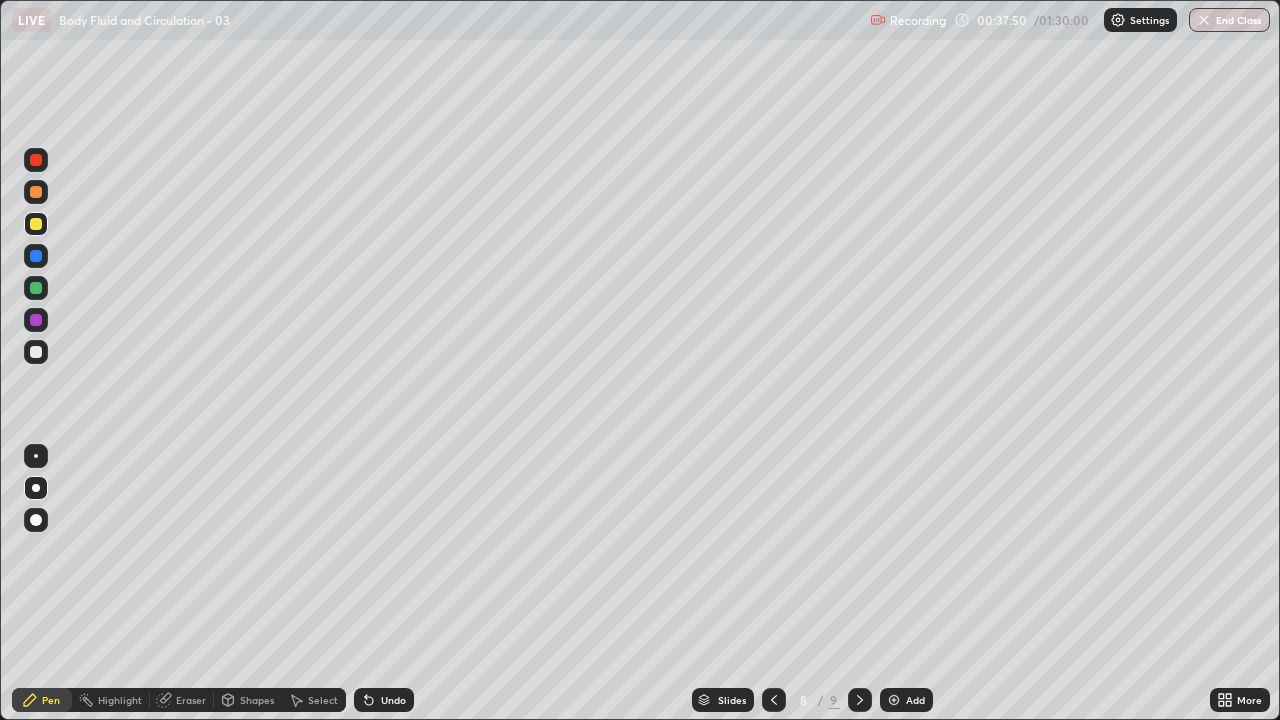 click at bounding box center (36, 352) 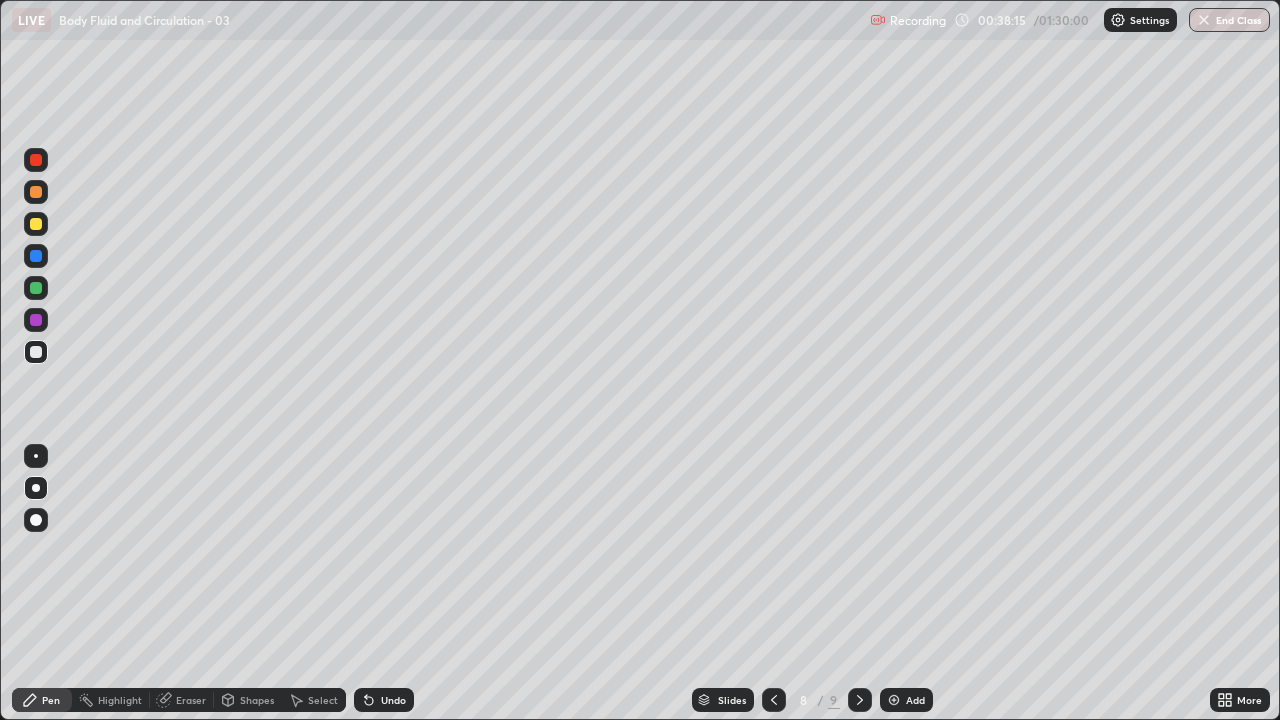 click at bounding box center (894, 700) 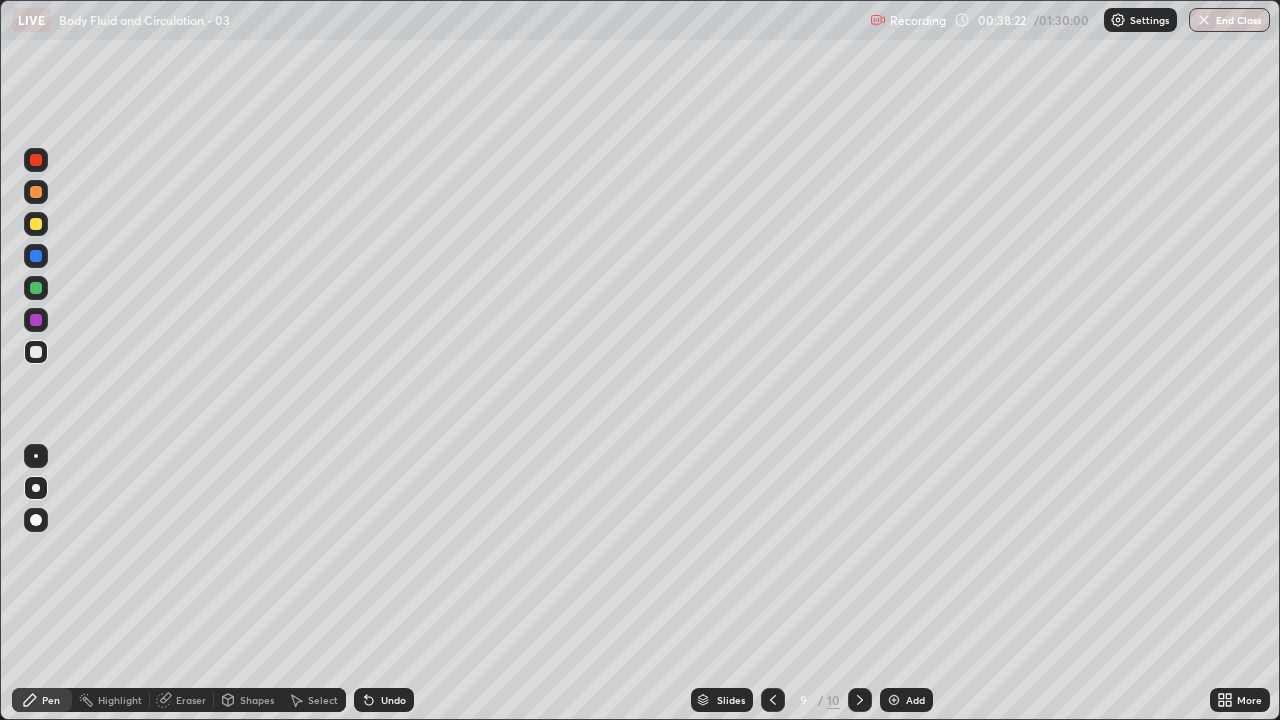 click on "Undo" at bounding box center (384, 700) 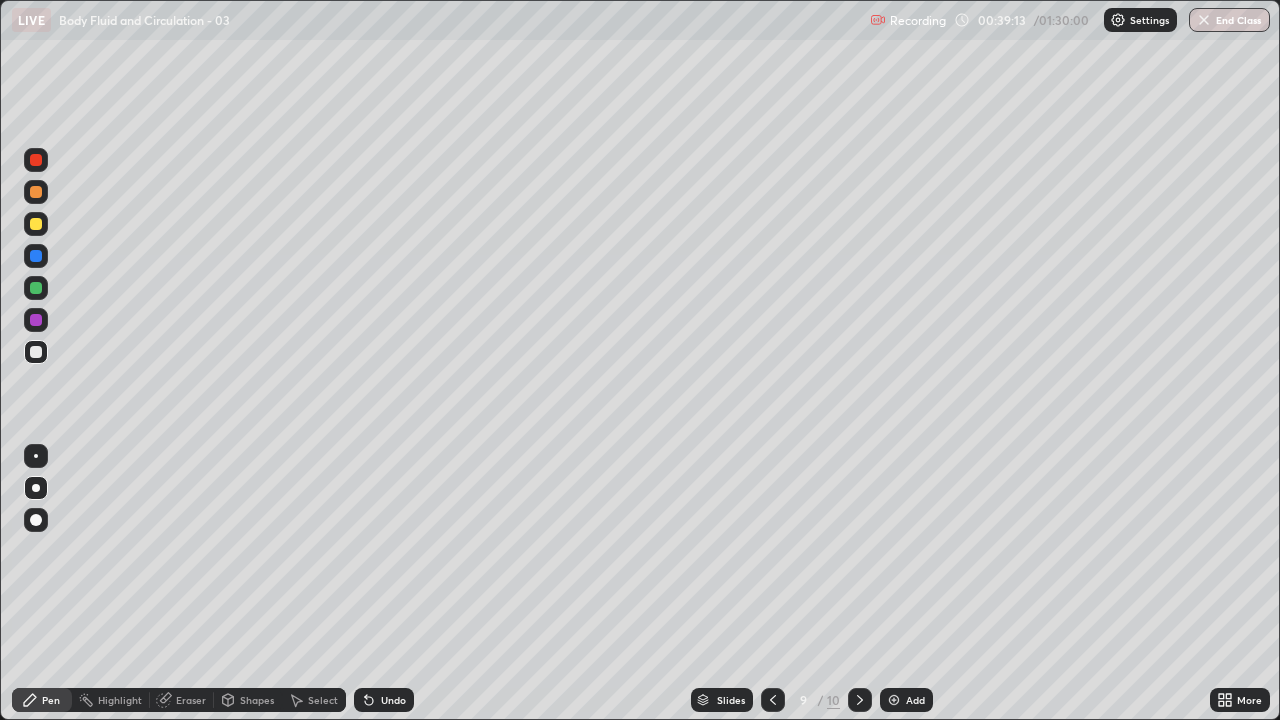 click at bounding box center (36, 224) 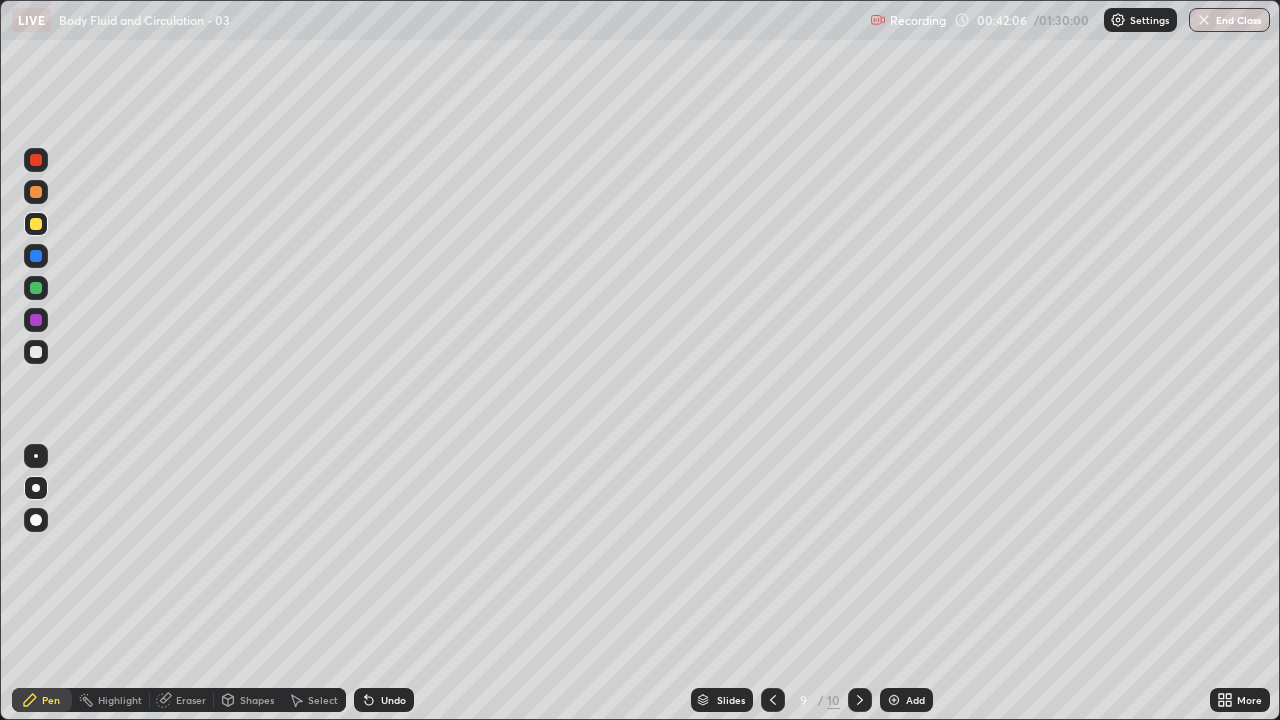 click at bounding box center (36, 320) 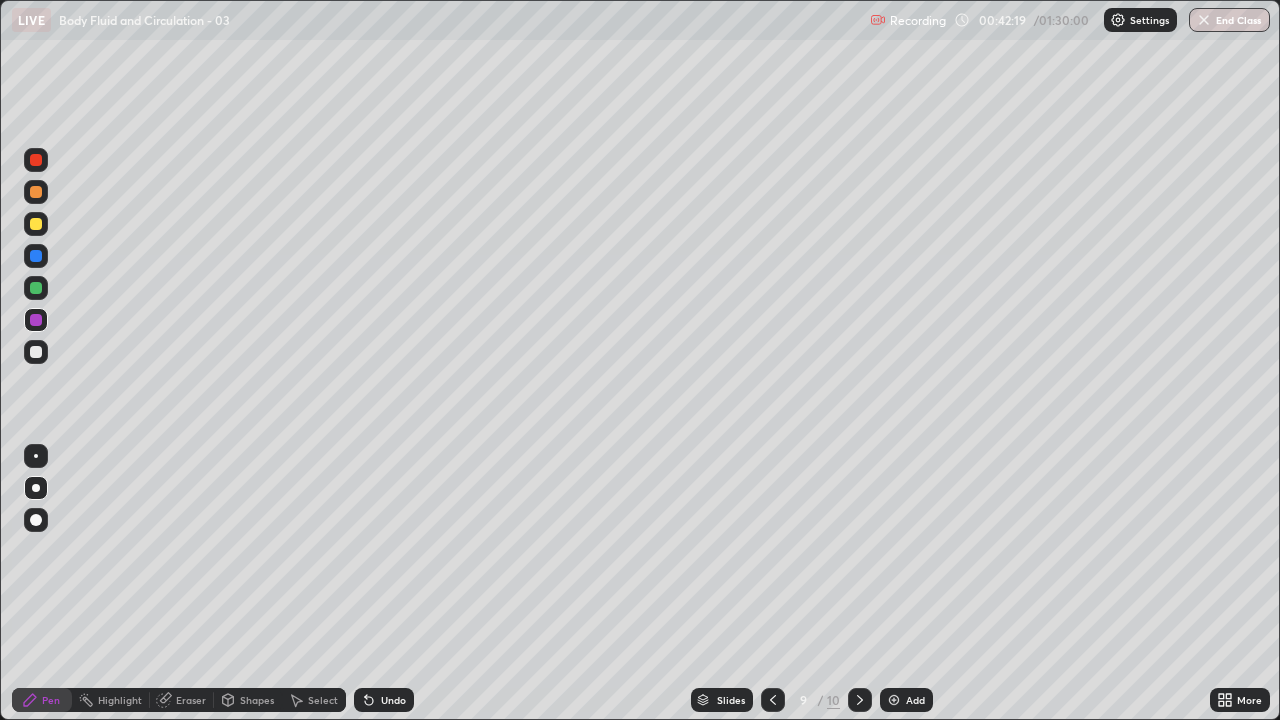 click on "Undo" at bounding box center (384, 700) 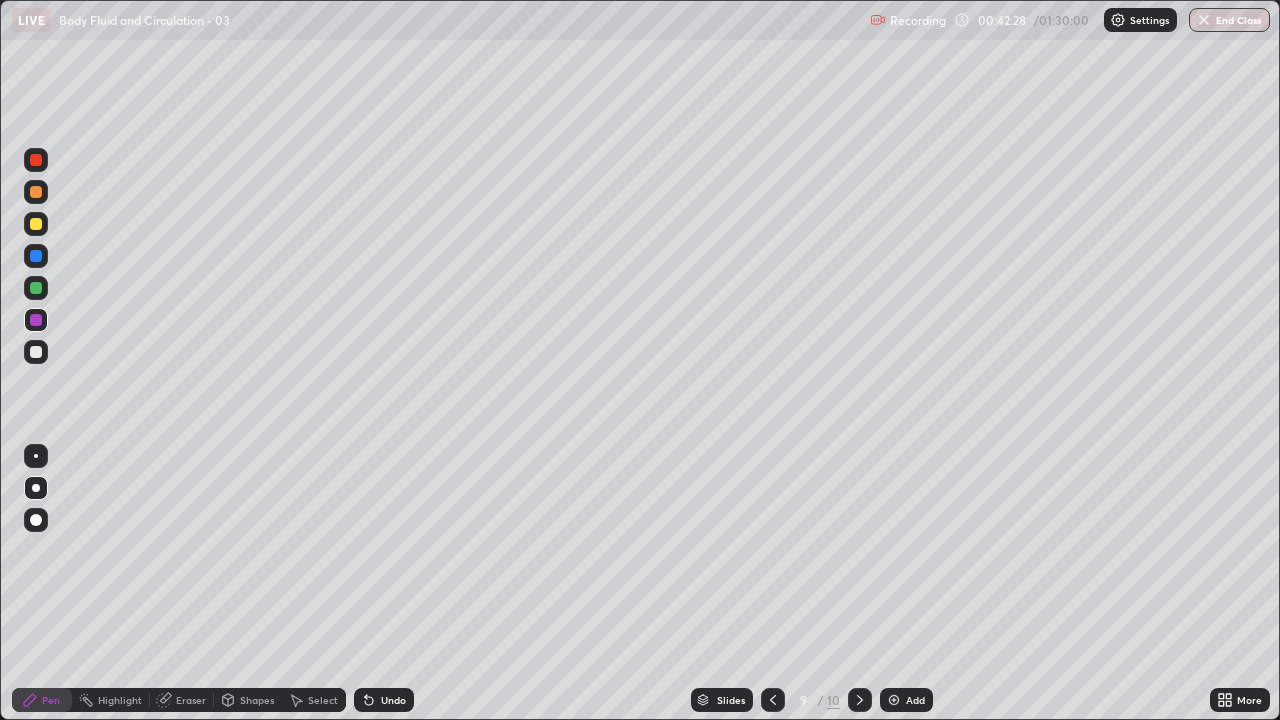 click at bounding box center (36, 352) 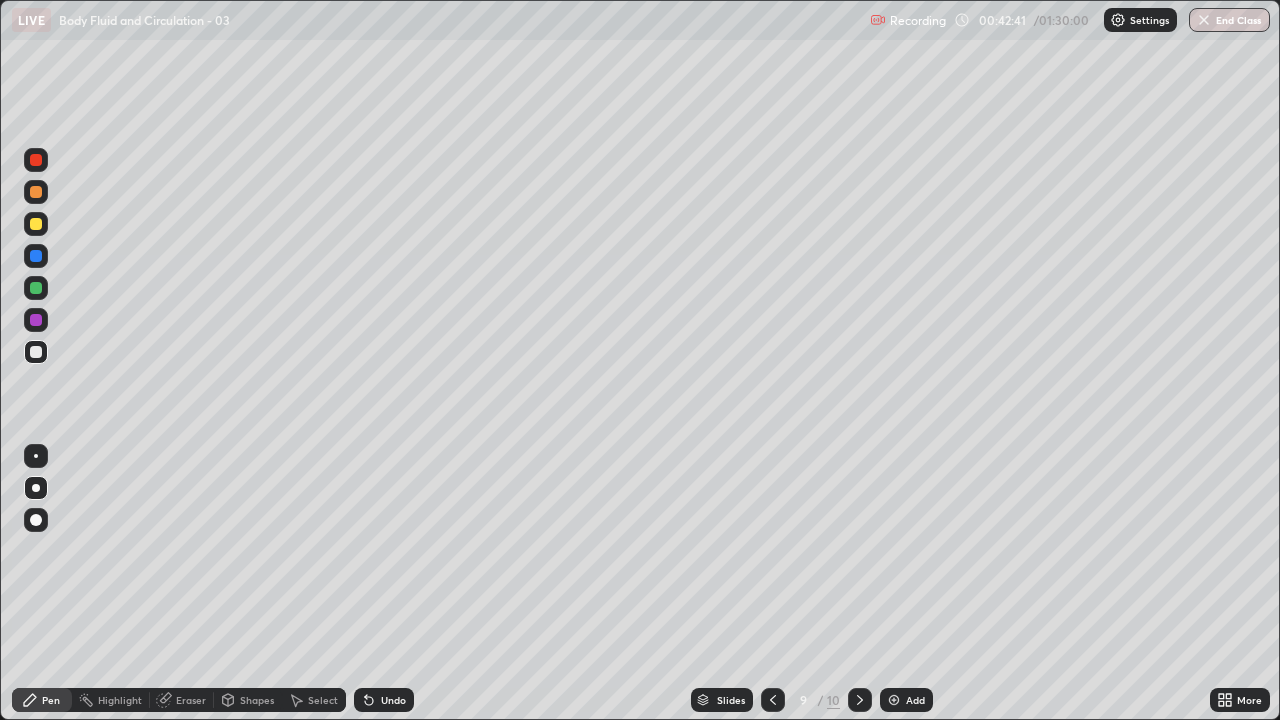 click at bounding box center (36, 256) 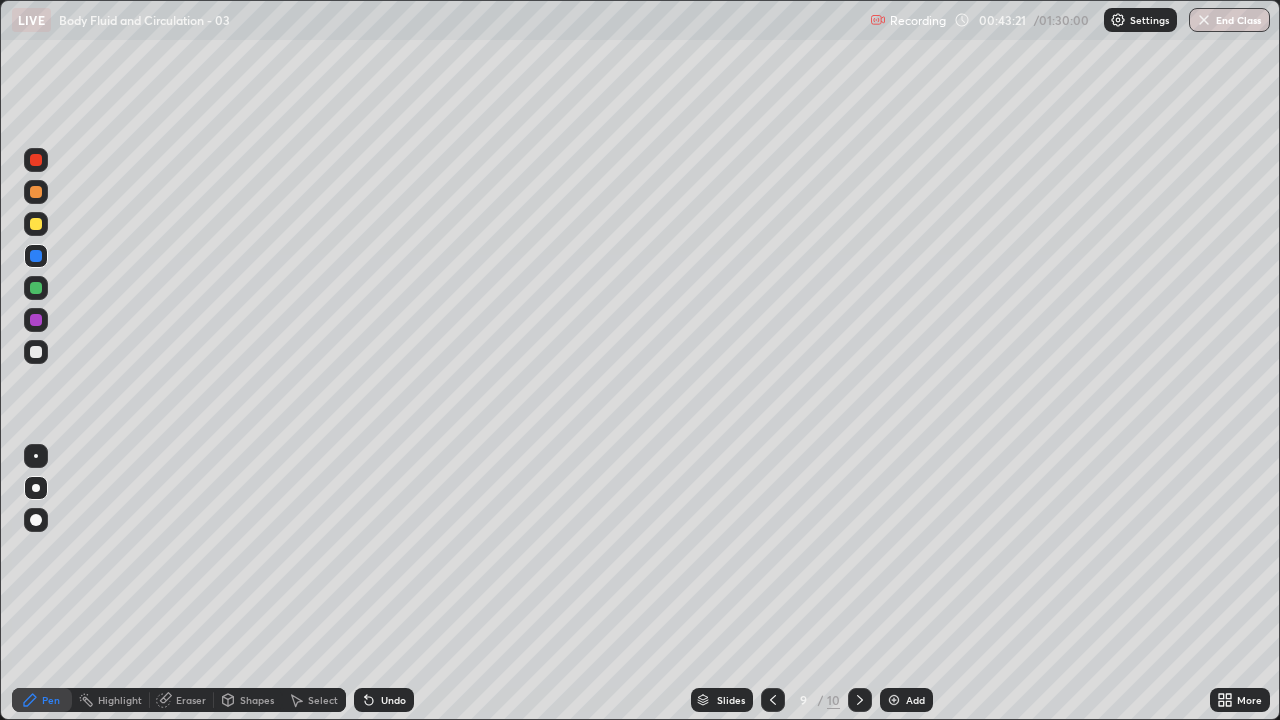 click on "Undo" at bounding box center [393, 700] 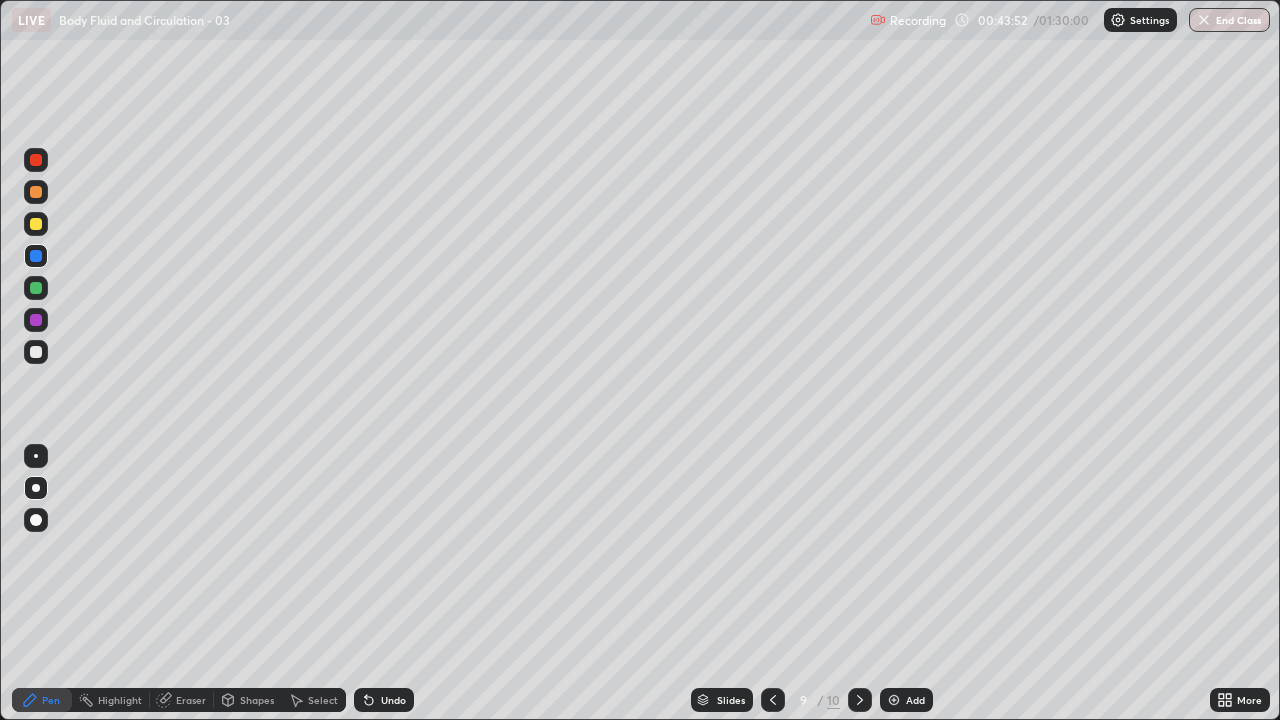 click on "Undo" at bounding box center (393, 700) 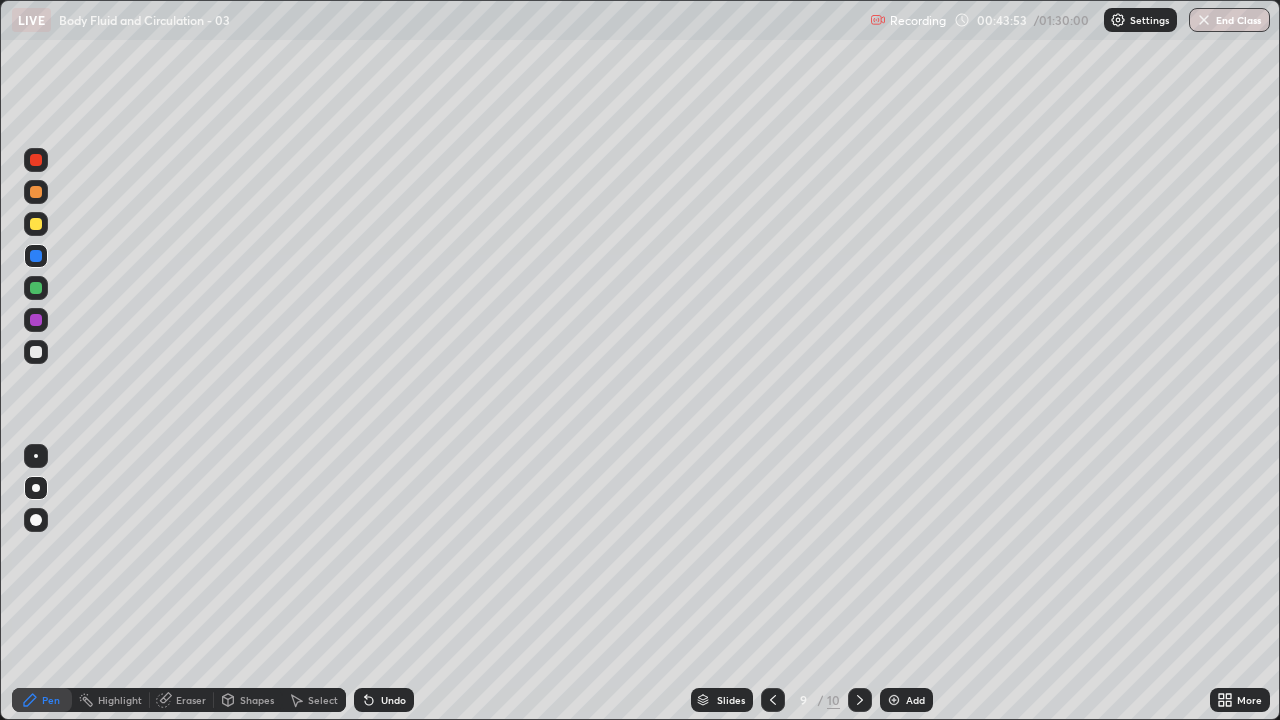 click on "Undo" at bounding box center (384, 700) 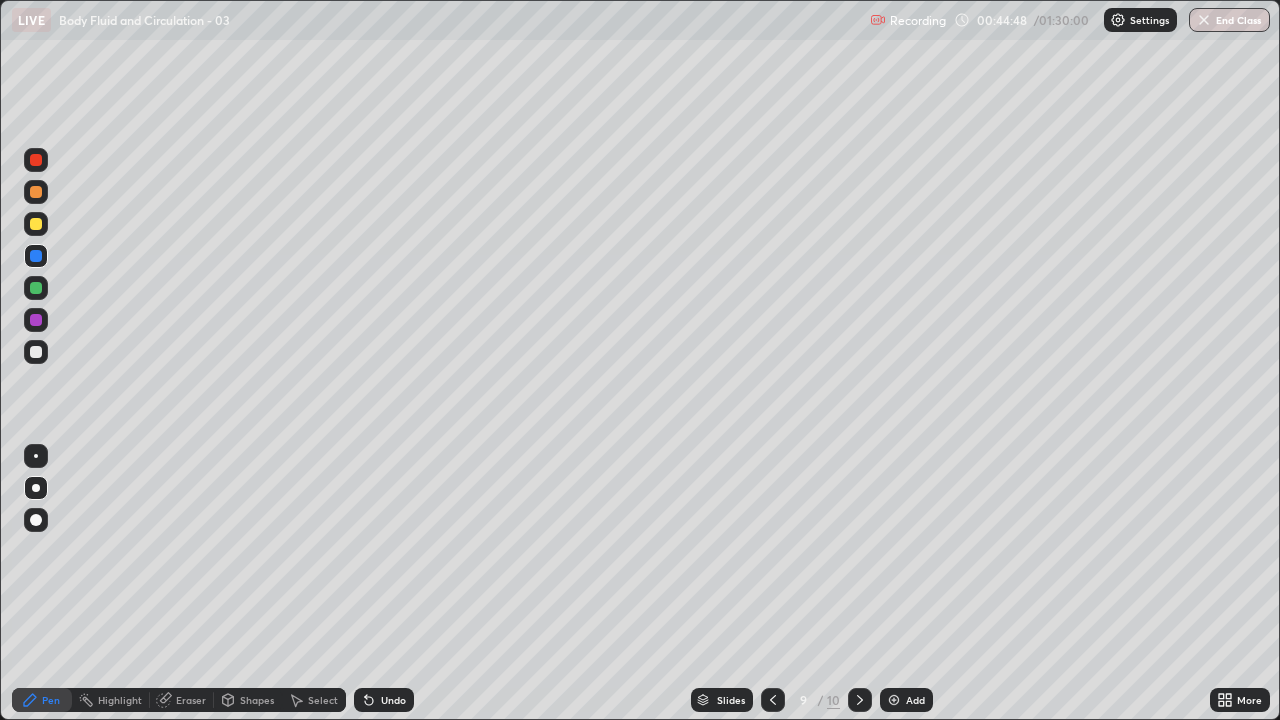 click on "Undo" at bounding box center (384, 700) 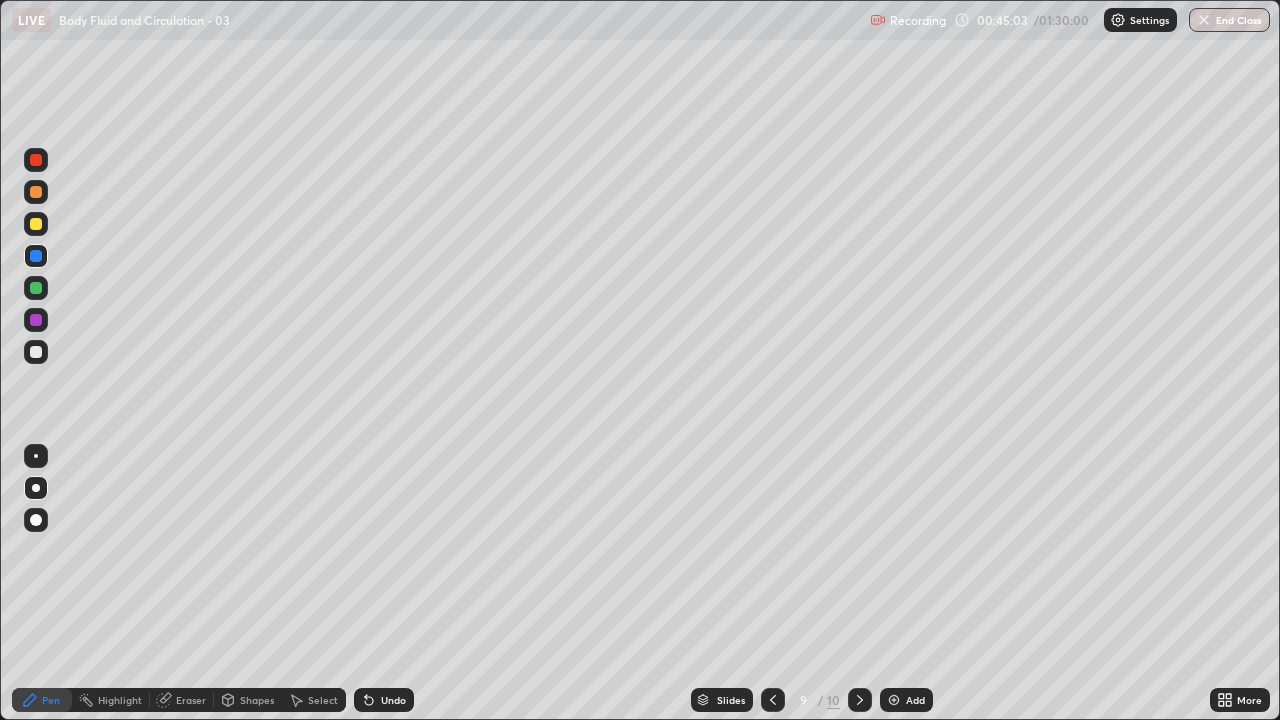 click at bounding box center (36, 352) 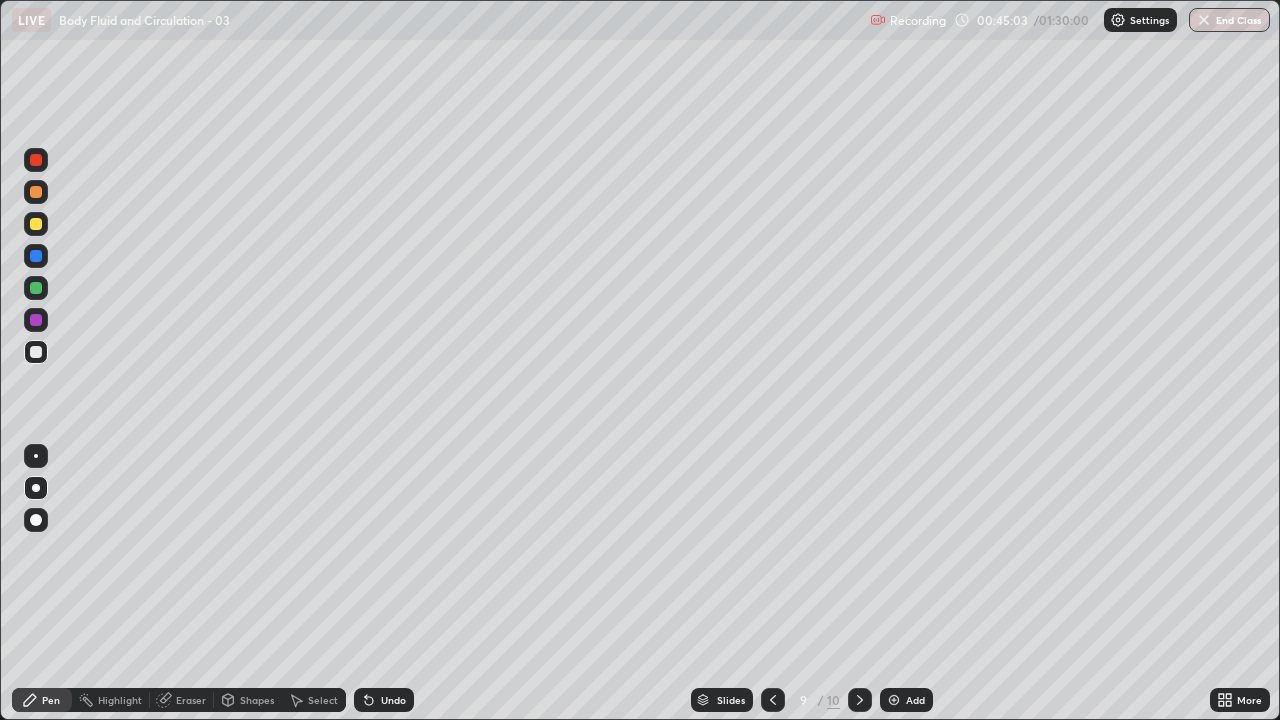 click at bounding box center [36, 456] 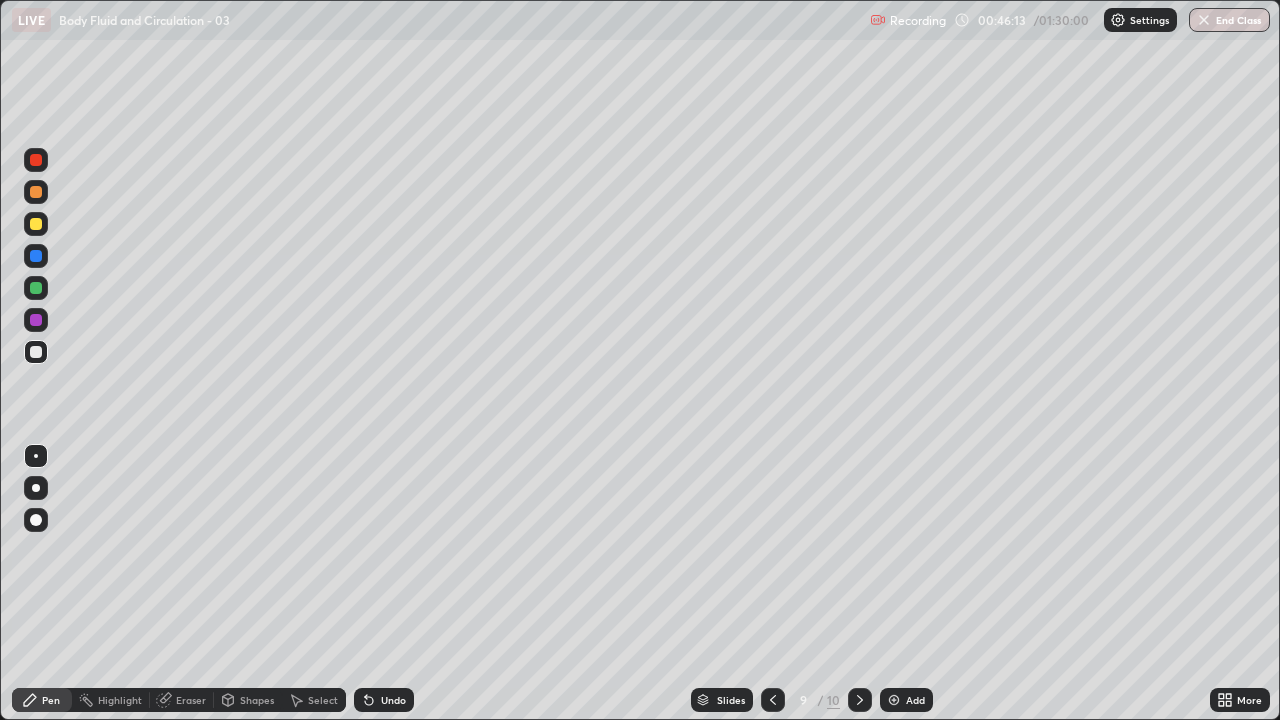 click at bounding box center (894, 700) 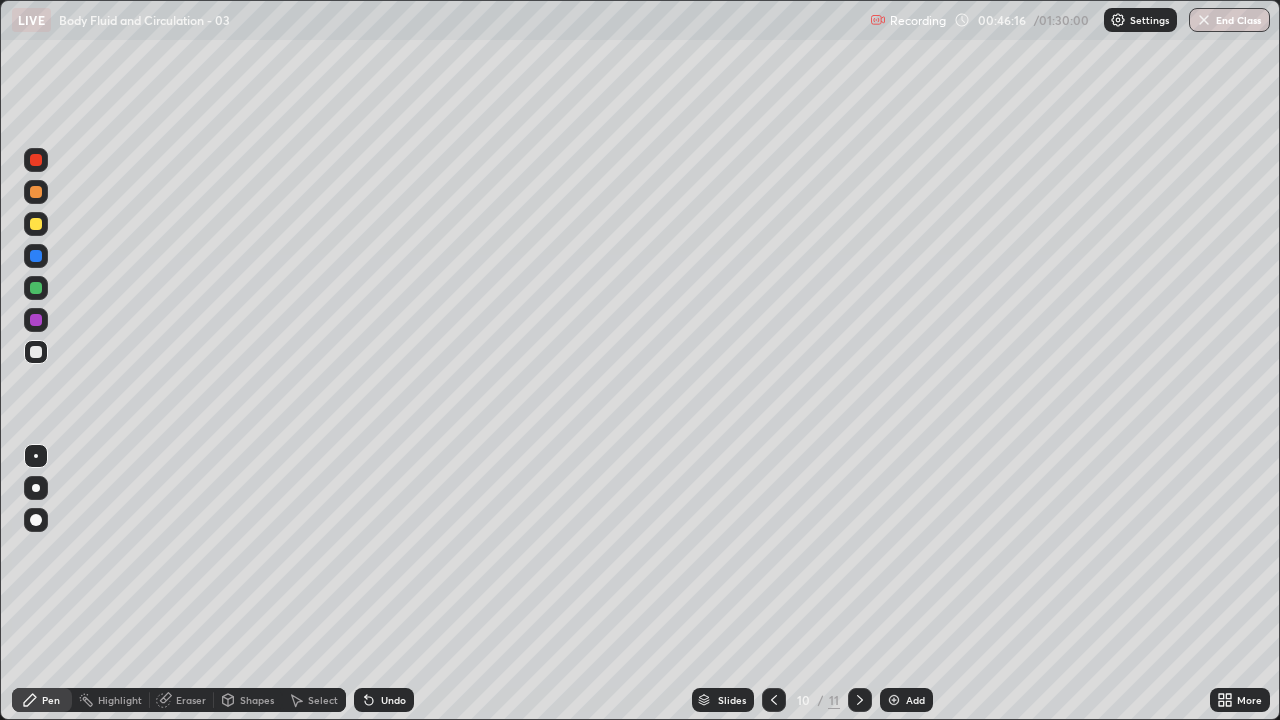 click at bounding box center [36, 488] 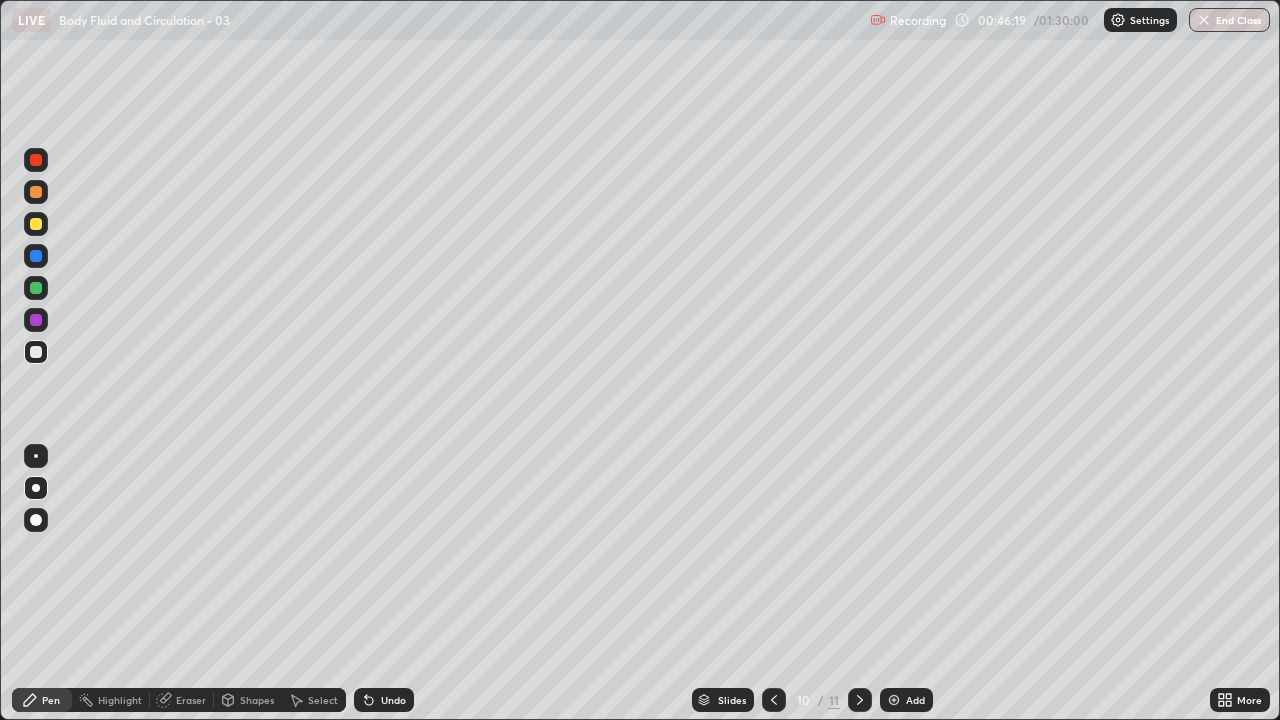 click at bounding box center [36, 224] 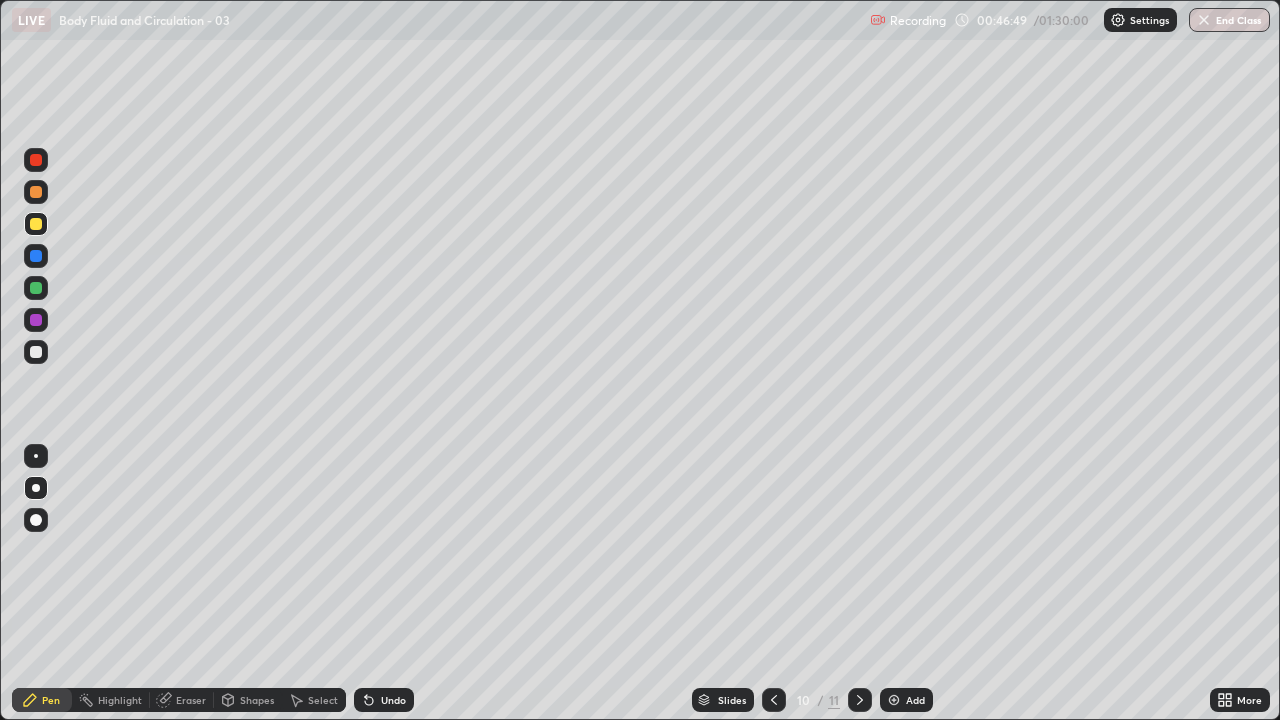 click at bounding box center (36, 192) 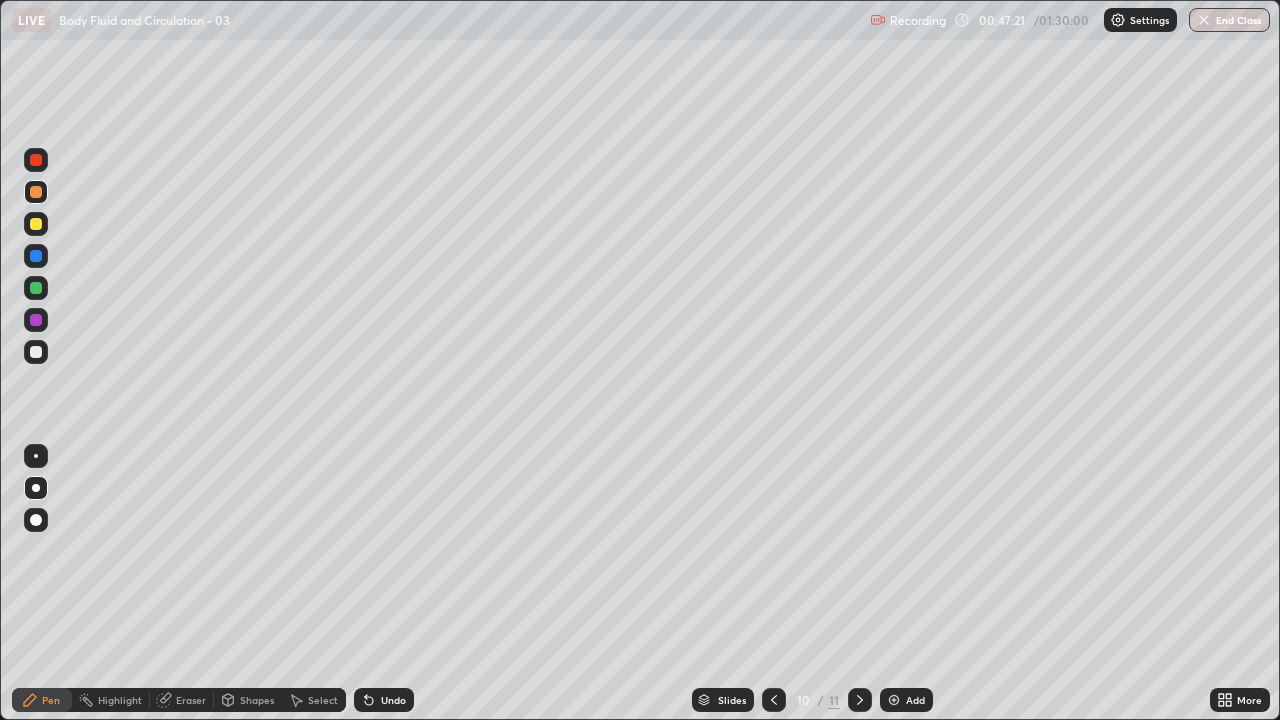 click at bounding box center [36, 256] 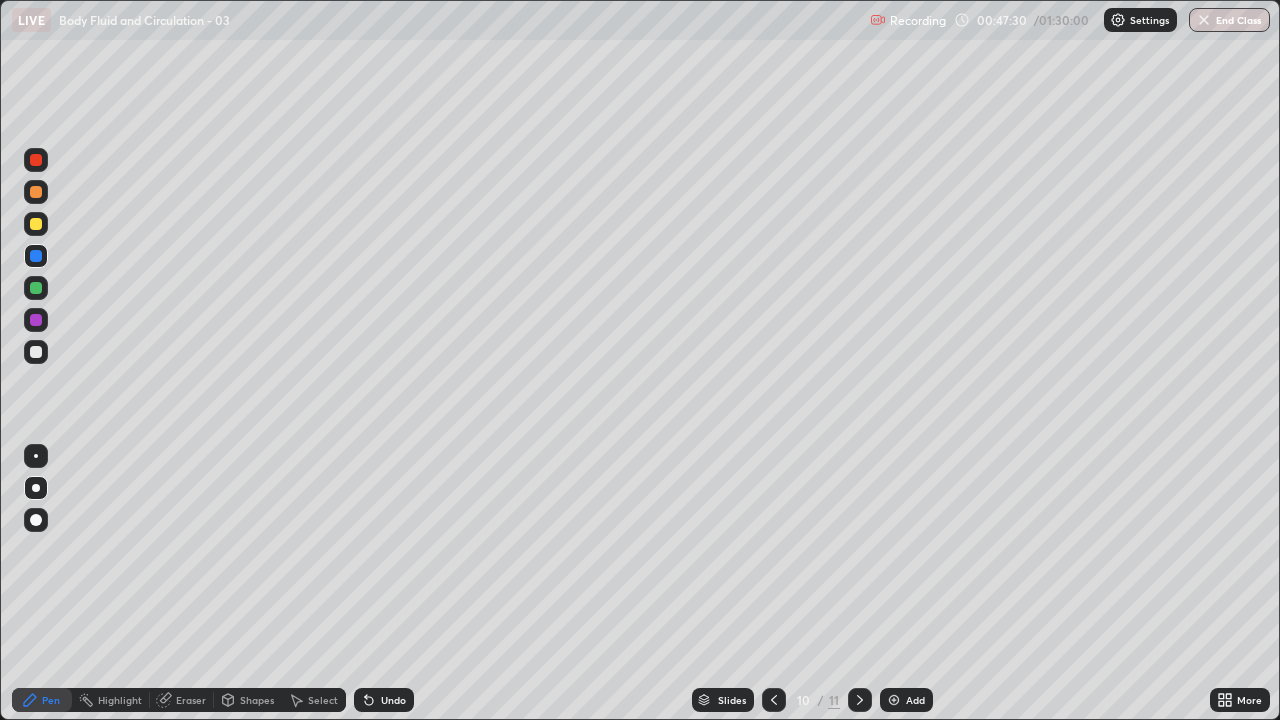 click at bounding box center (36, 320) 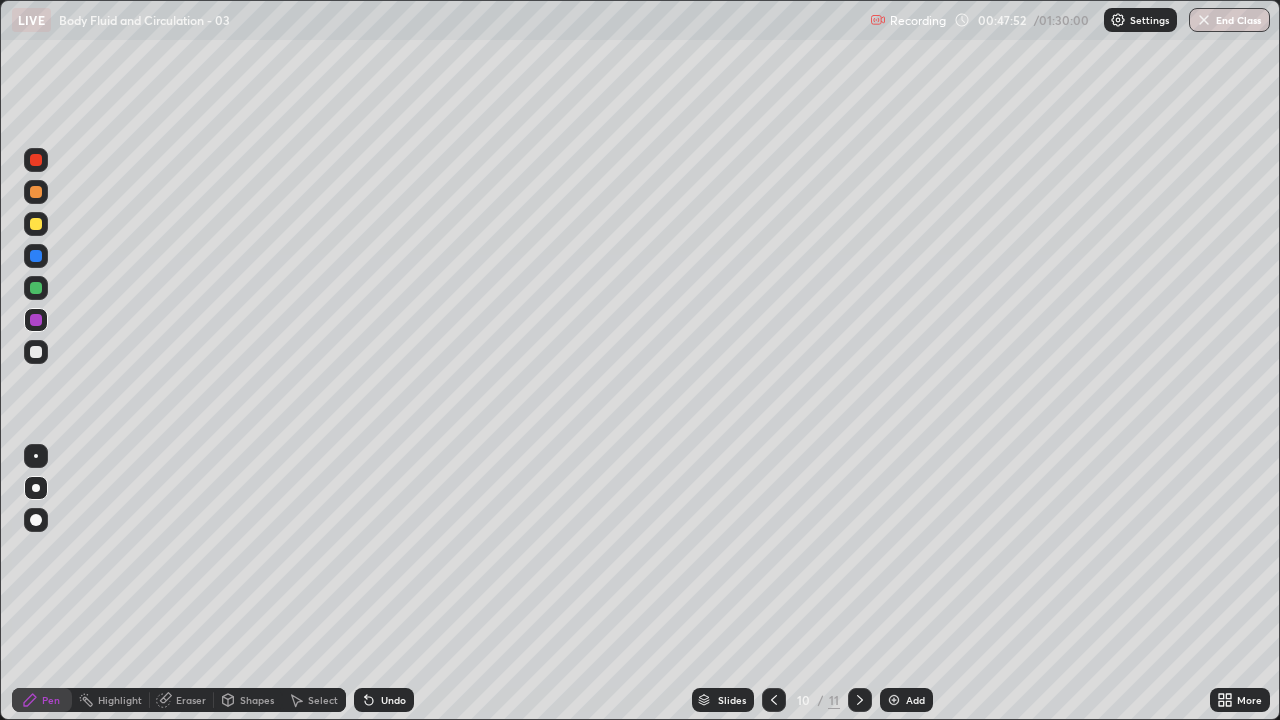 click at bounding box center [36, 352] 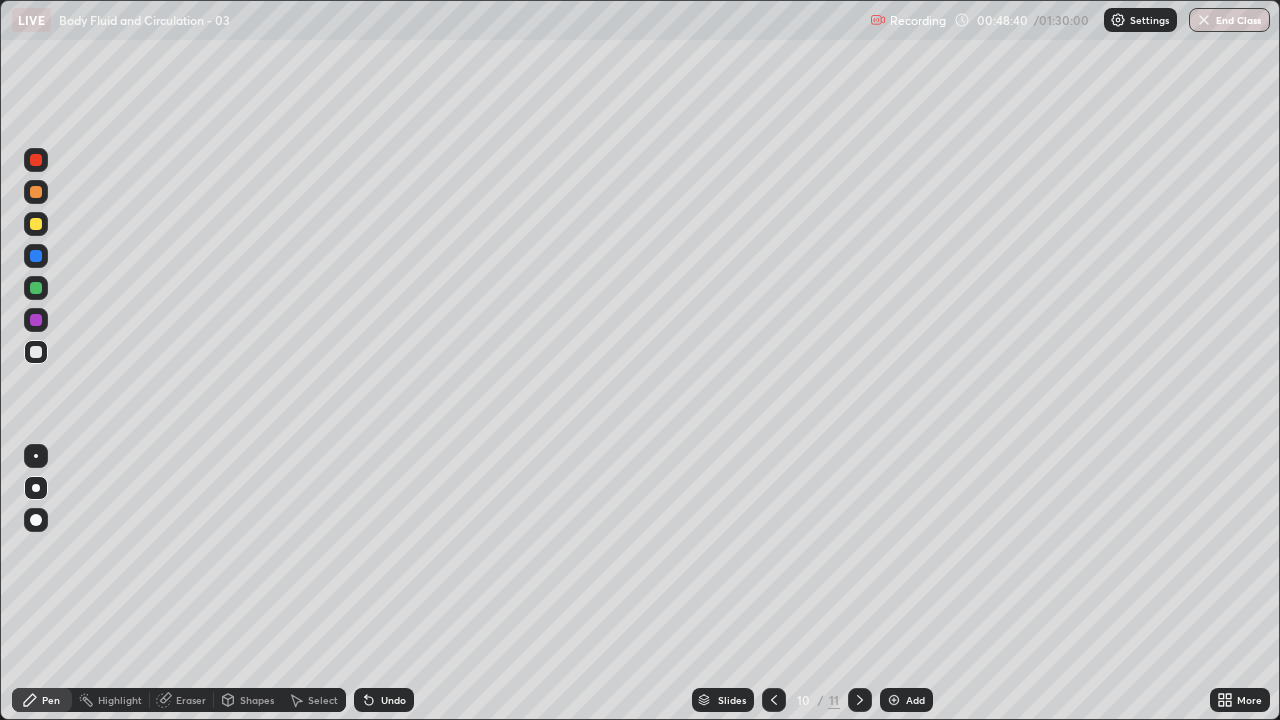 click on "Undo" at bounding box center (393, 700) 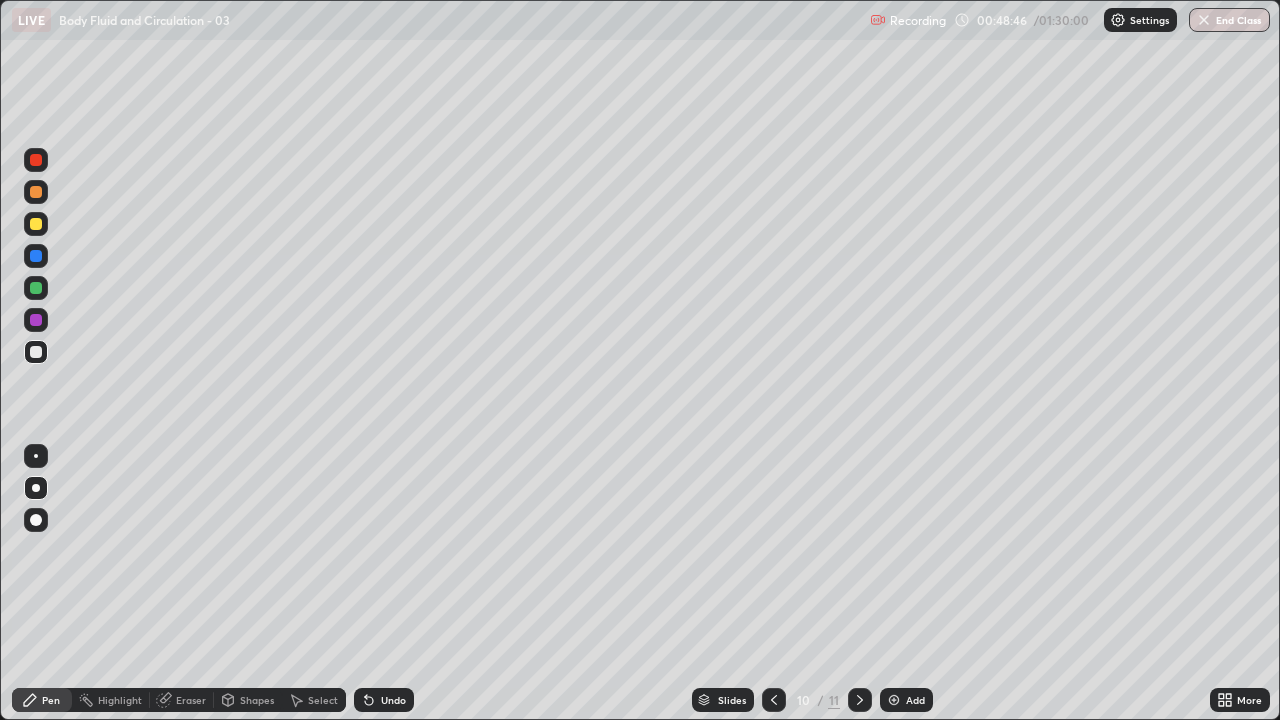 click at bounding box center (36, 320) 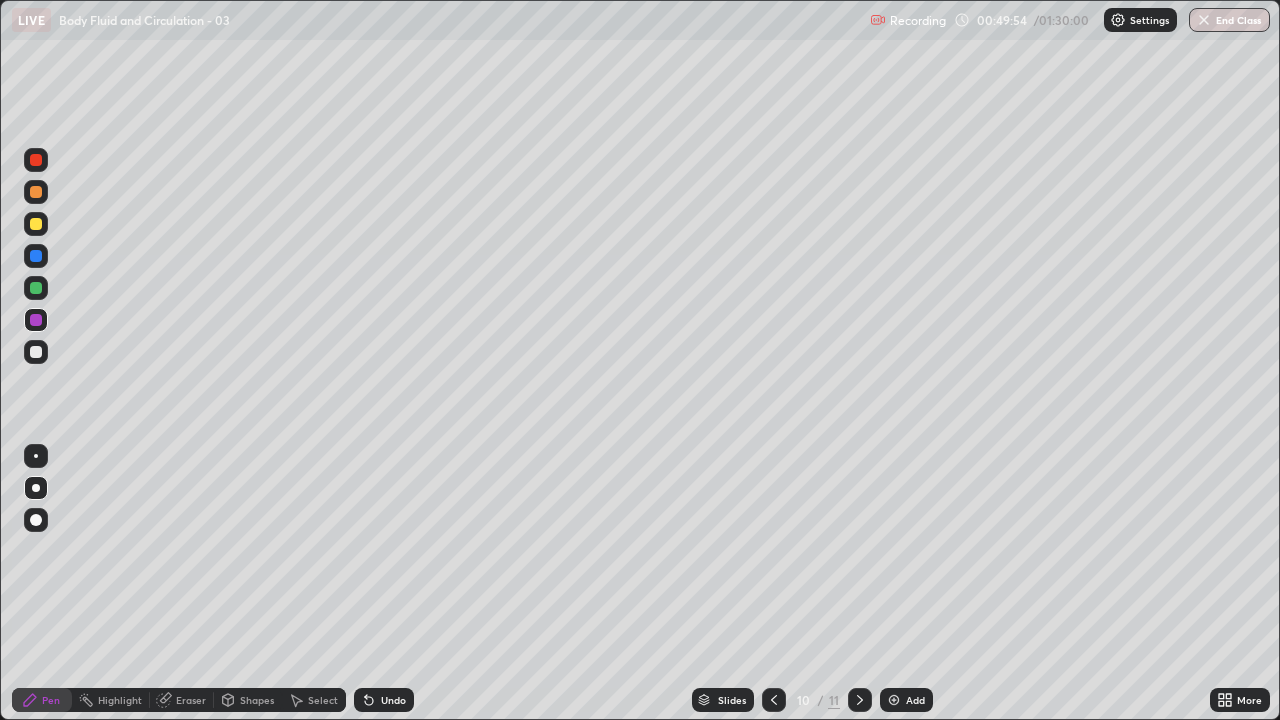 click at bounding box center (36, 288) 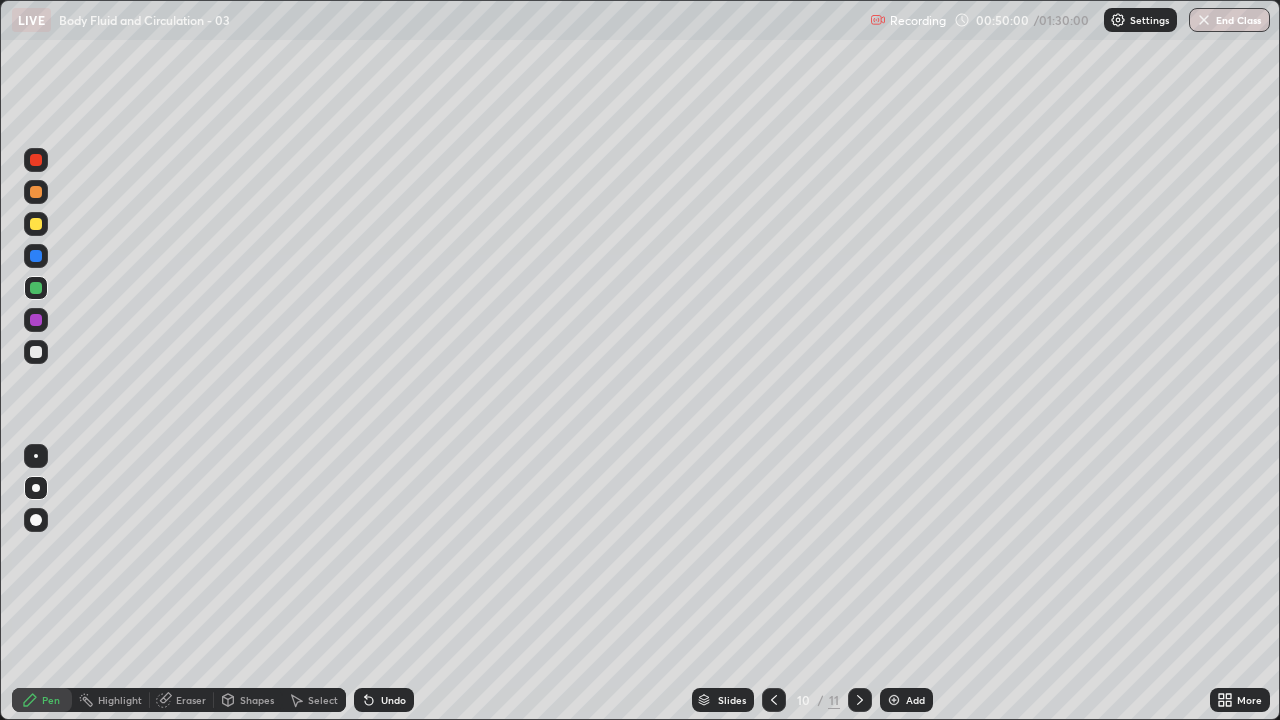 click at bounding box center (36, 320) 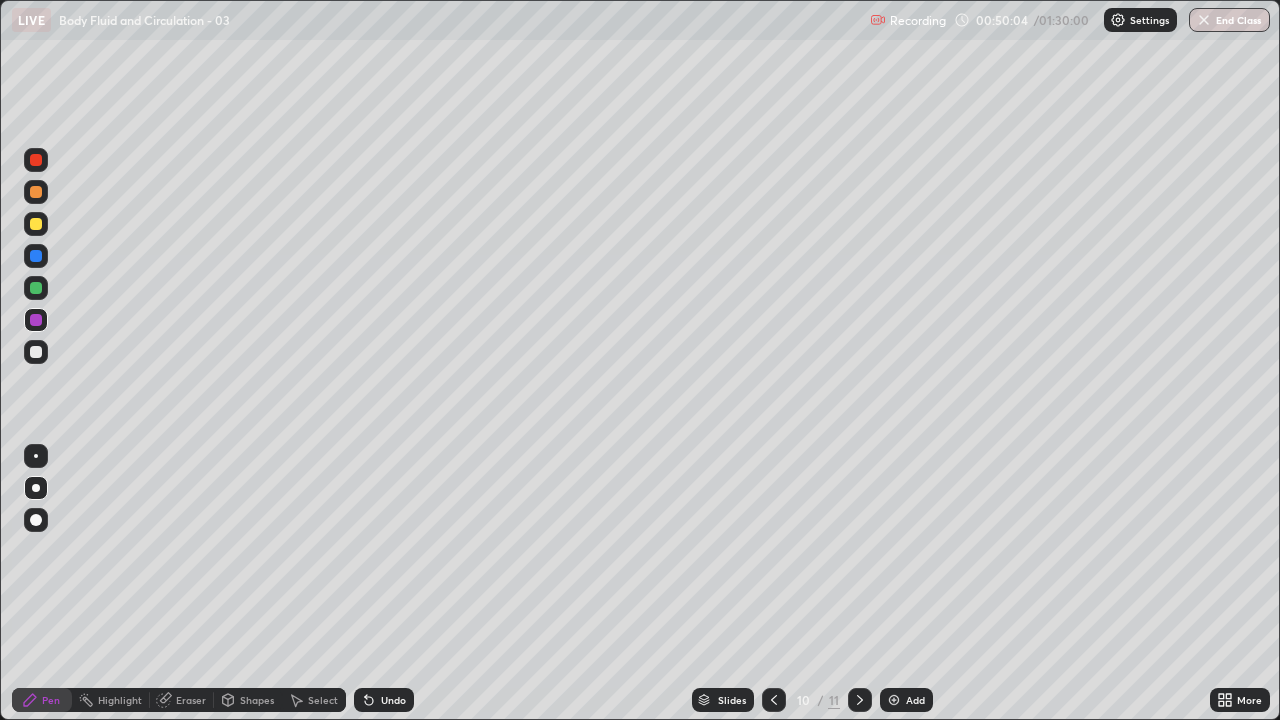 click on "Undo" at bounding box center [393, 700] 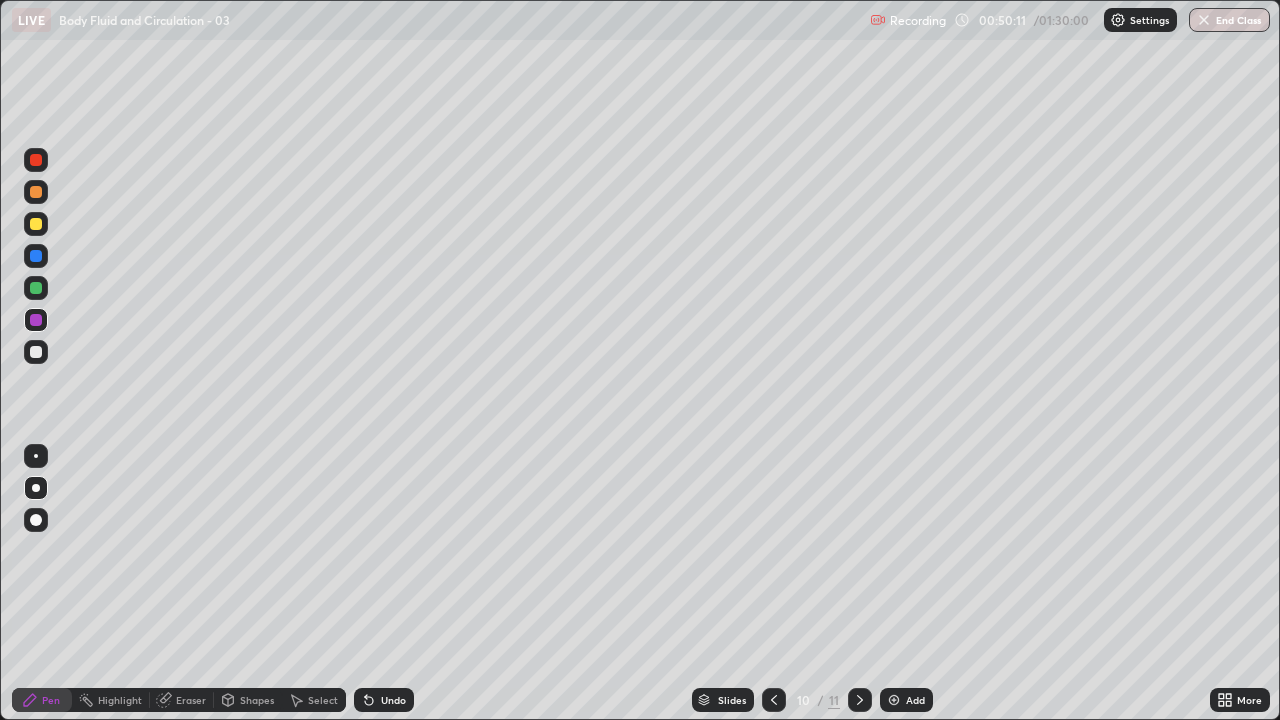 click at bounding box center (36, 288) 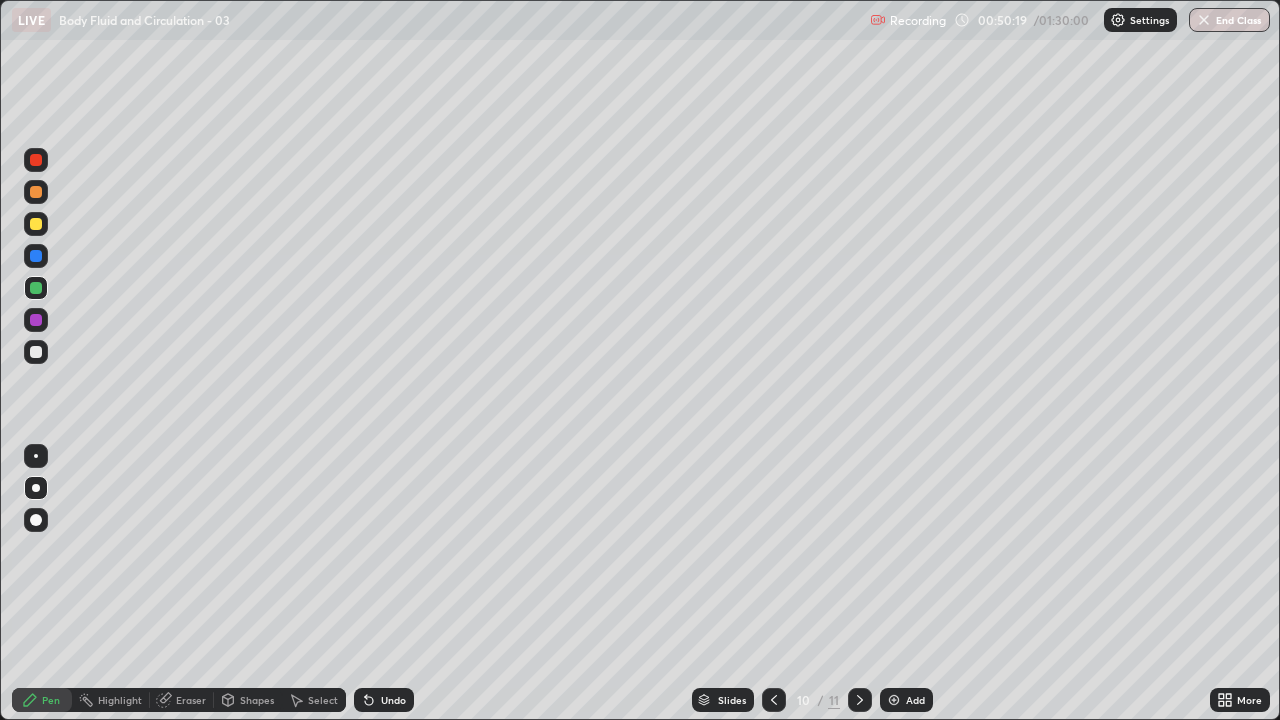 click at bounding box center [36, 320] 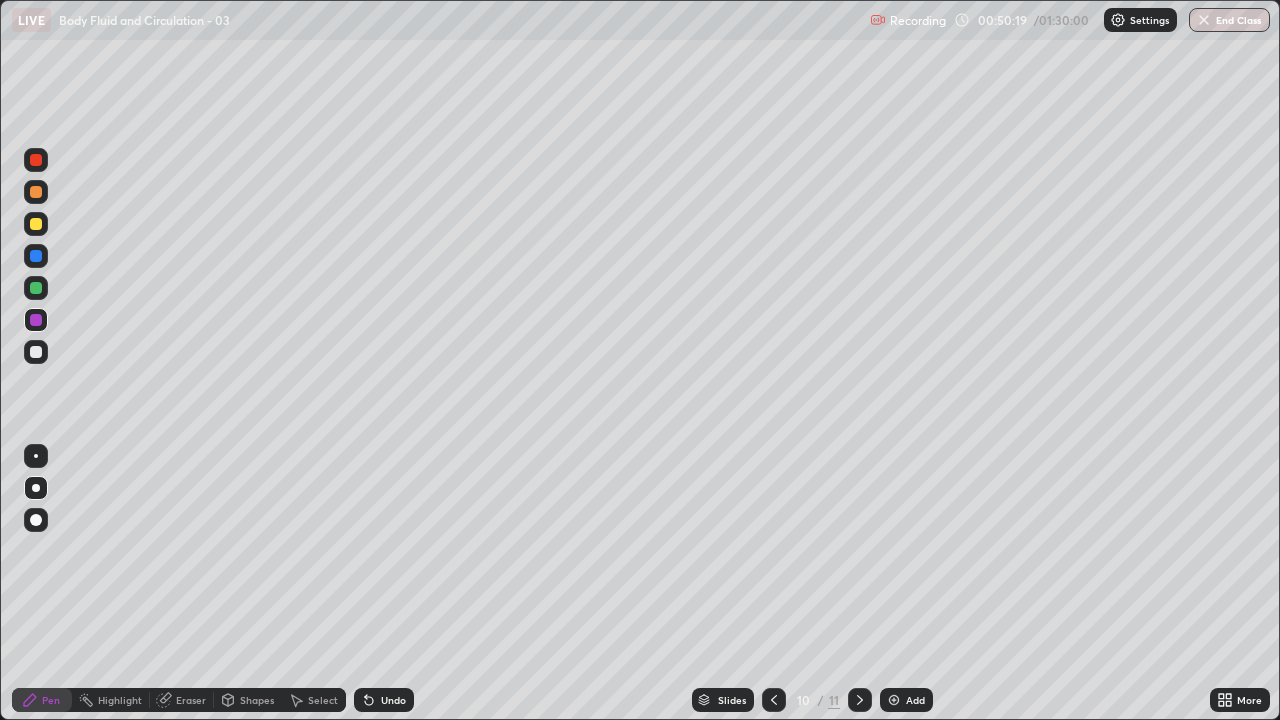click at bounding box center [36, 352] 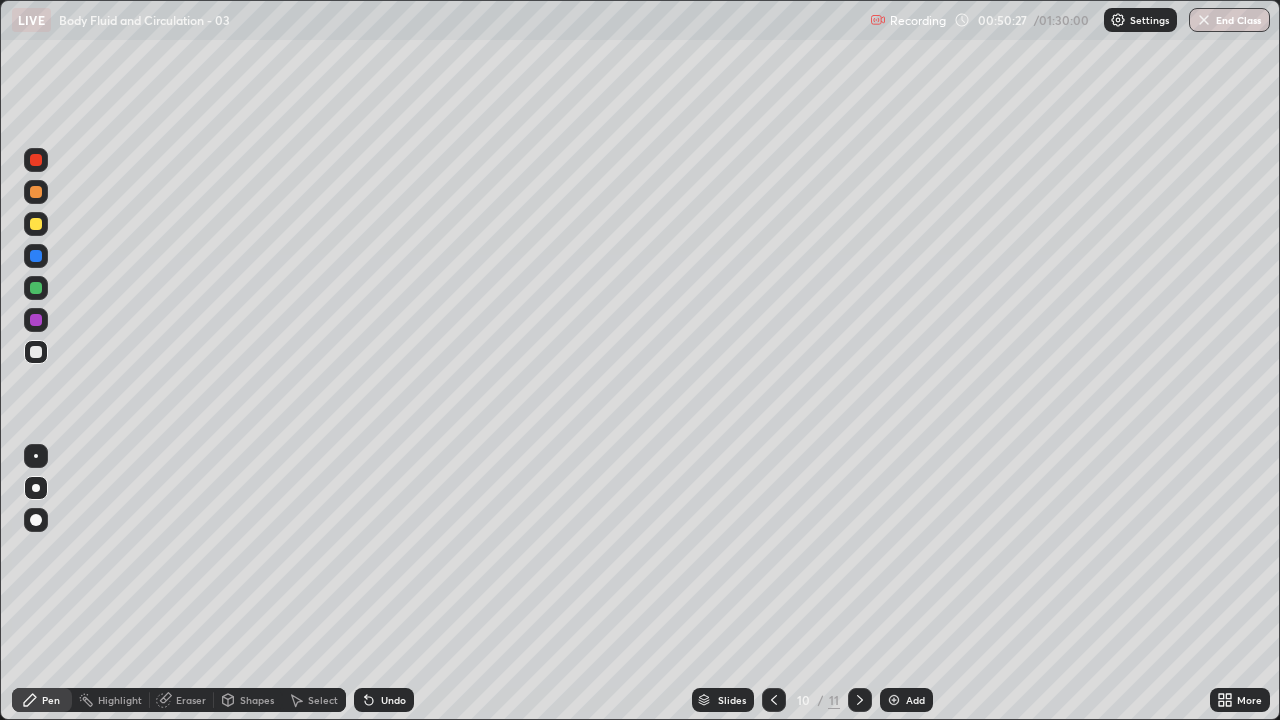 click on "Undo" at bounding box center [384, 700] 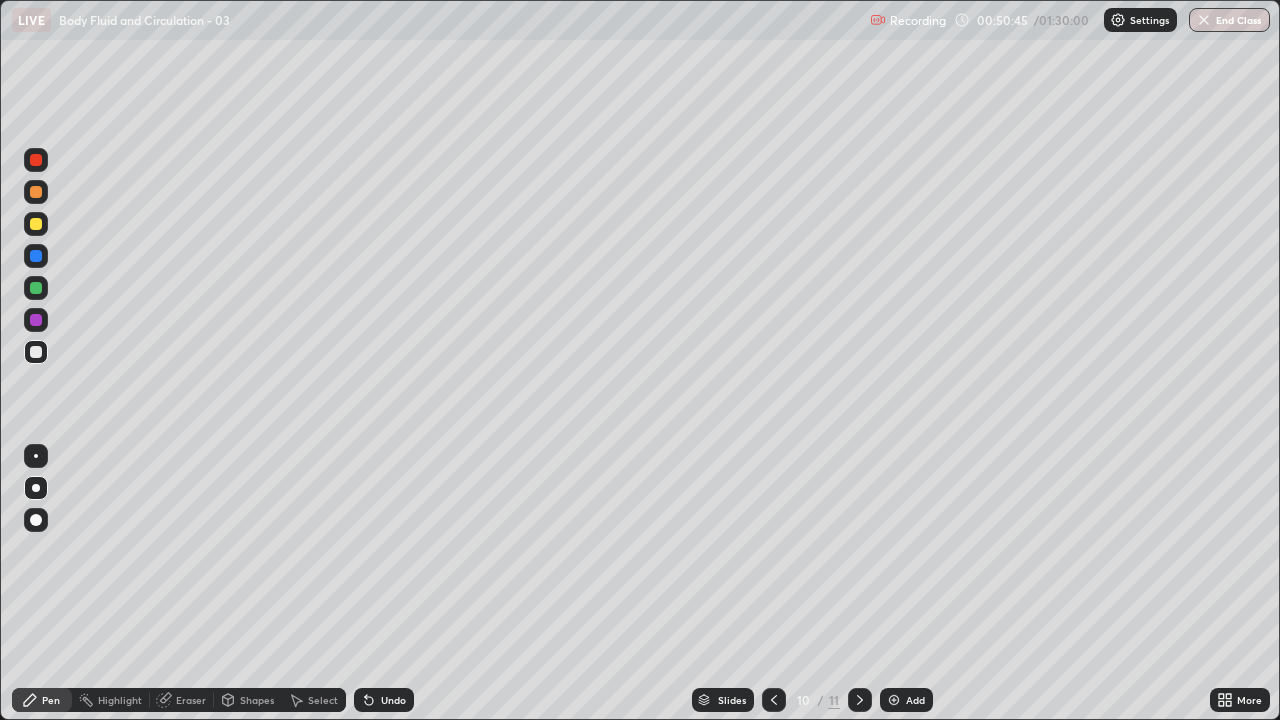 click at bounding box center [36, 288] 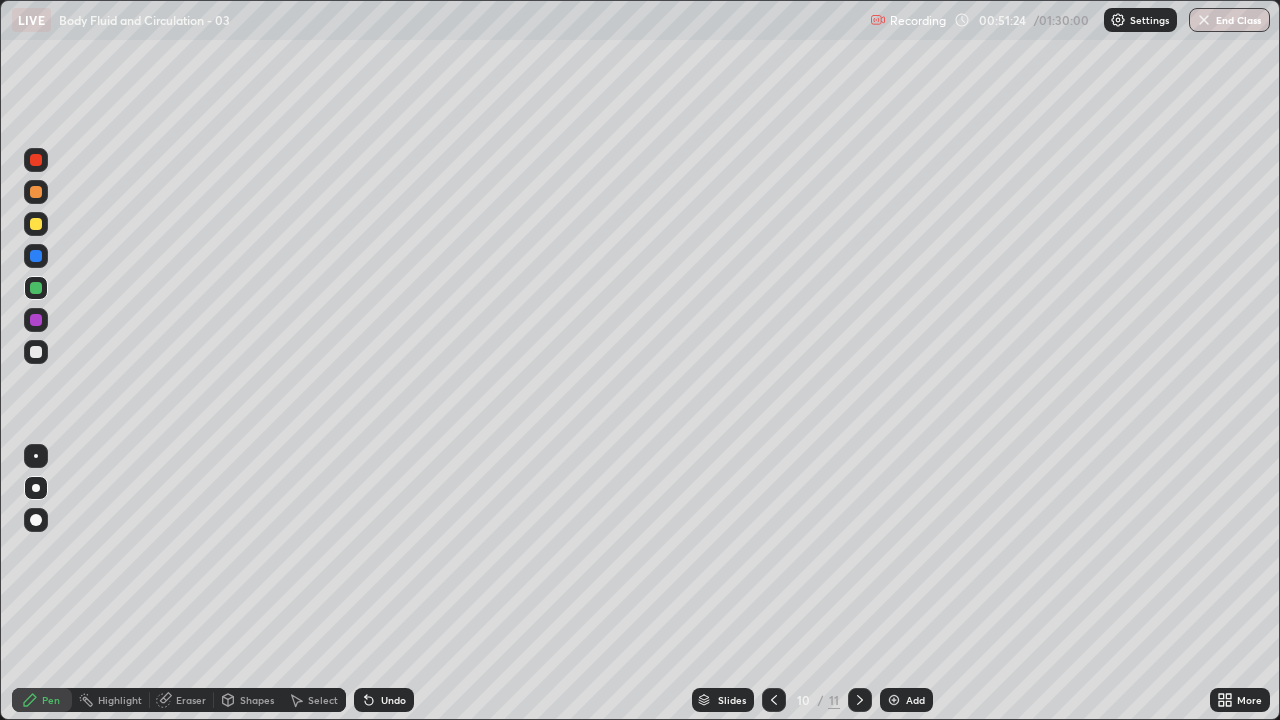 click on "Eraser" at bounding box center [191, 700] 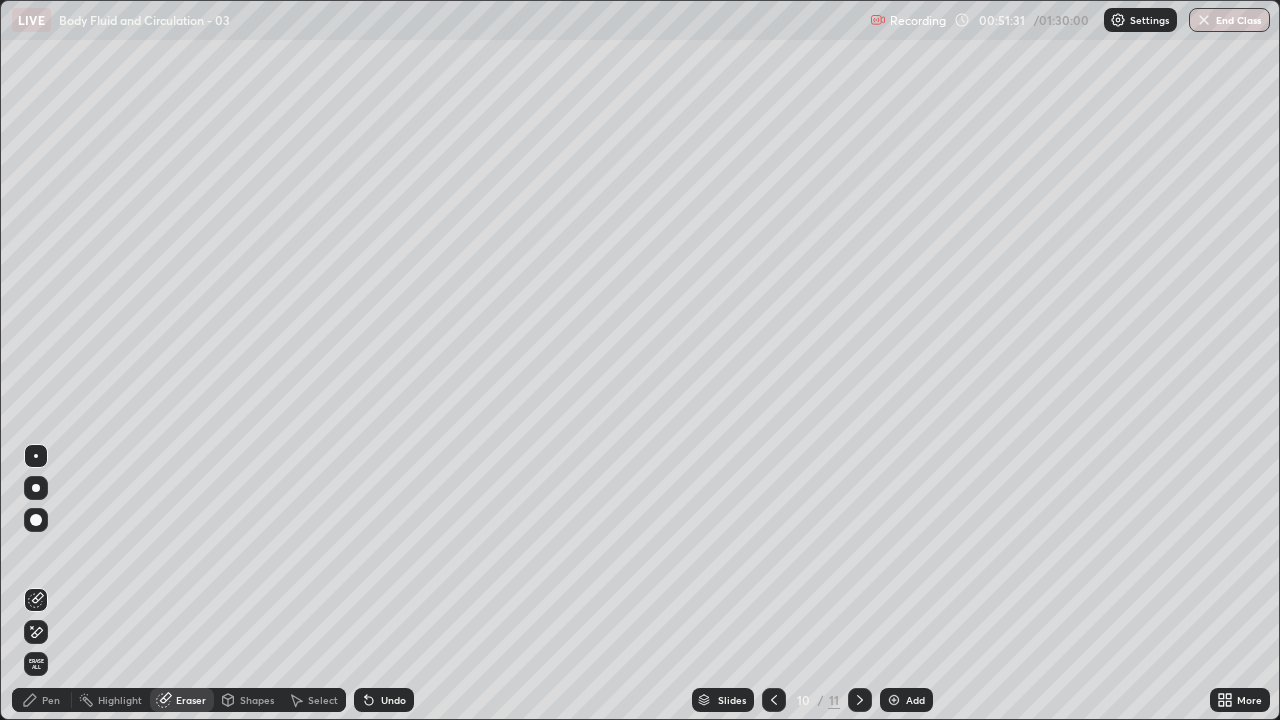click at bounding box center (36, 488) 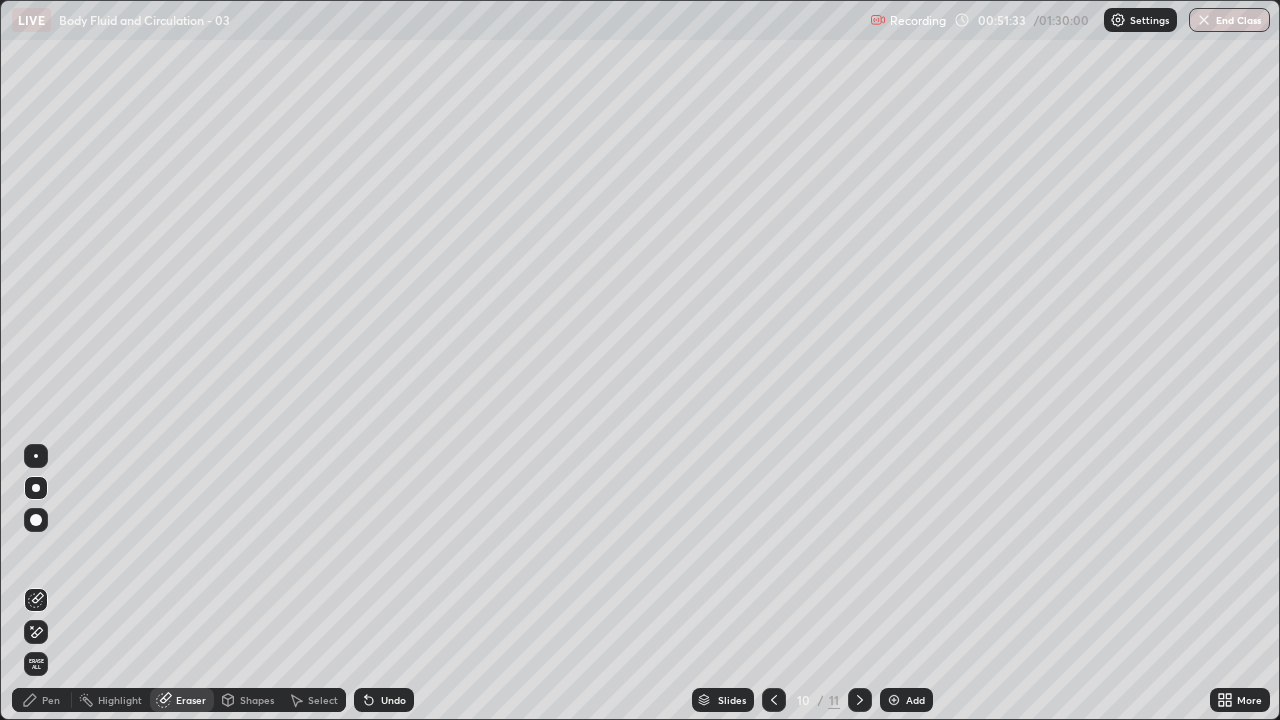 click on "Pen" at bounding box center [51, 700] 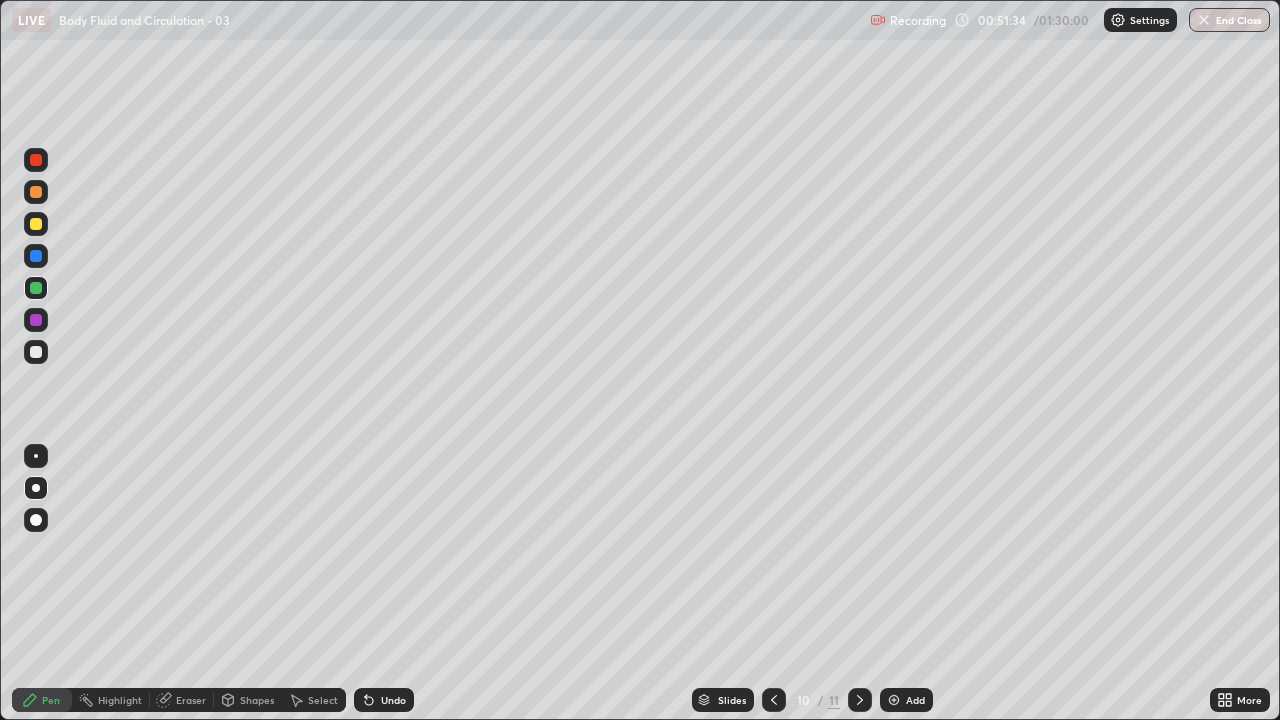 click at bounding box center (36, 256) 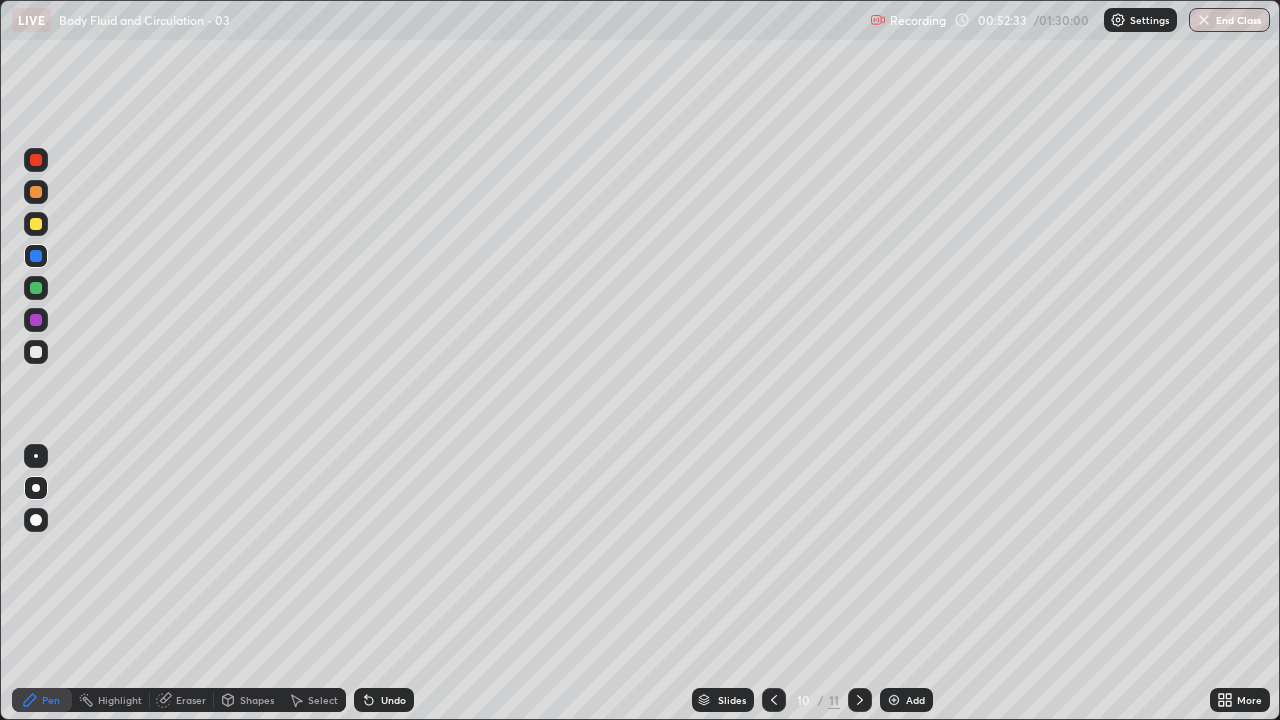 click at bounding box center [36, 288] 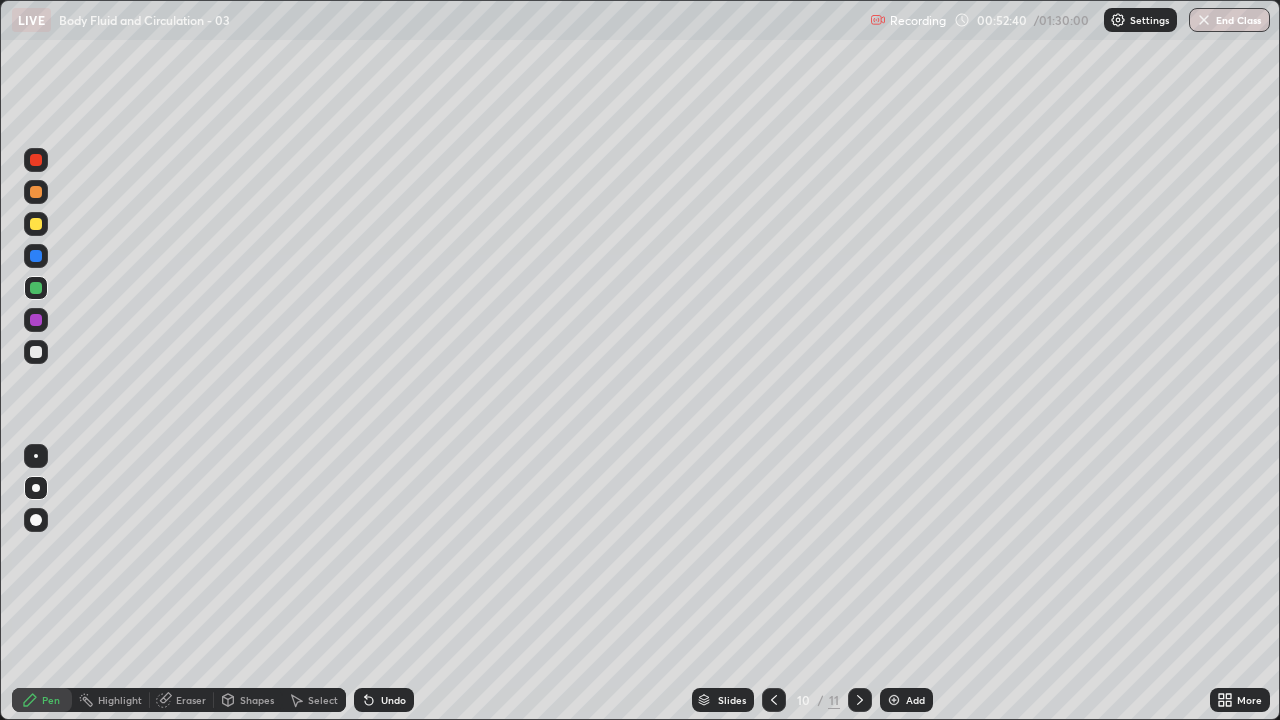 click at bounding box center [894, 700] 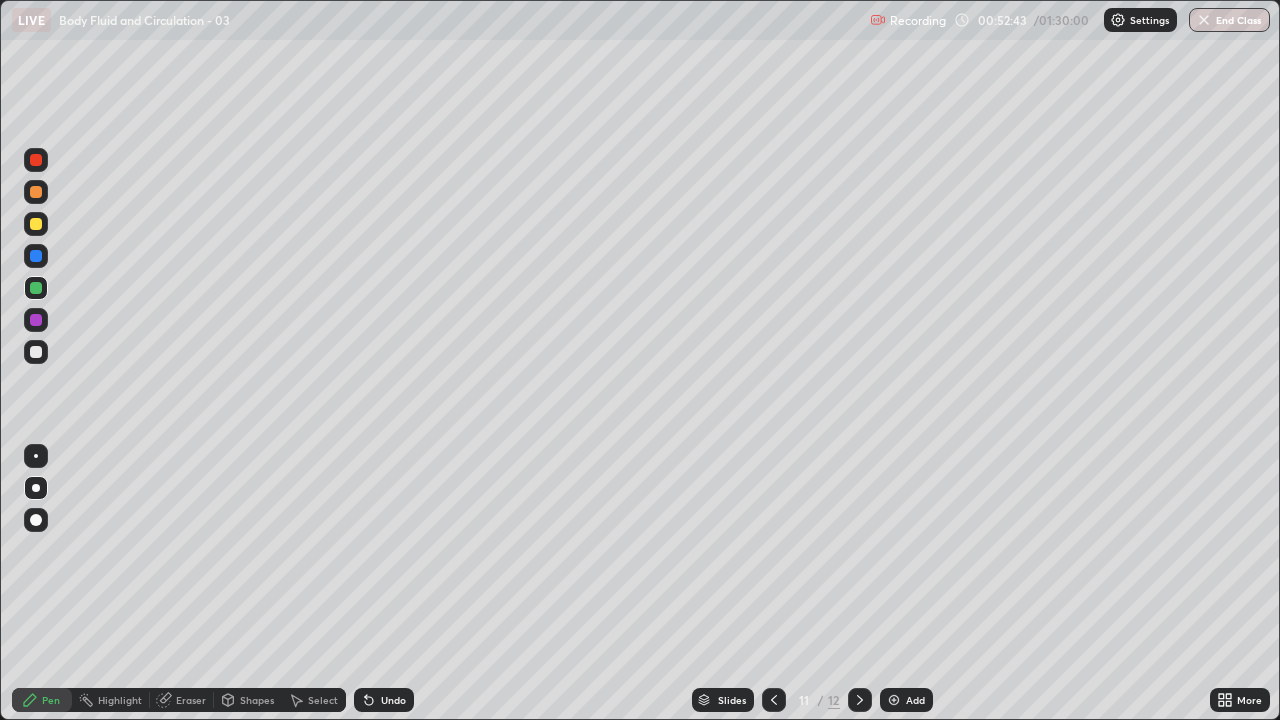 click 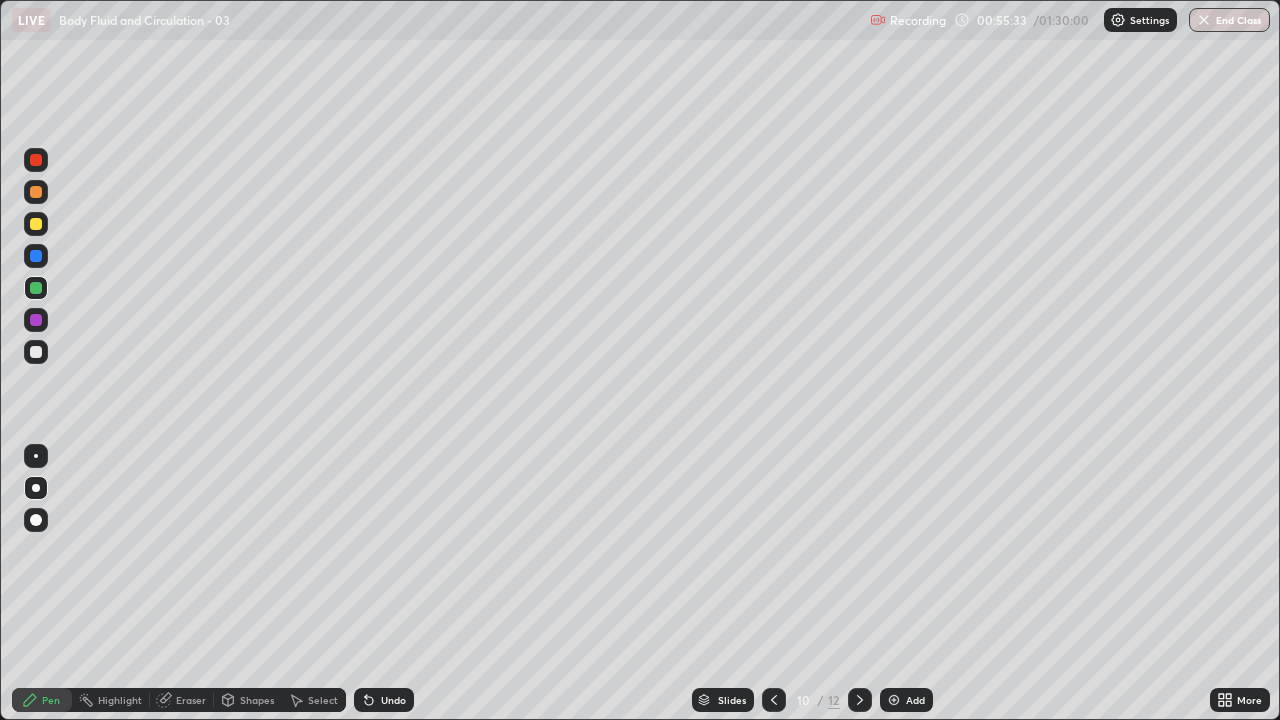 click 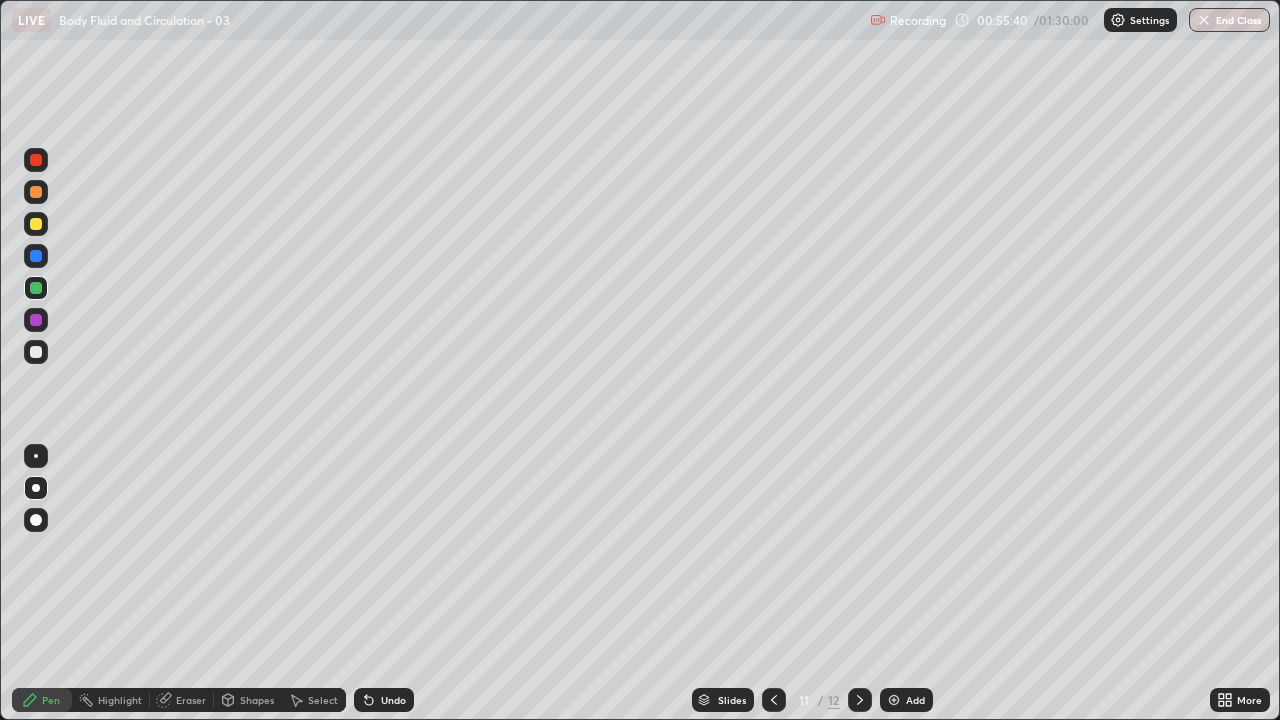 click at bounding box center [36, 192] 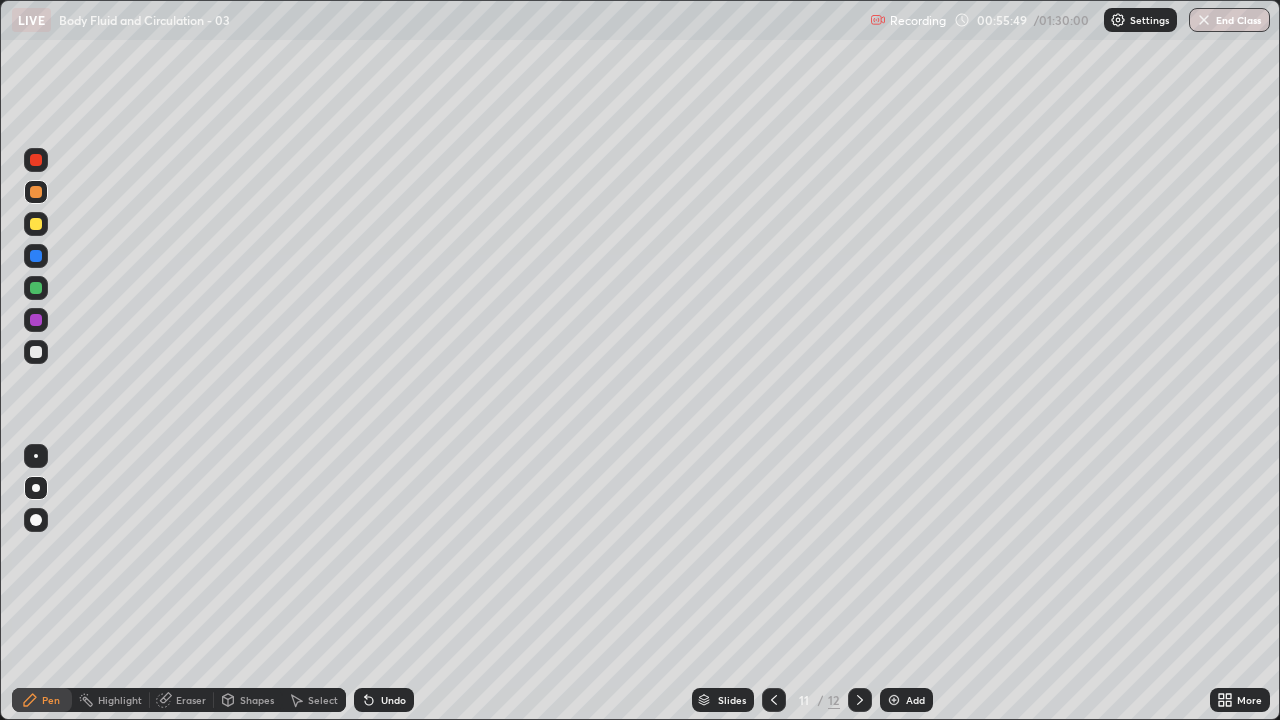 click at bounding box center (36, 256) 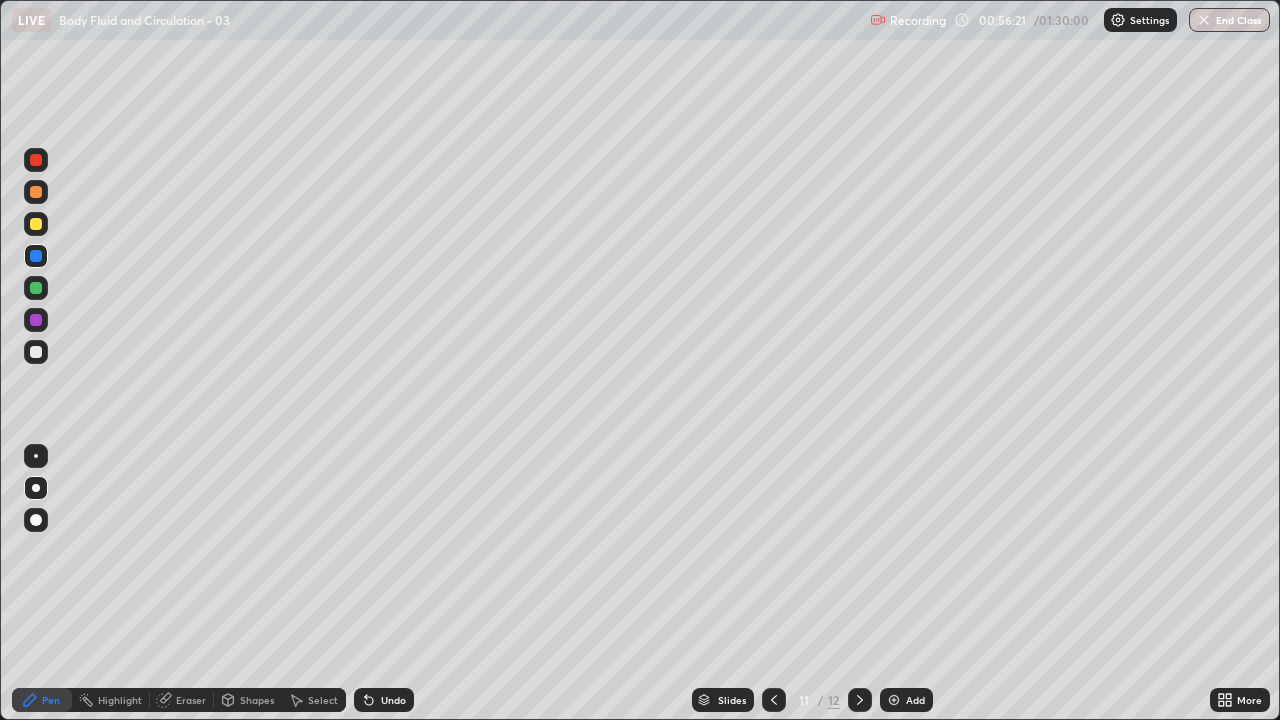 click on "Undo" at bounding box center [393, 700] 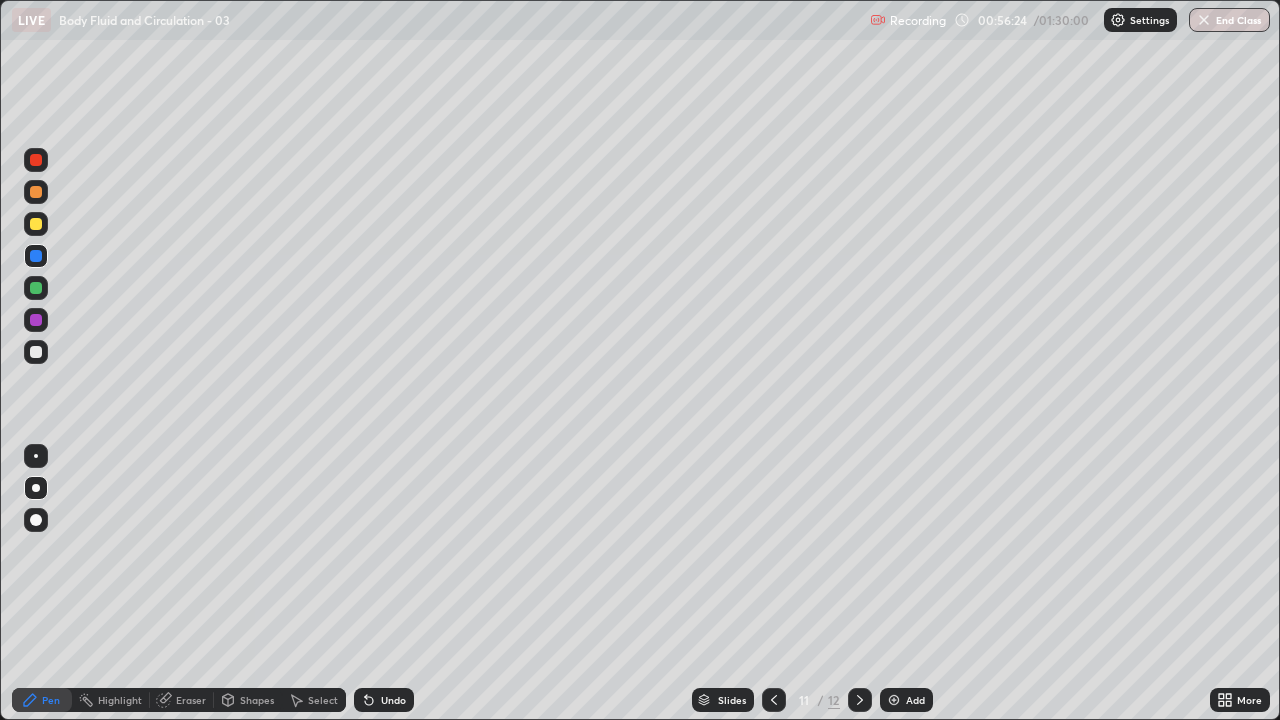 click on "Undo" at bounding box center (384, 700) 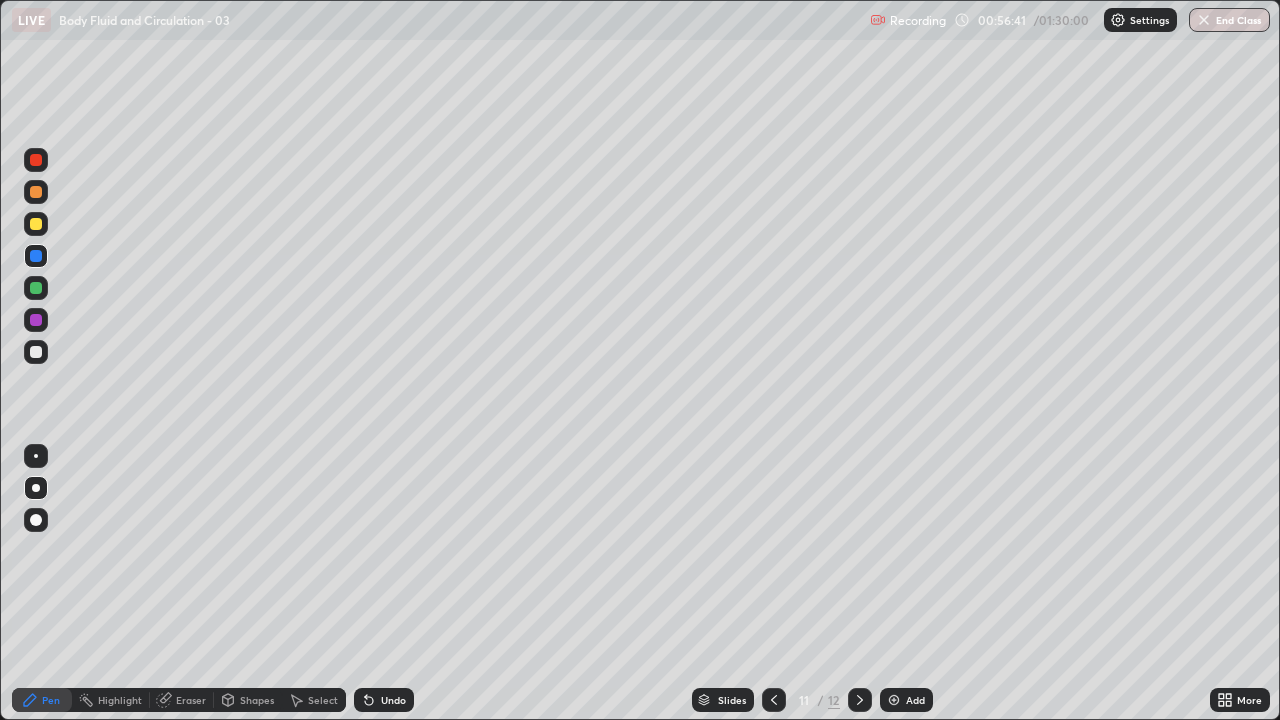 click at bounding box center [36, 288] 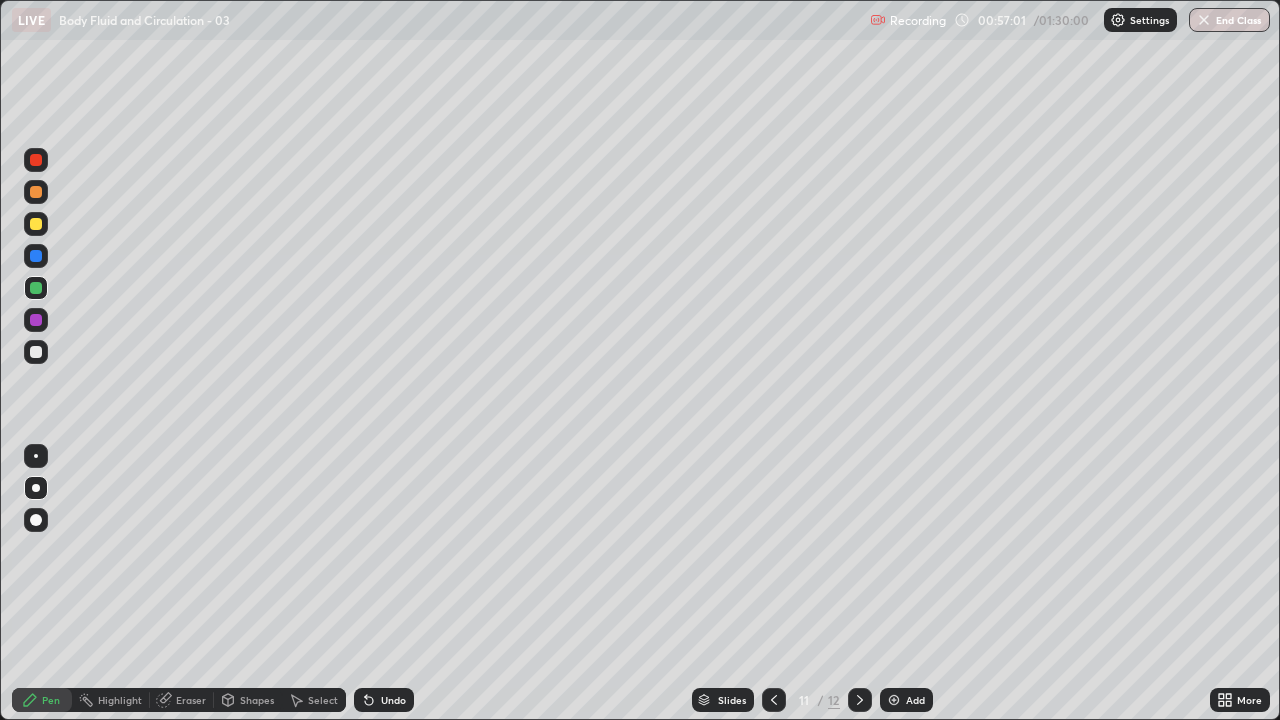 click on "Undo" at bounding box center (393, 700) 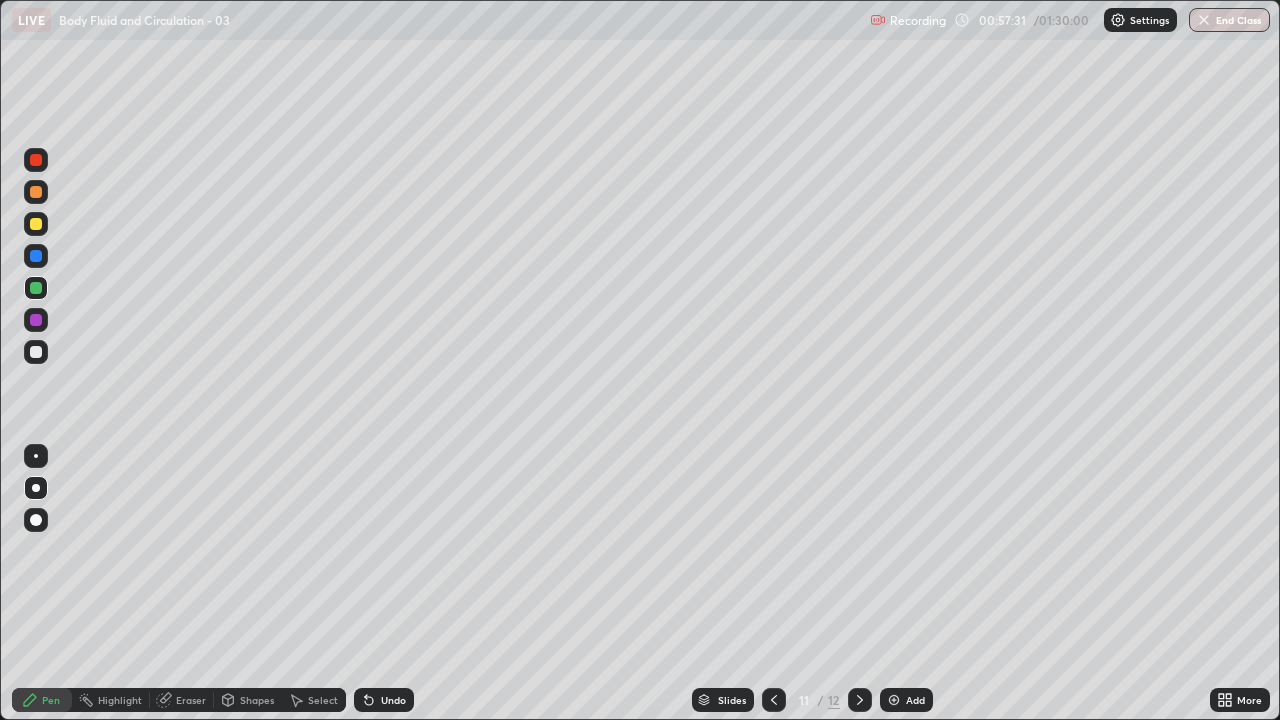 click at bounding box center (36, 320) 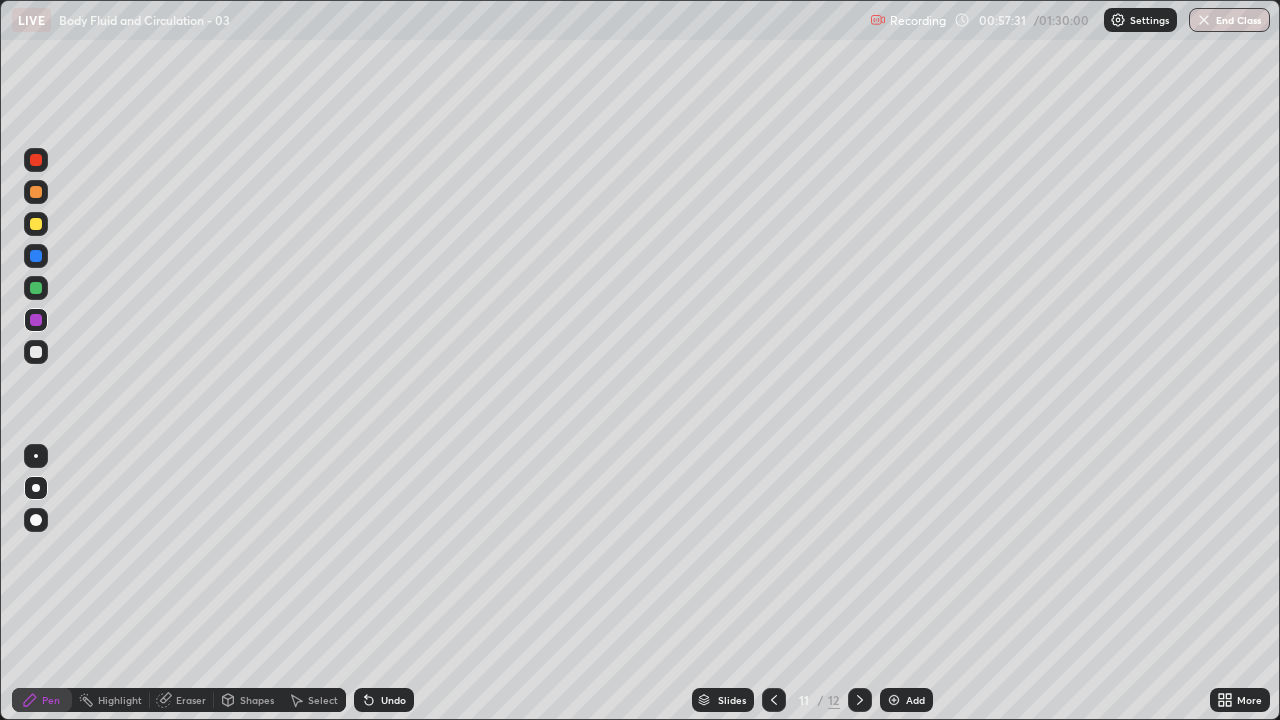 click at bounding box center [36, 352] 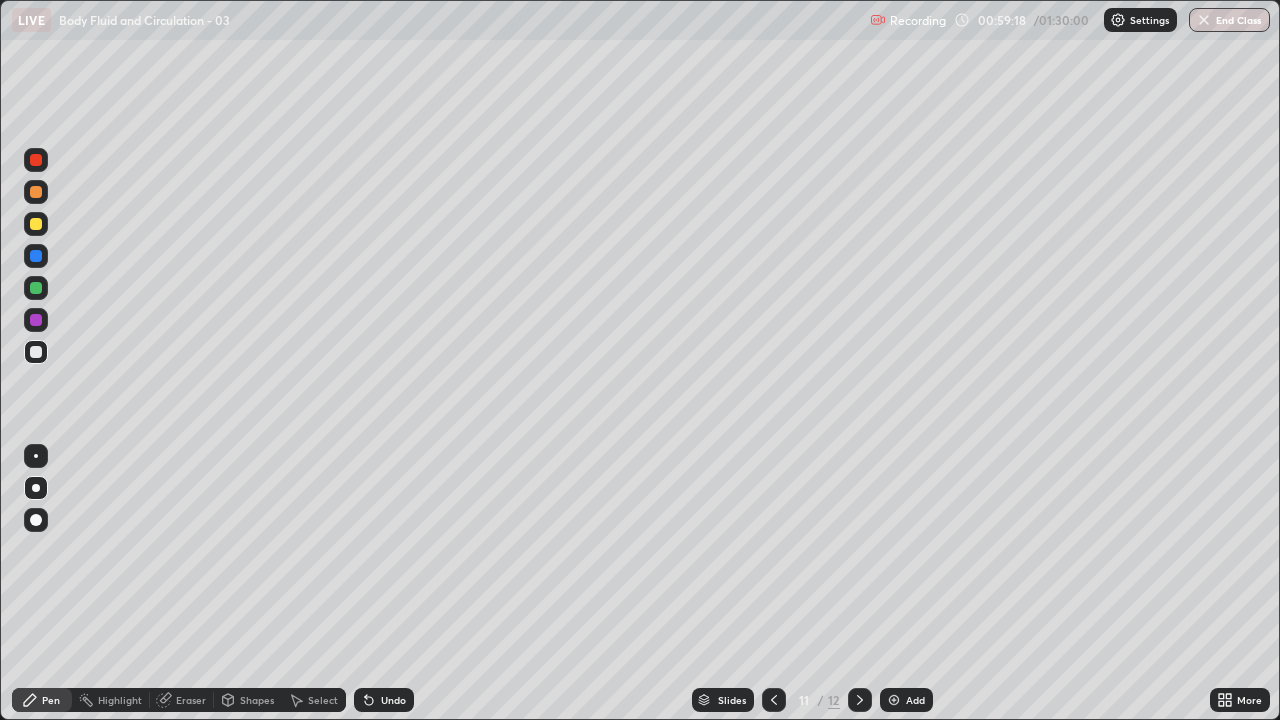 click at bounding box center (36, 256) 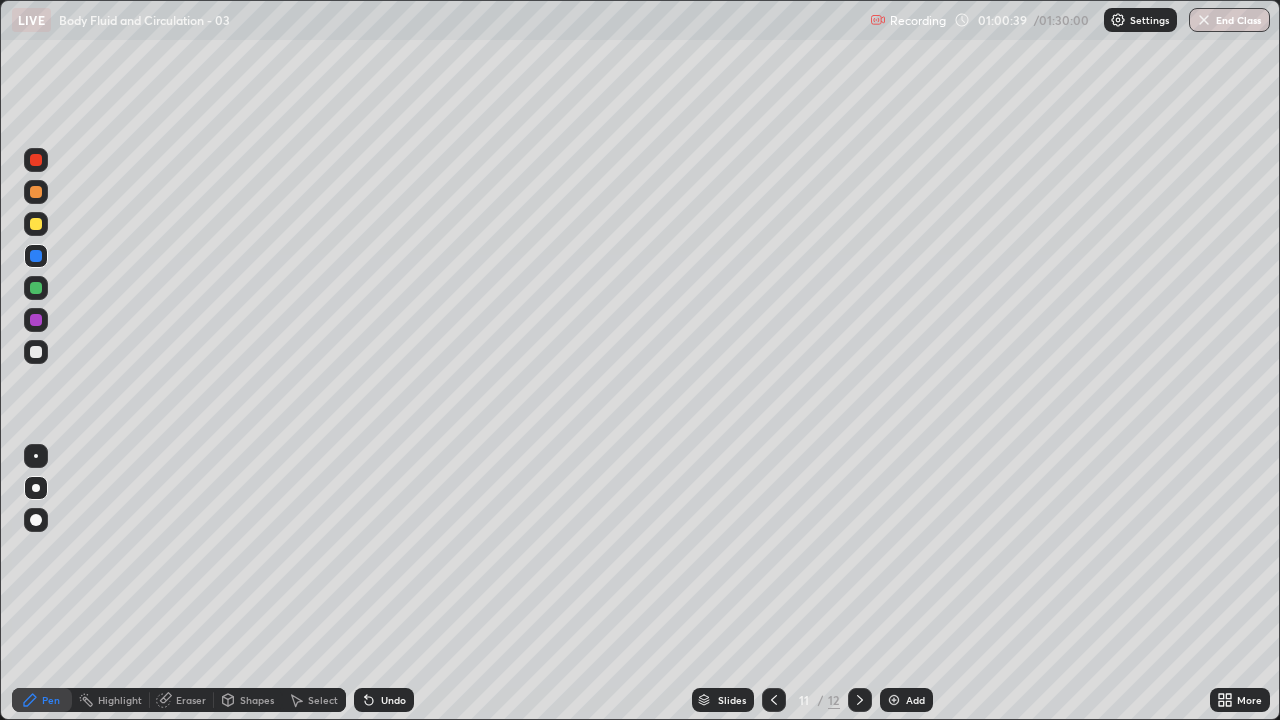 click 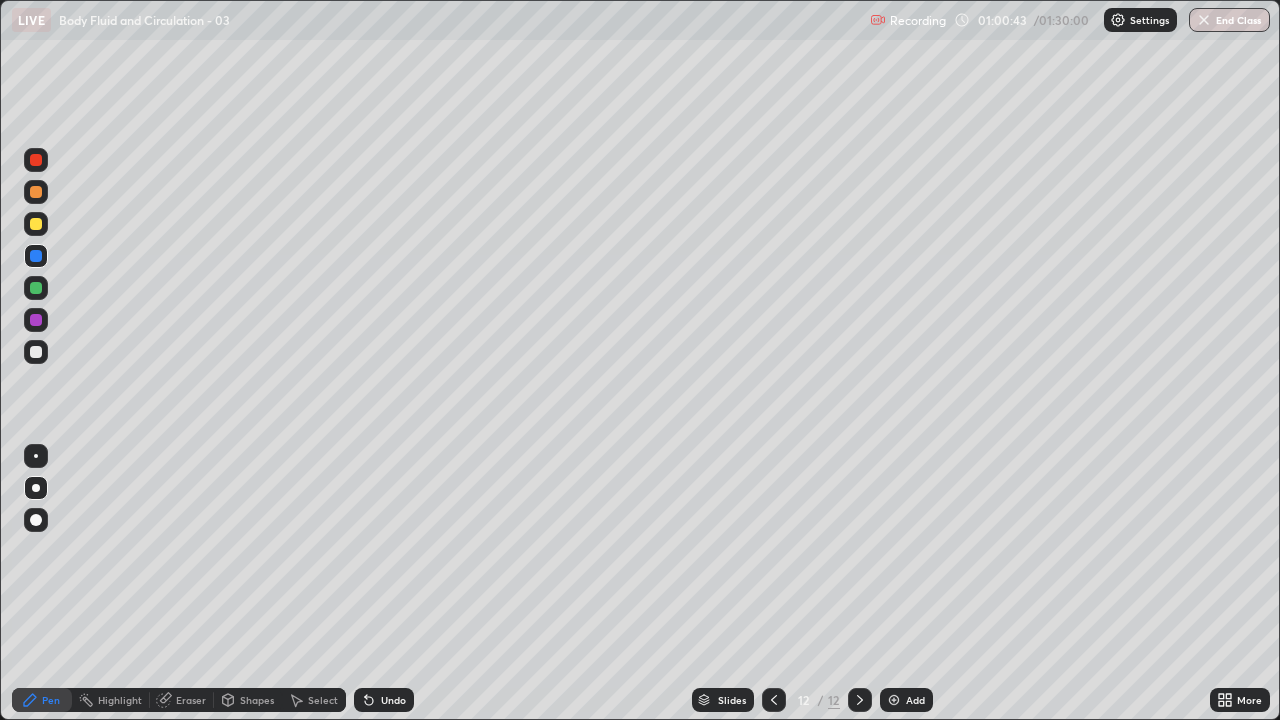 click at bounding box center [36, 224] 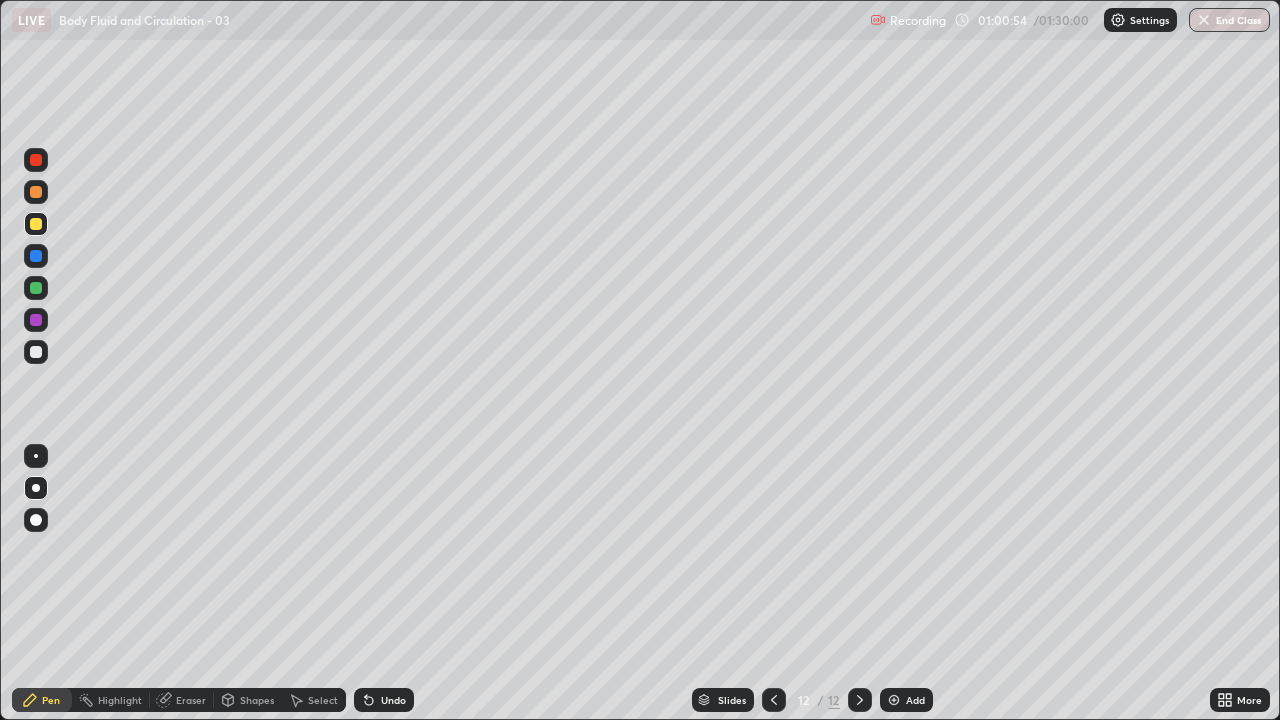 click on "Undo" at bounding box center (393, 700) 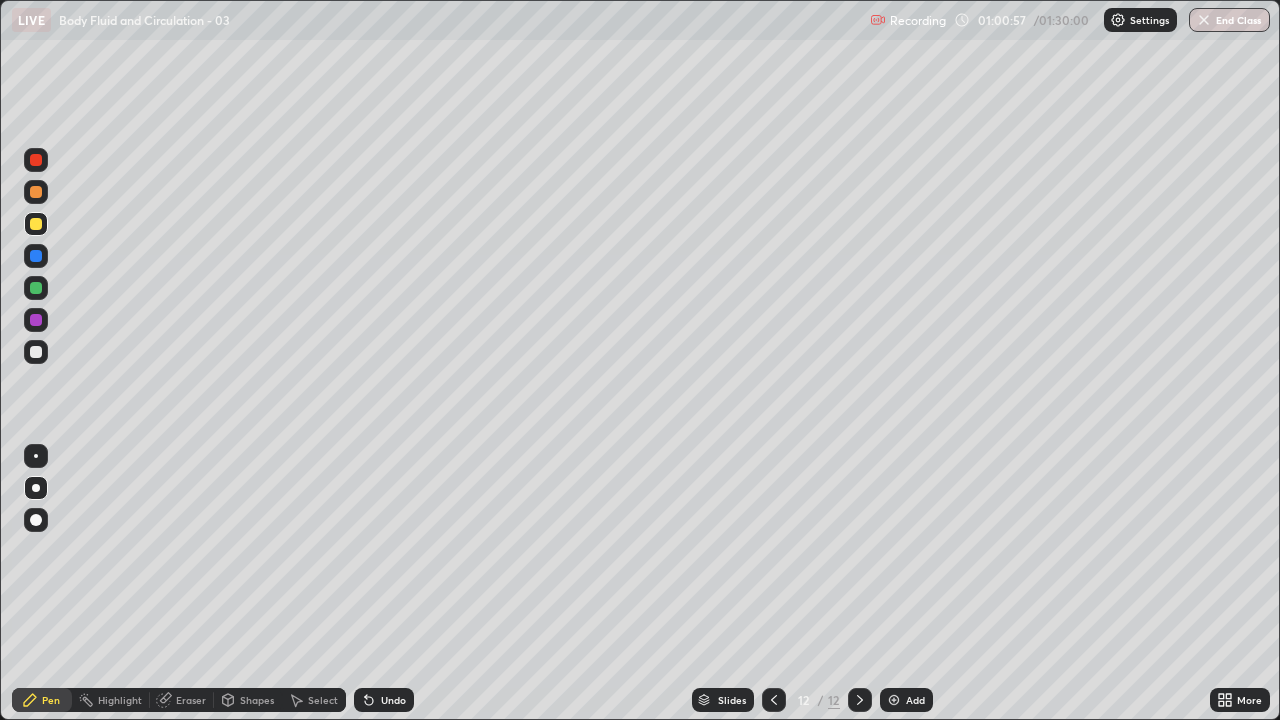 click on "Undo" at bounding box center [393, 700] 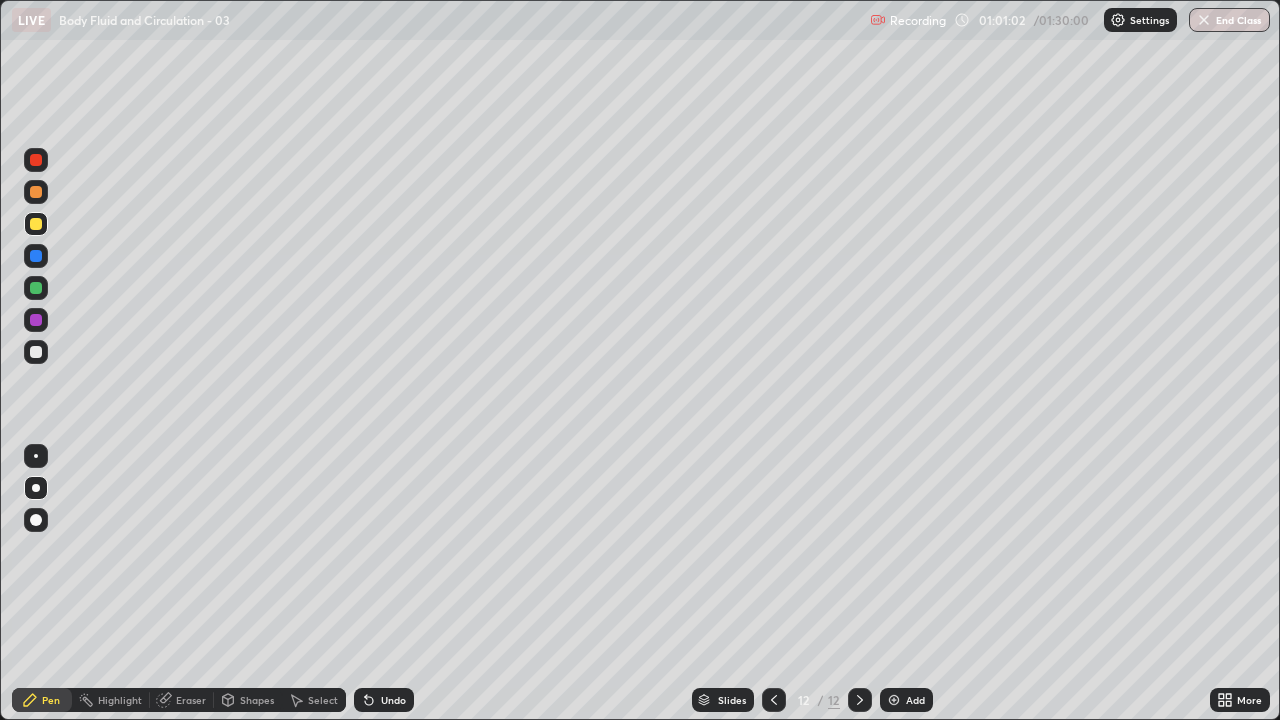 click on "Undo" at bounding box center (393, 700) 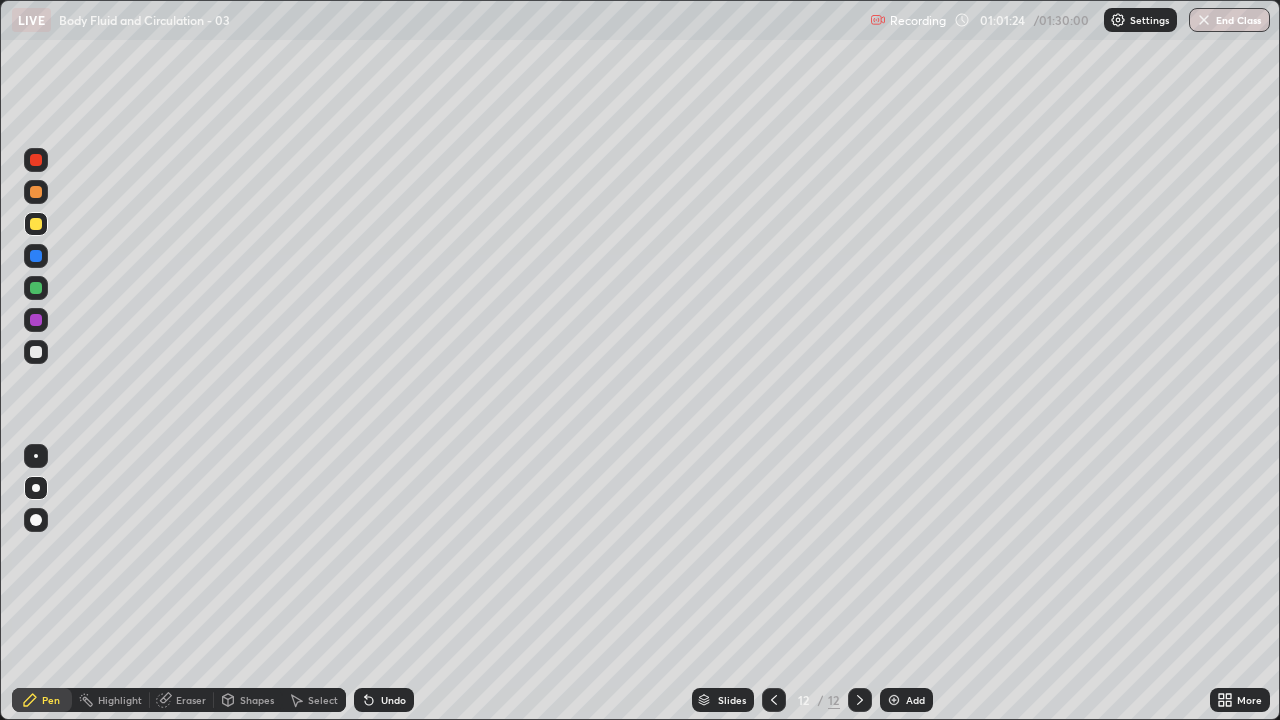 click at bounding box center [36, 352] 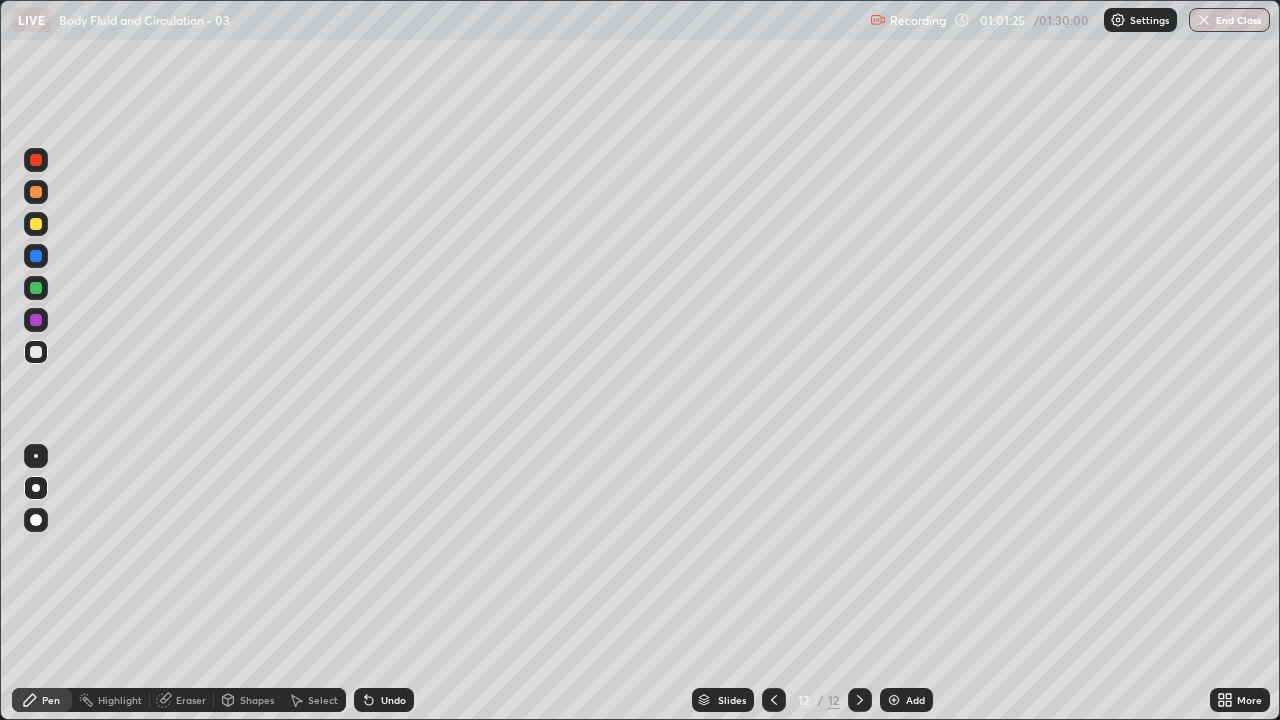click at bounding box center [36, 352] 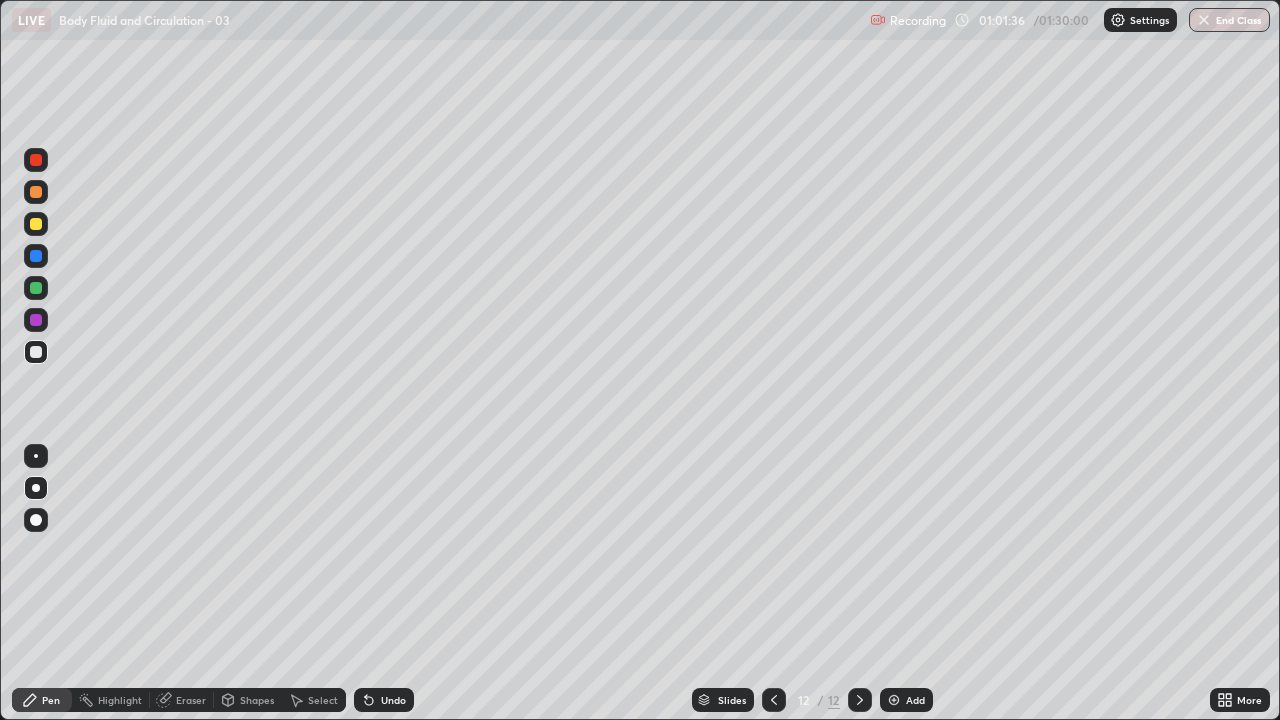 click at bounding box center (36, 256) 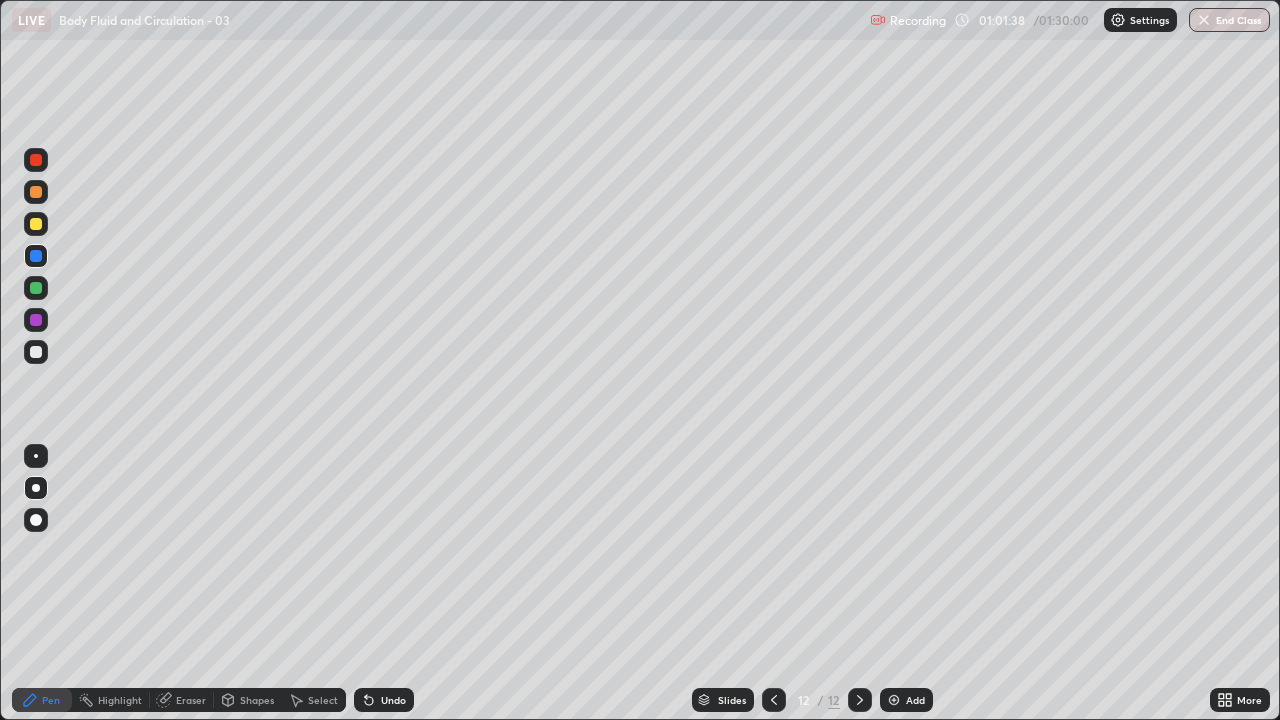 click on "Eraser" at bounding box center [191, 700] 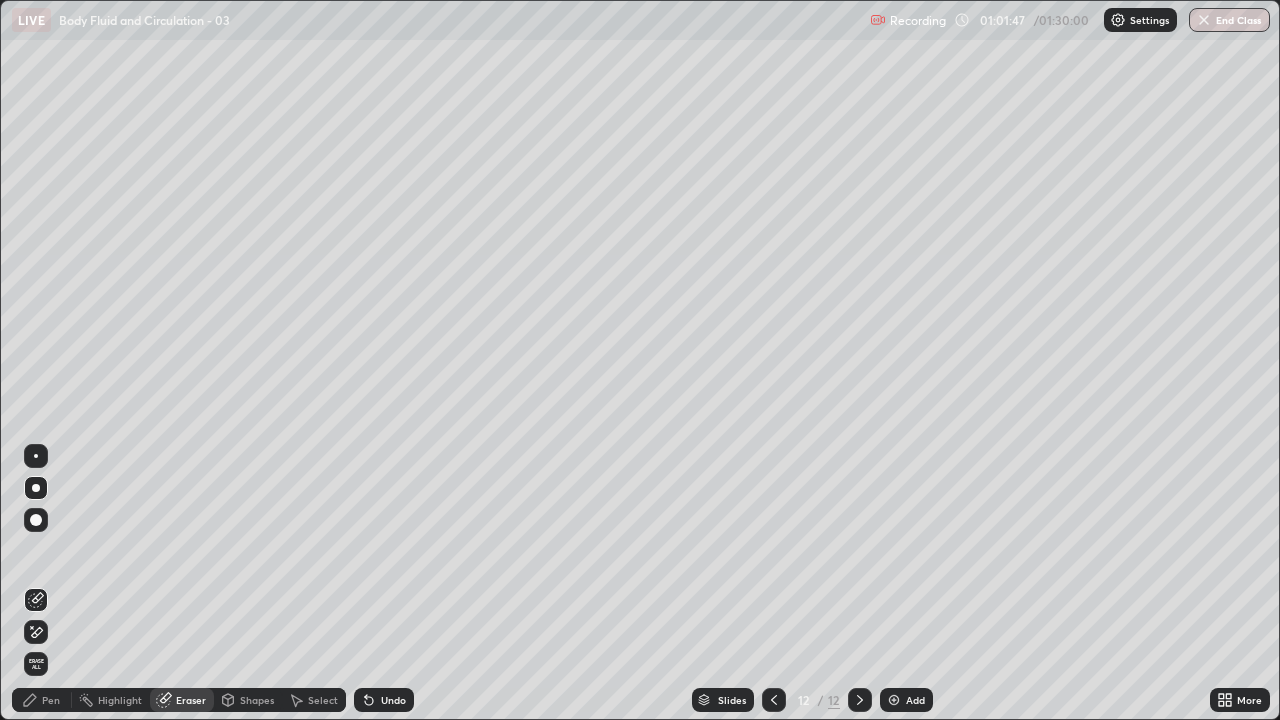 click on "Pen" at bounding box center (51, 700) 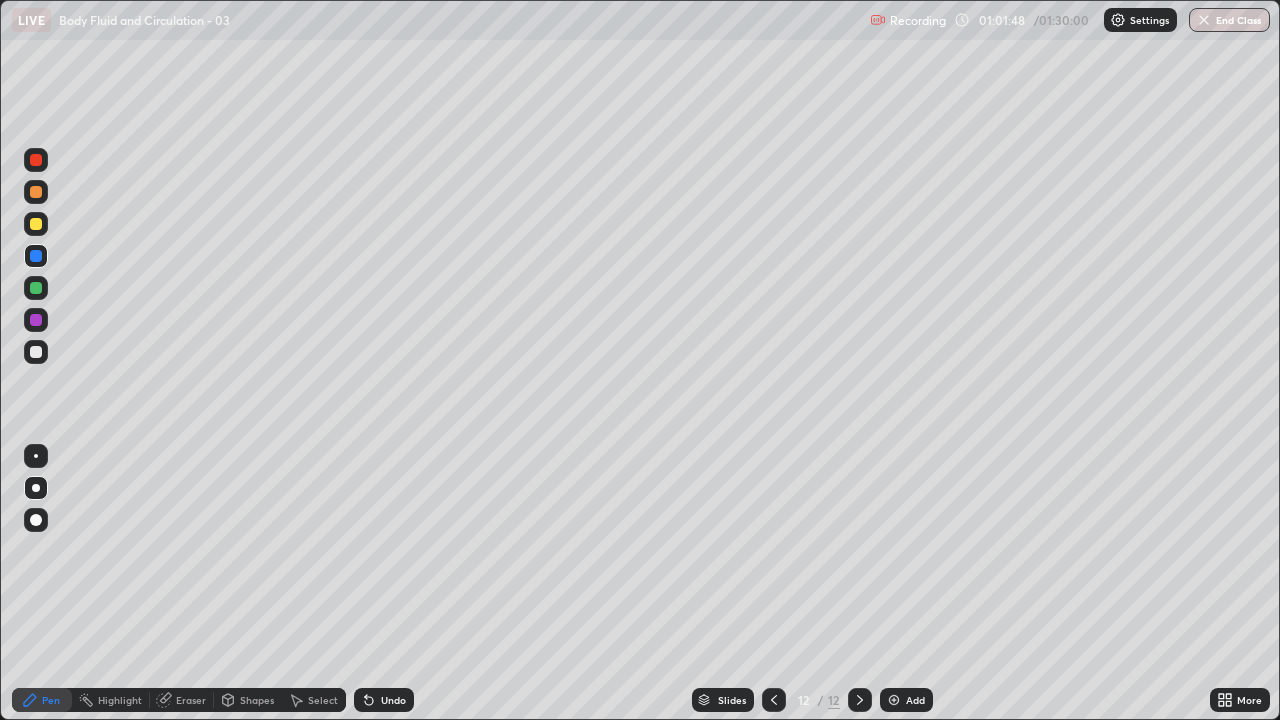 click at bounding box center (36, 320) 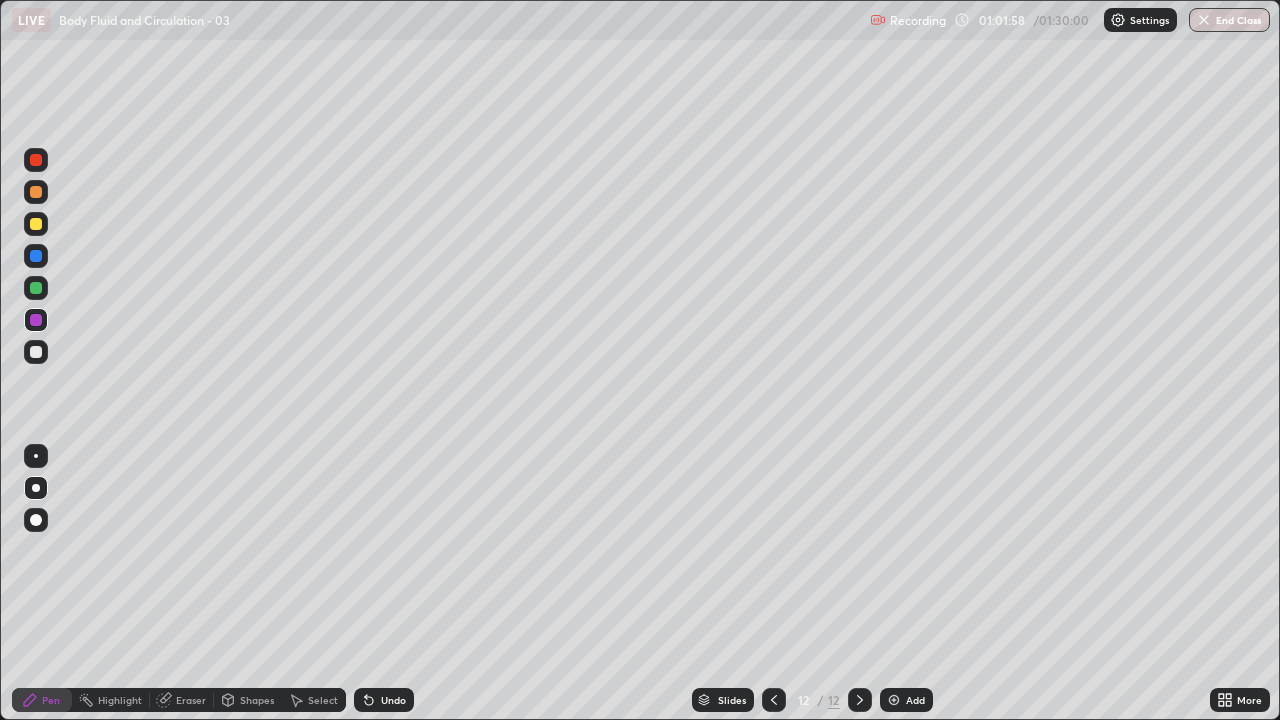 click at bounding box center [36, 456] 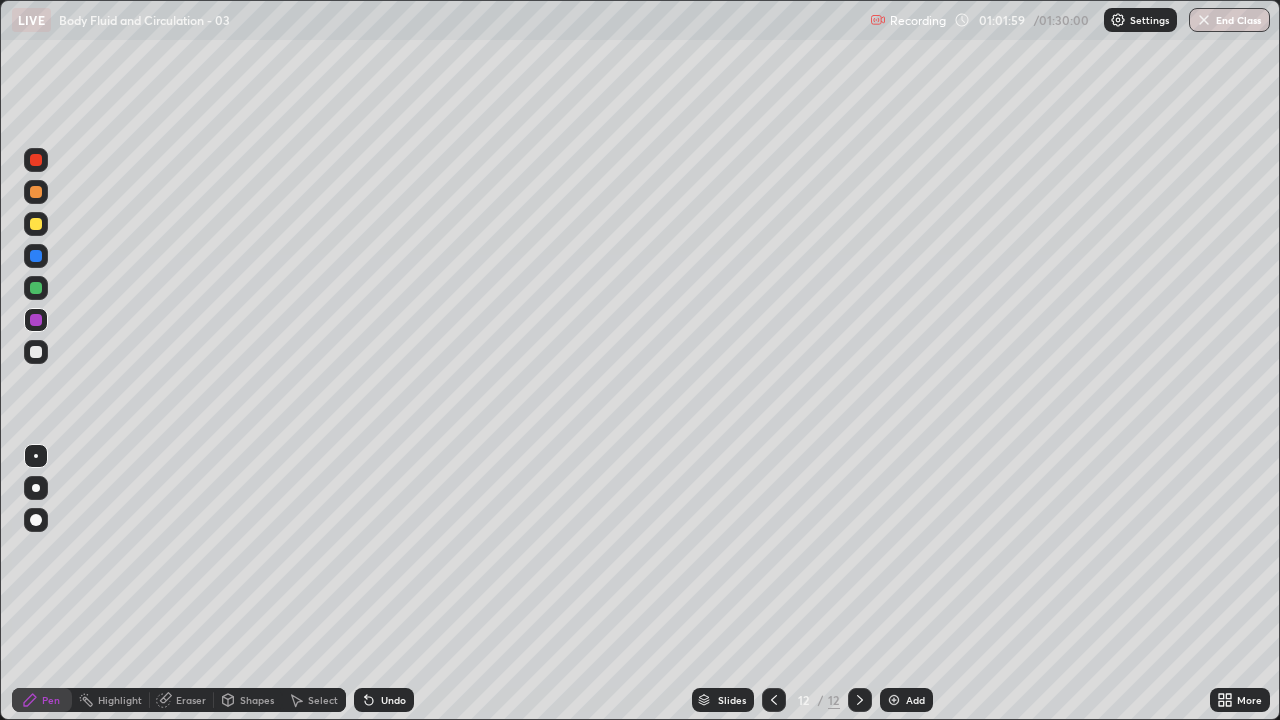 click at bounding box center (36, 160) 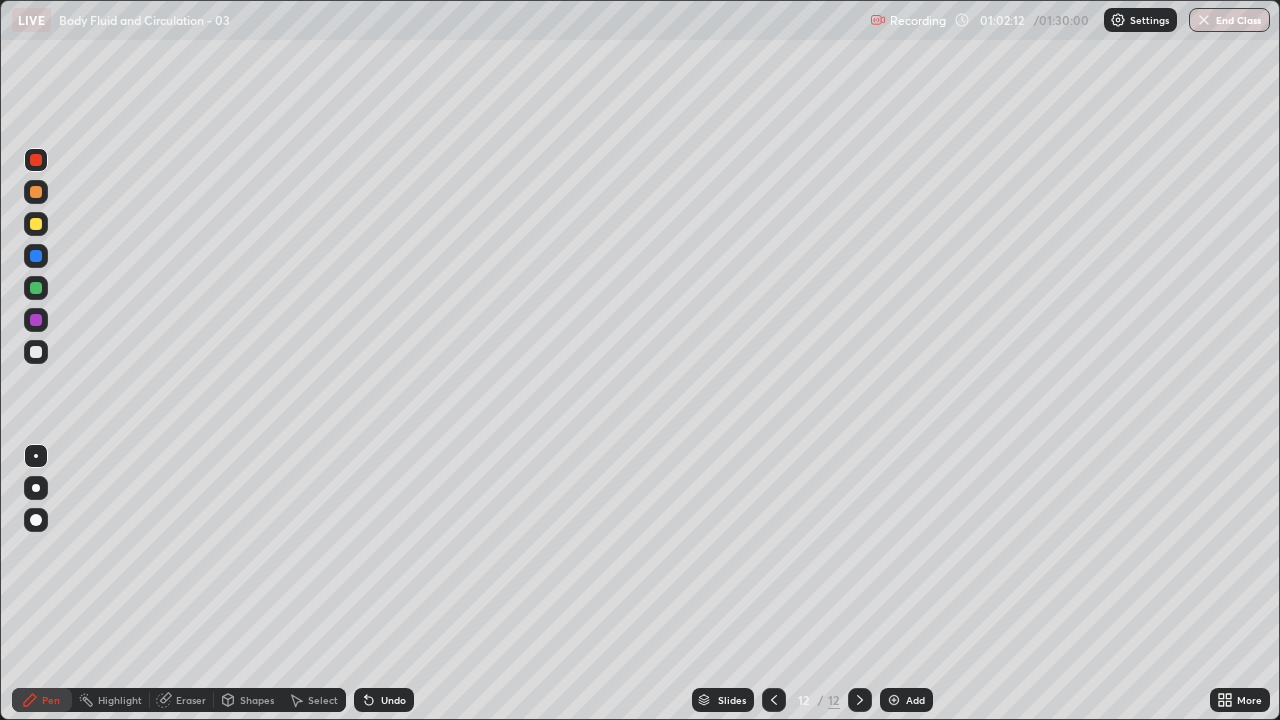 click at bounding box center [36, 256] 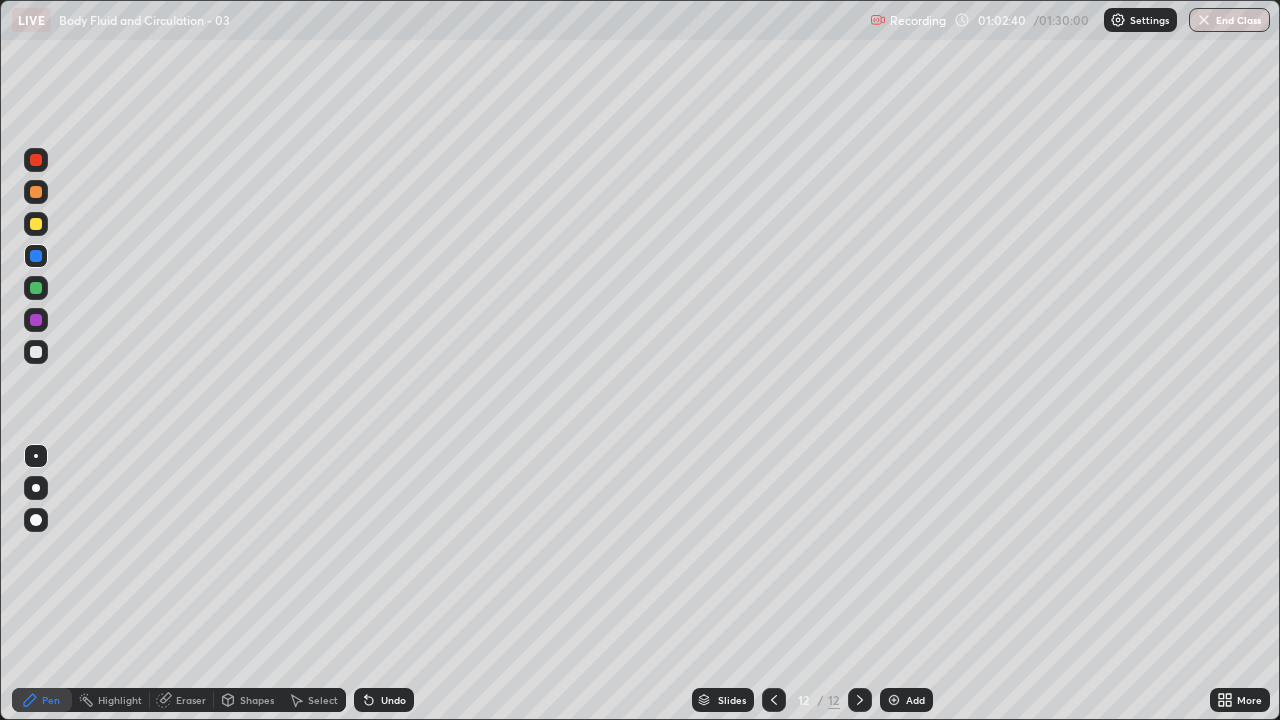 click at bounding box center (36, 224) 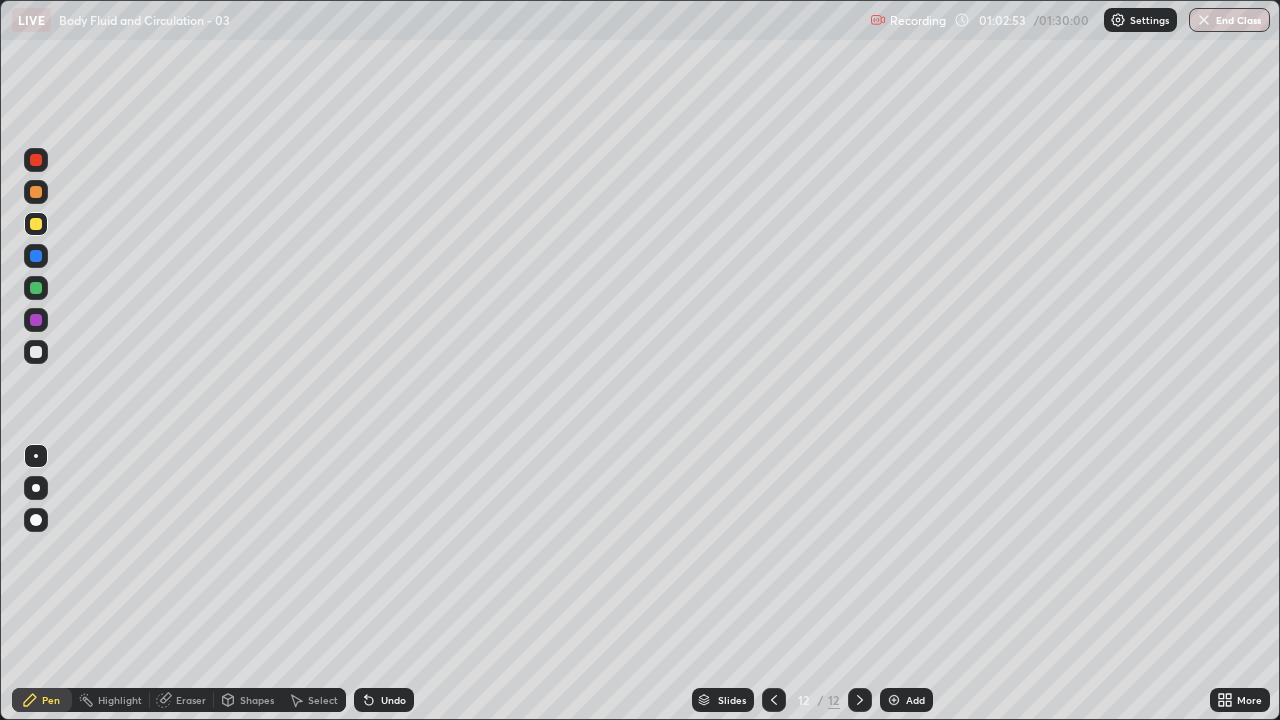 click at bounding box center (36, 288) 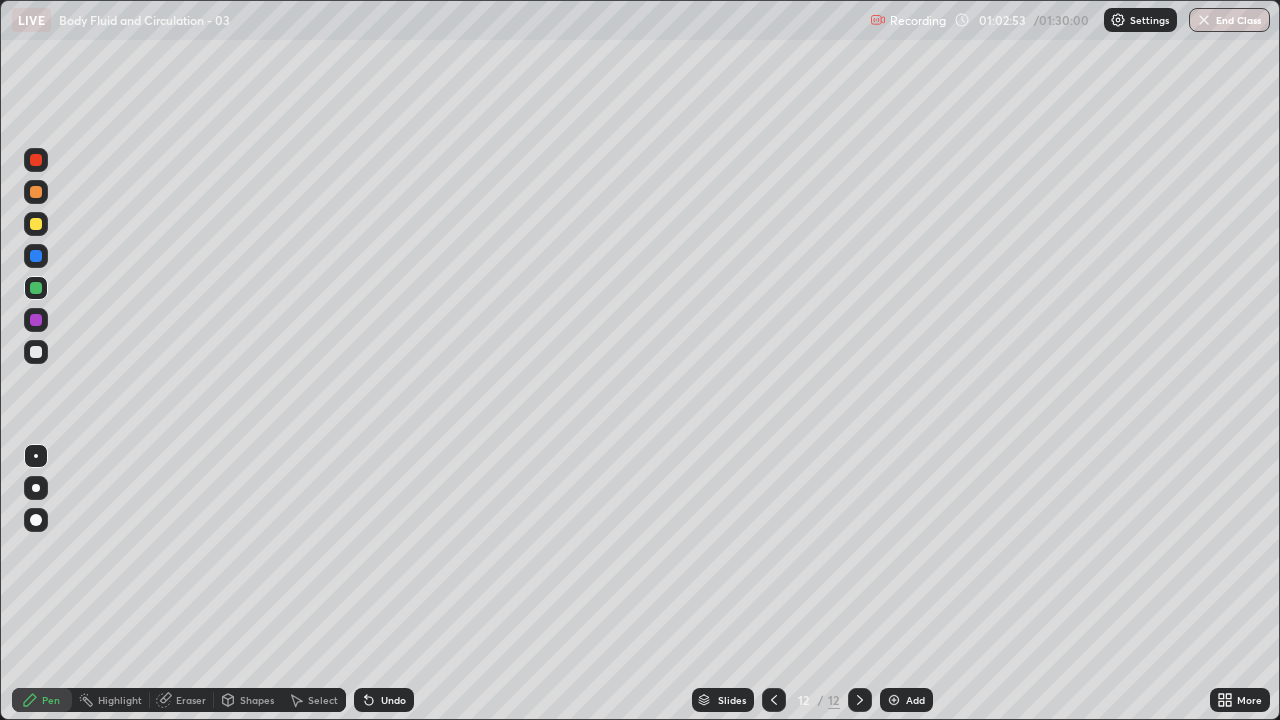 click at bounding box center [36, 488] 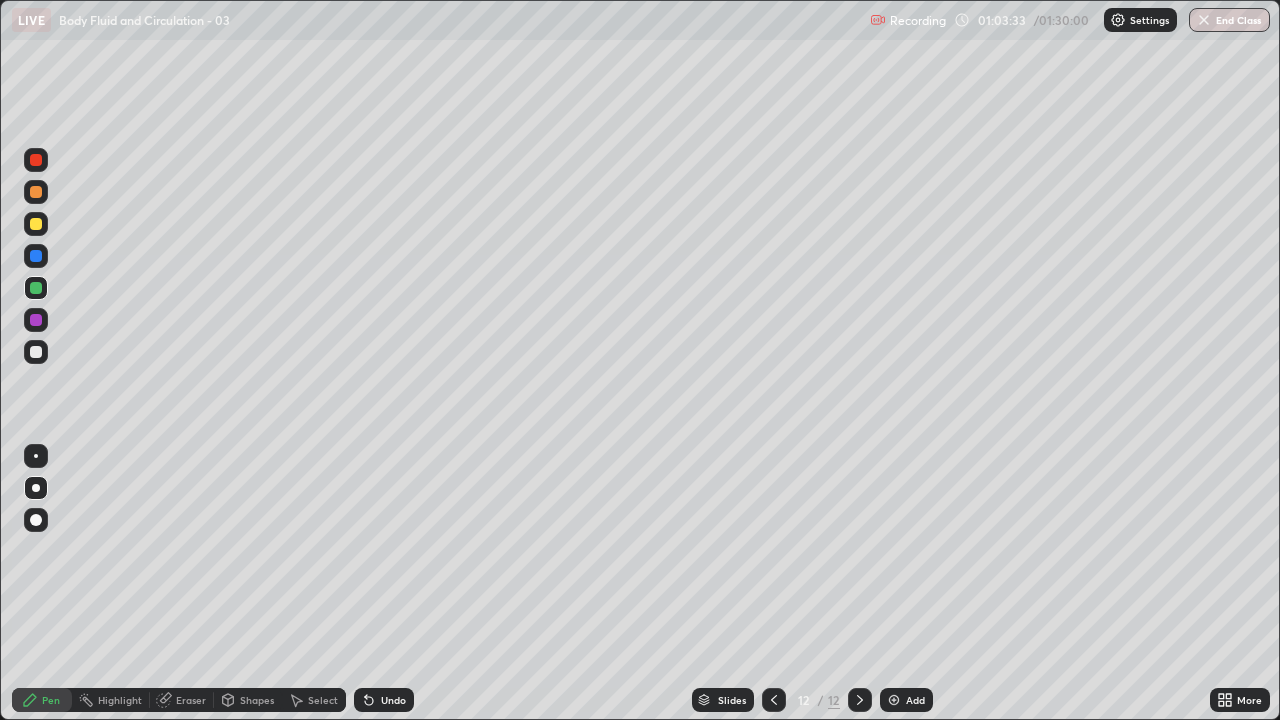 click at bounding box center (36, 256) 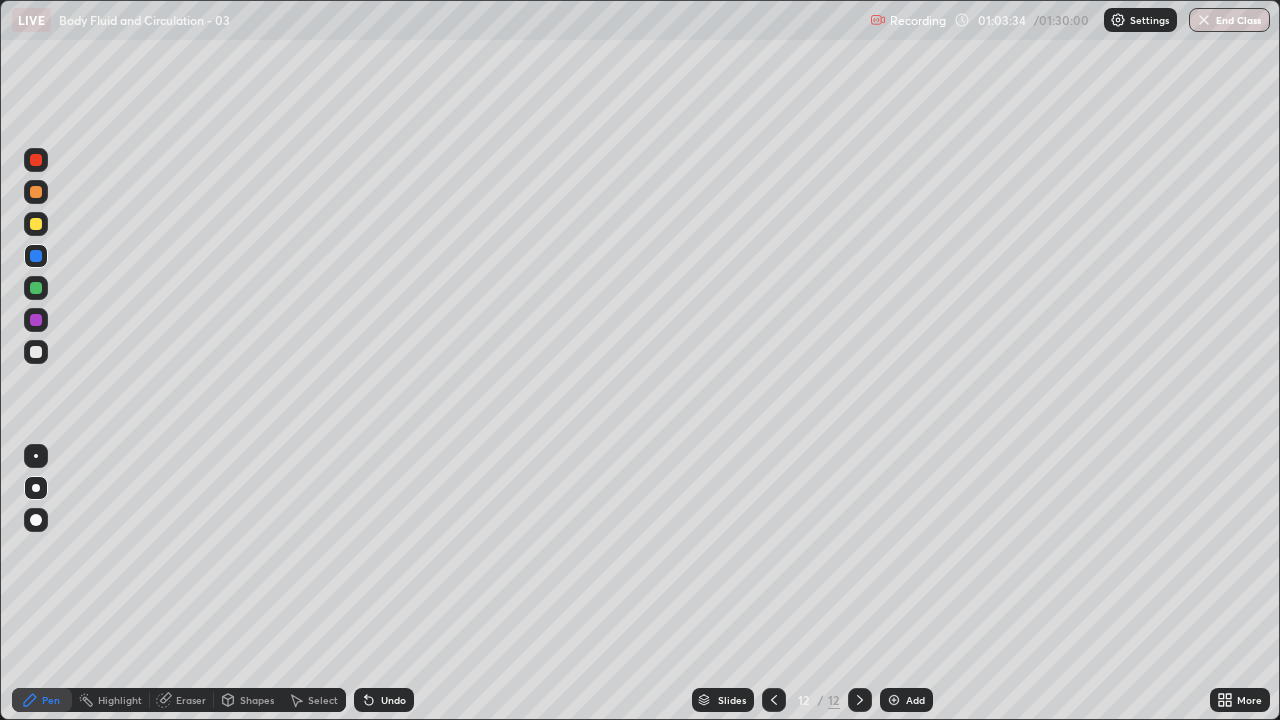 click at bounding box center (36, 352) 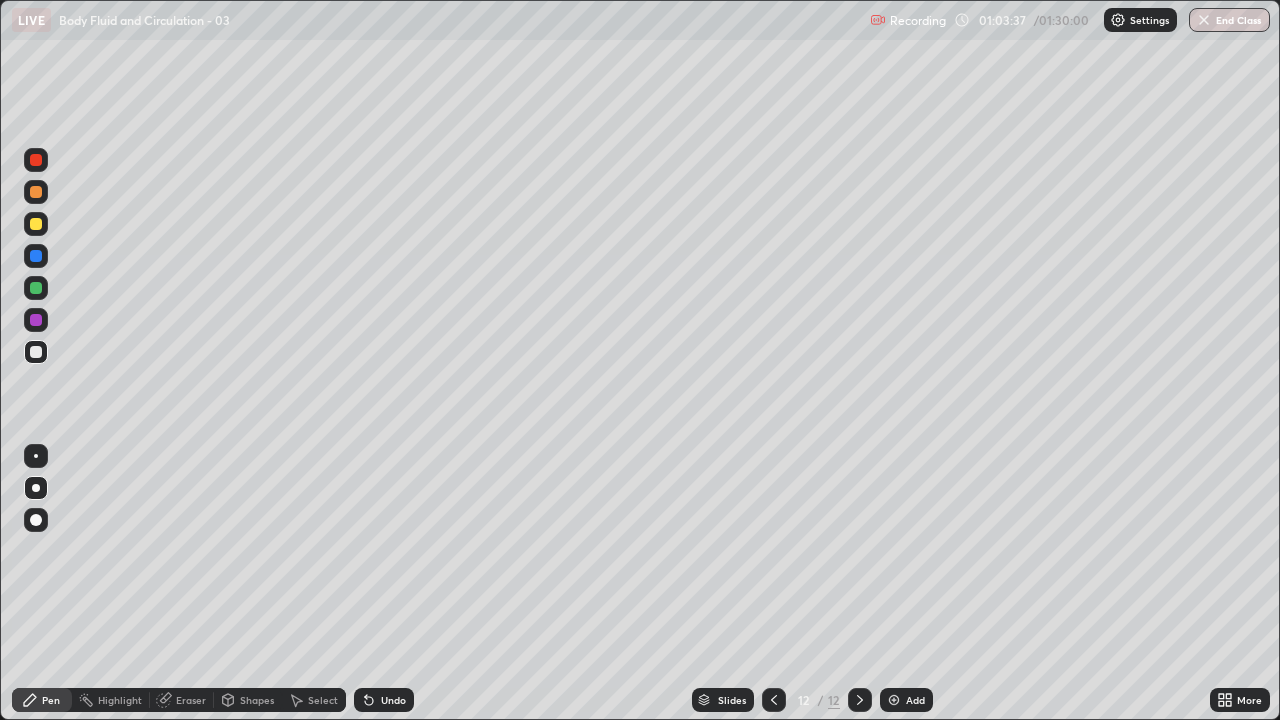 click on "Undo" at bounding box center [384, 700] 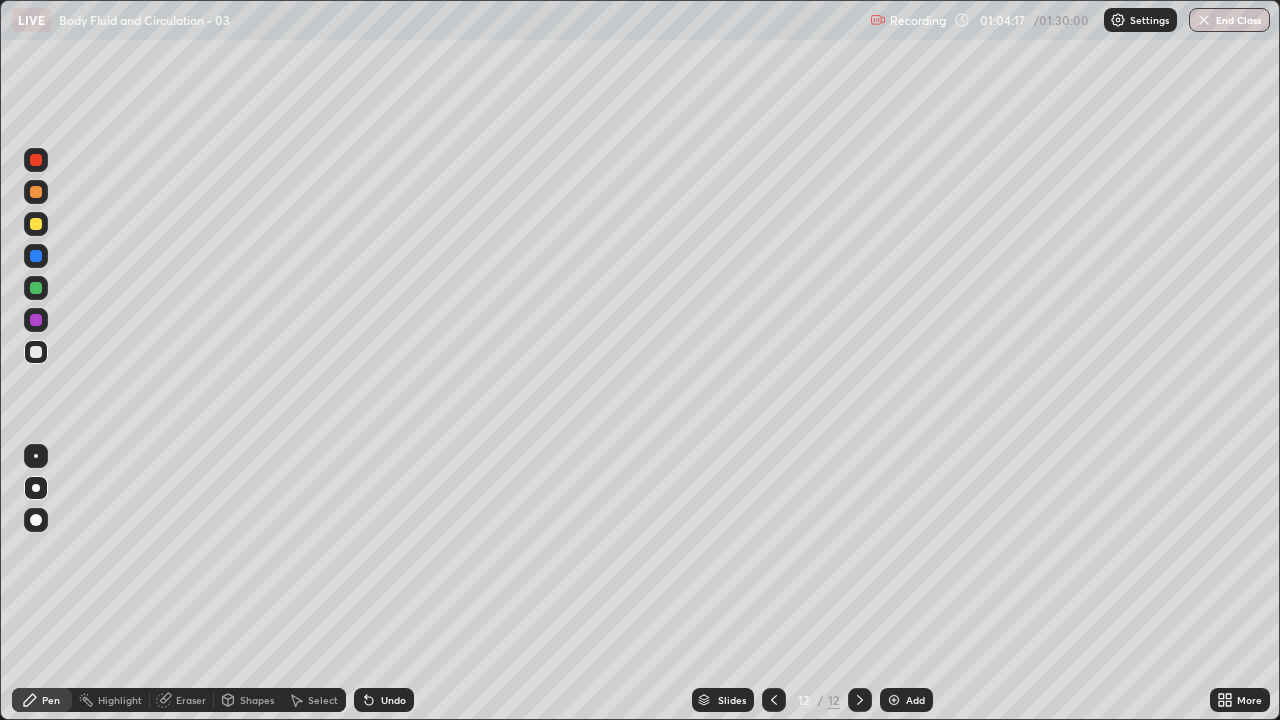 click at bounding box center [36, 352] 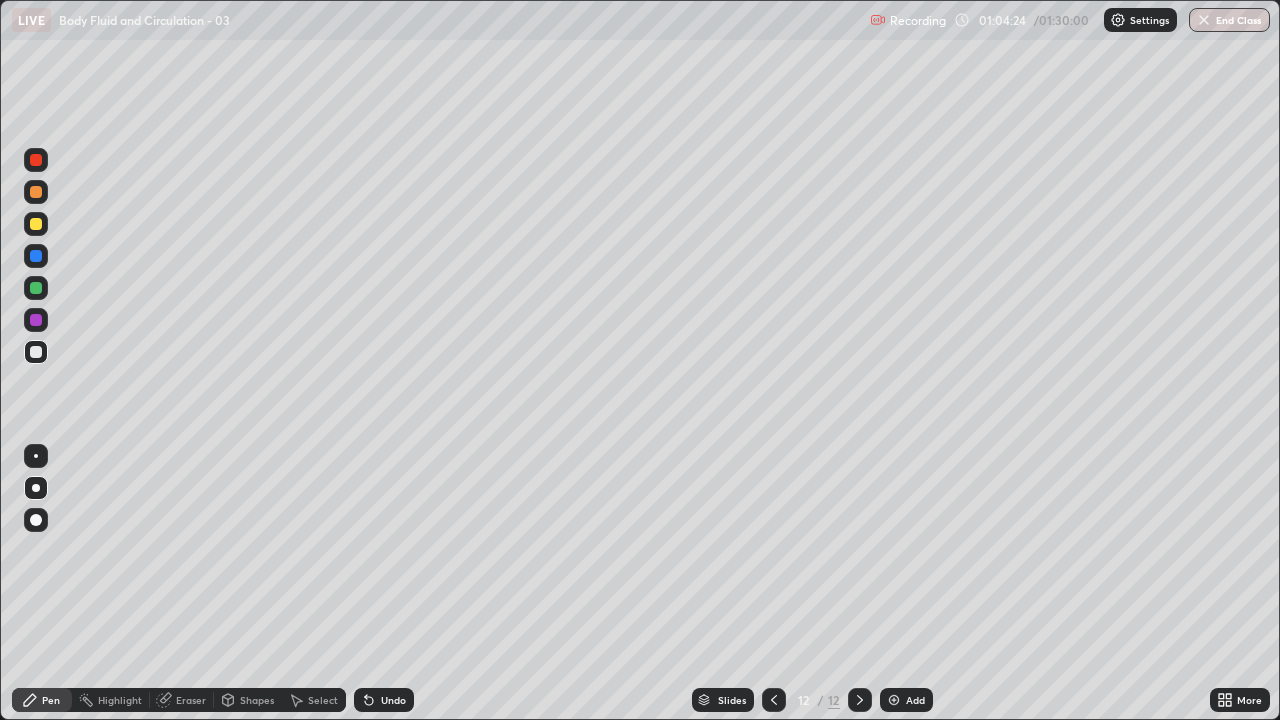 click at bounding box center [36, 256] 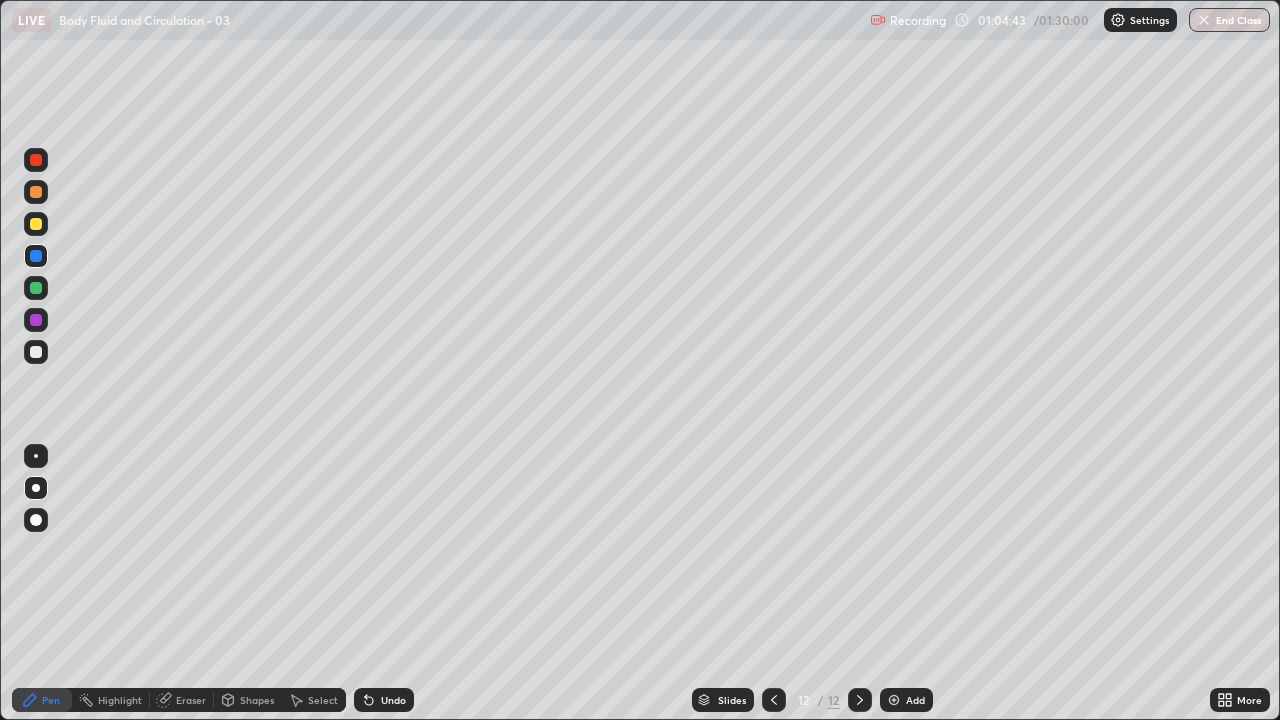 click at bounding box center (36, 192) 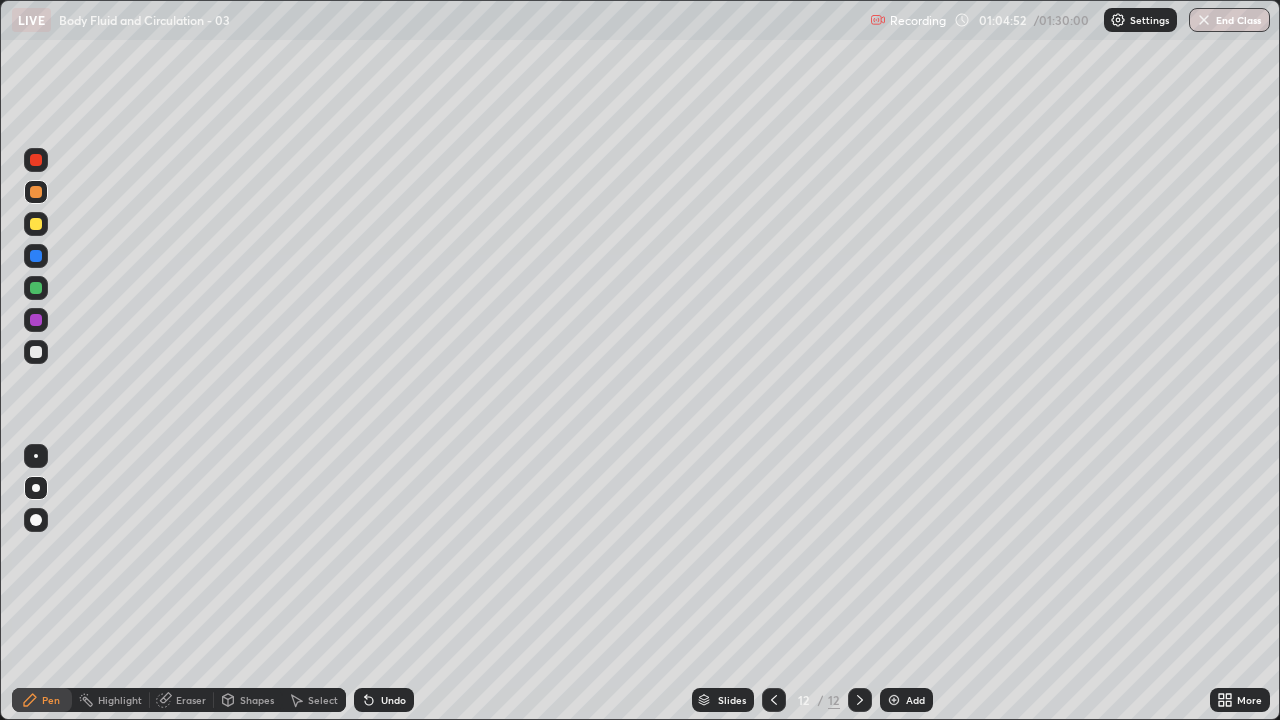 click at bounding box center [36, 352] 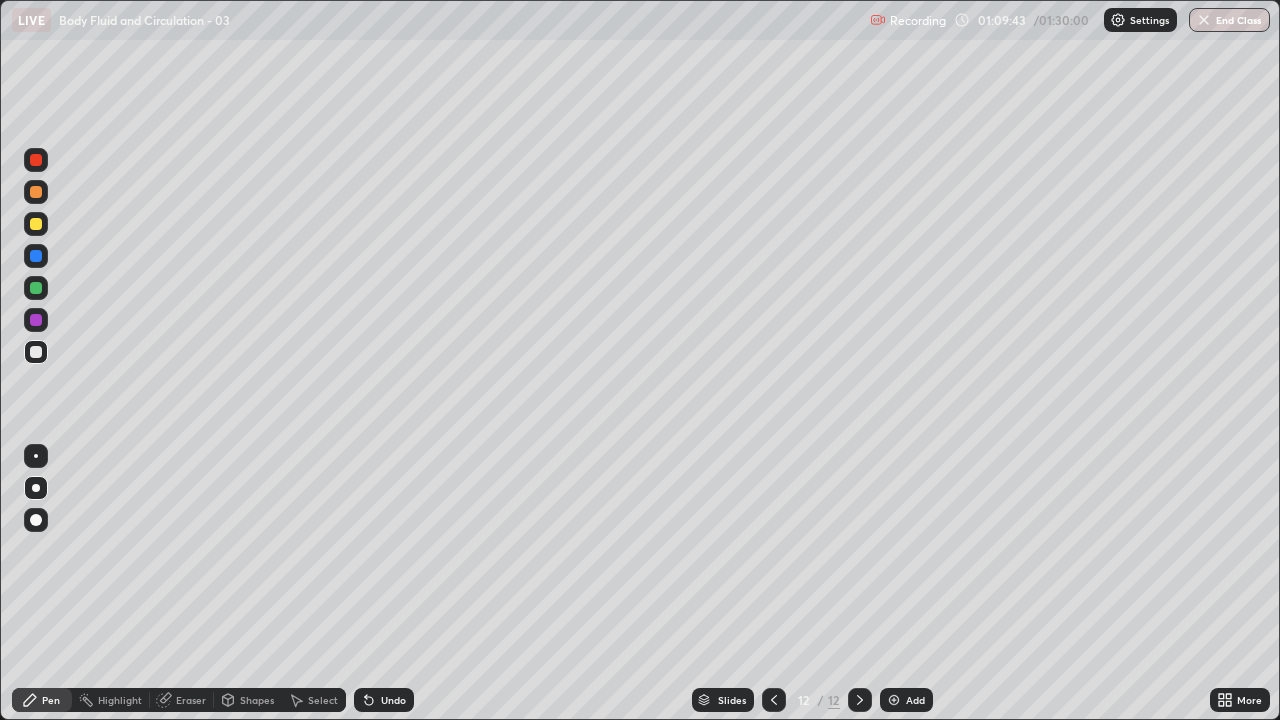 click on "Eraser" at bounding box center [182, 700] 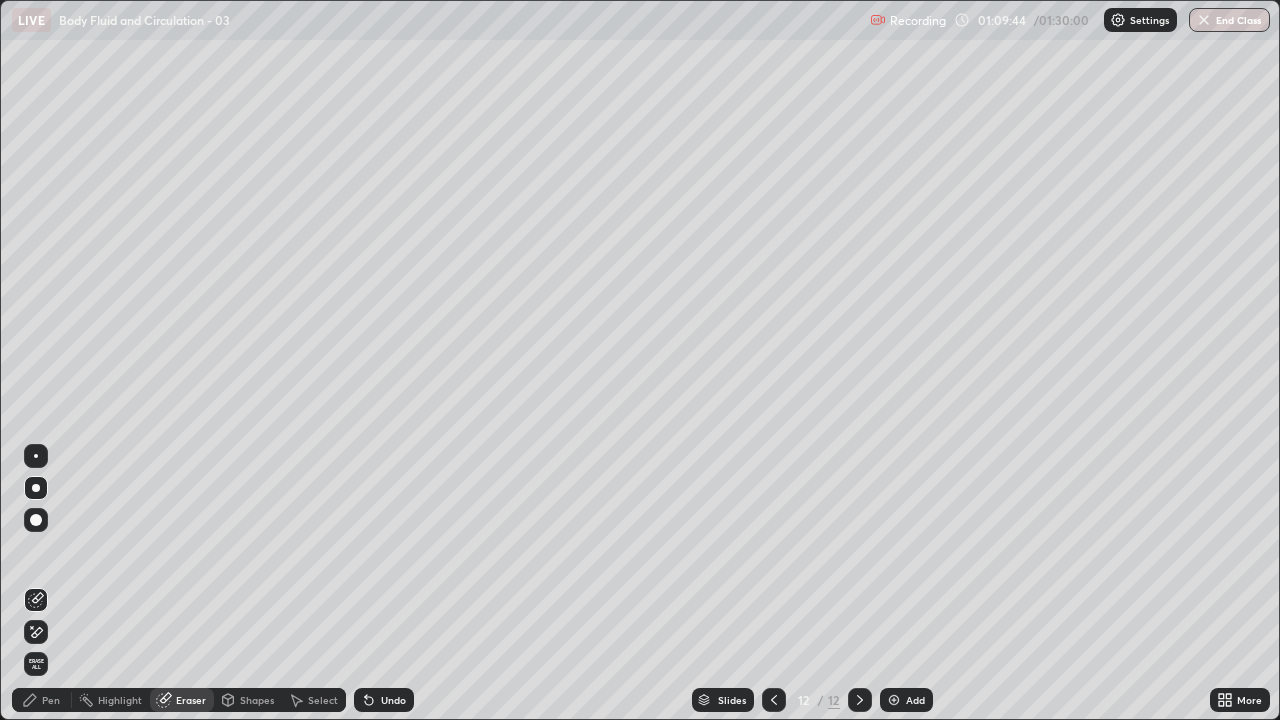 click on "Eraser" at bounding box center [191, 700] 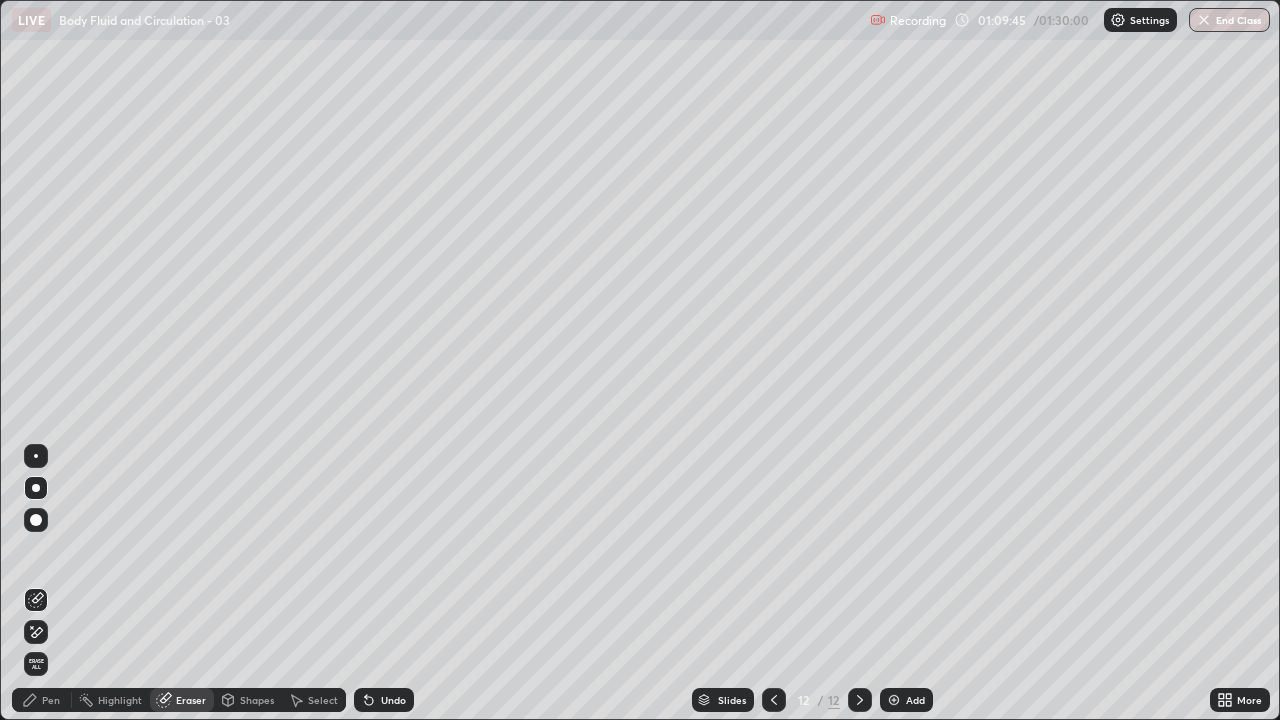 click at bounding box center [36, 456] 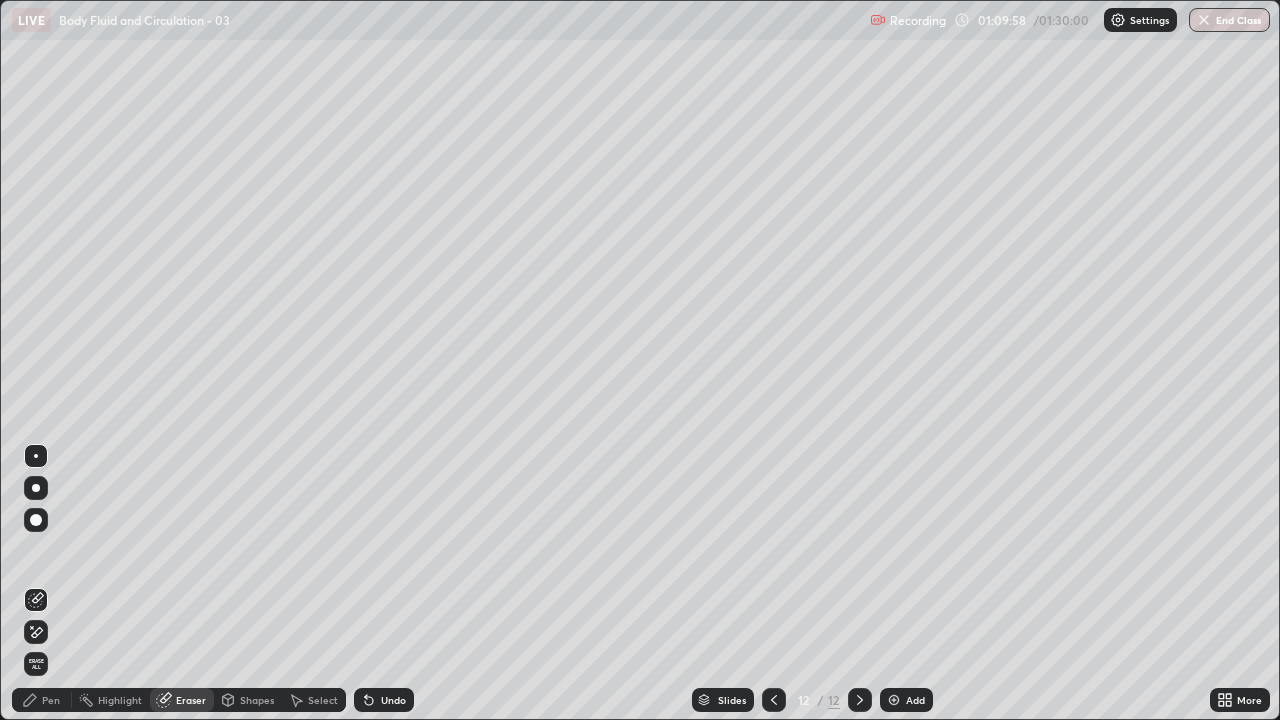 click on "Pen" at bounding box center [51, 700] 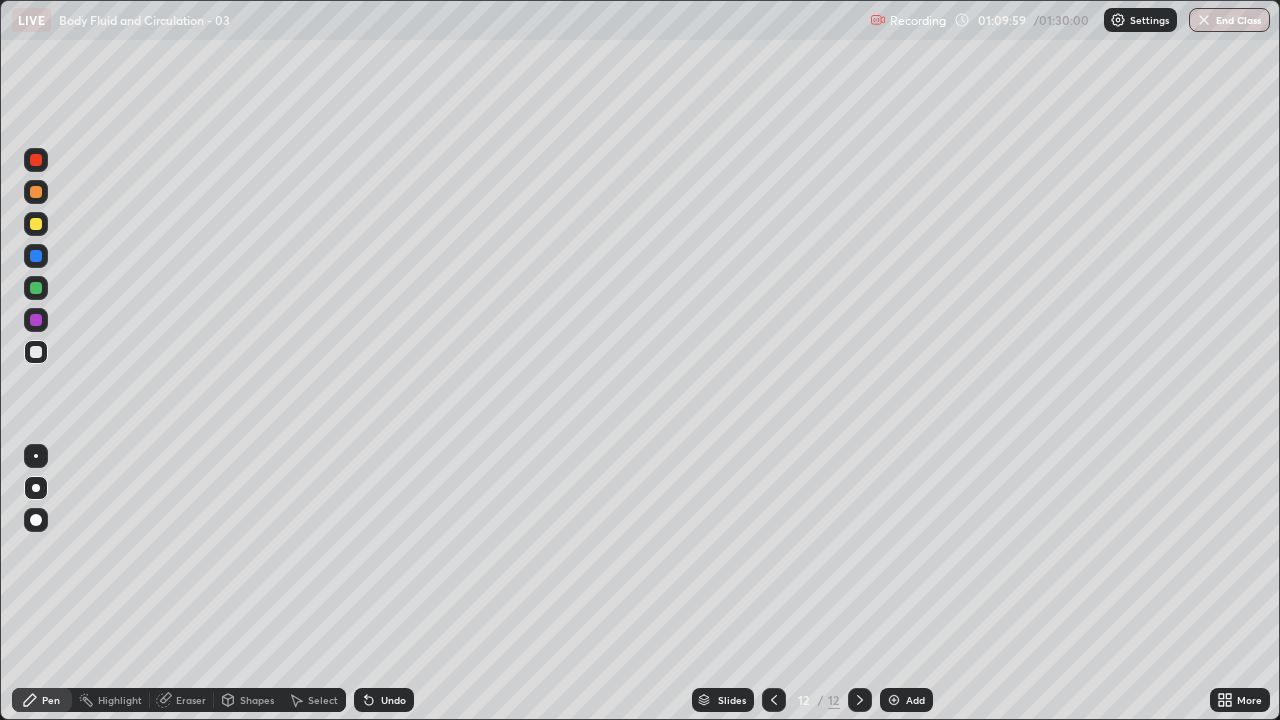 click at bounding box center (36, 320) 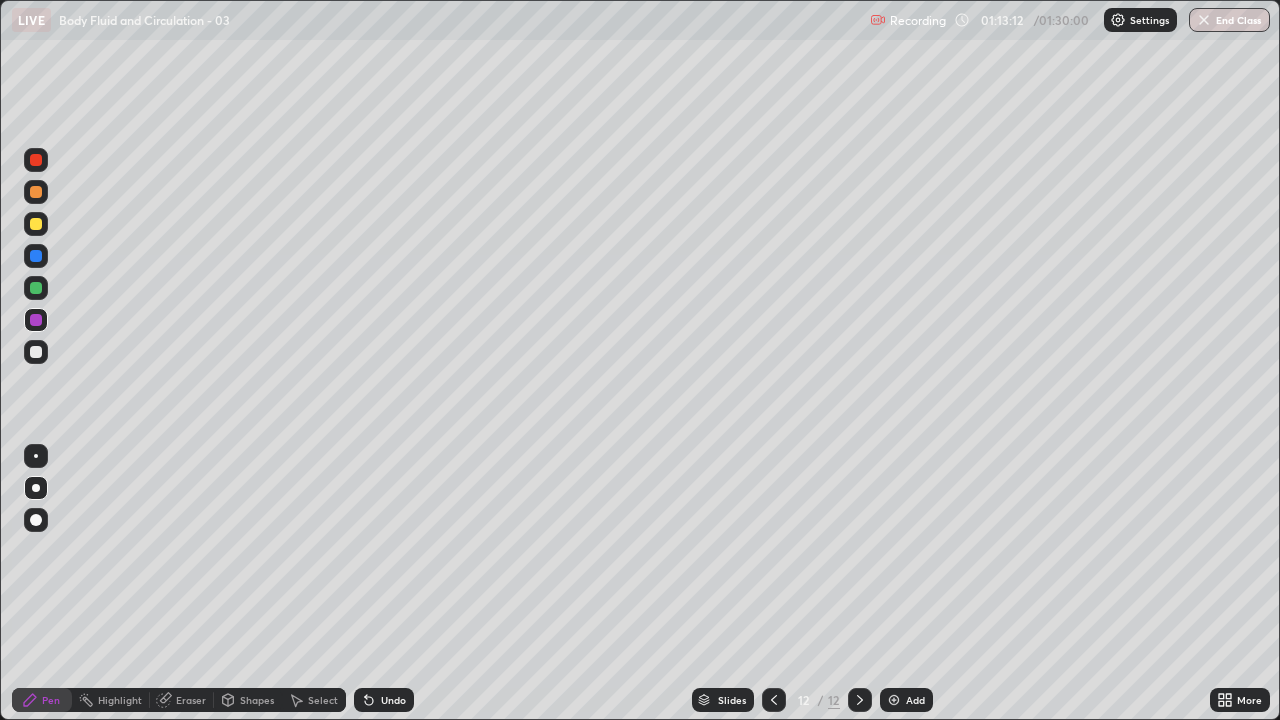 click at bounding box center [36, 160] 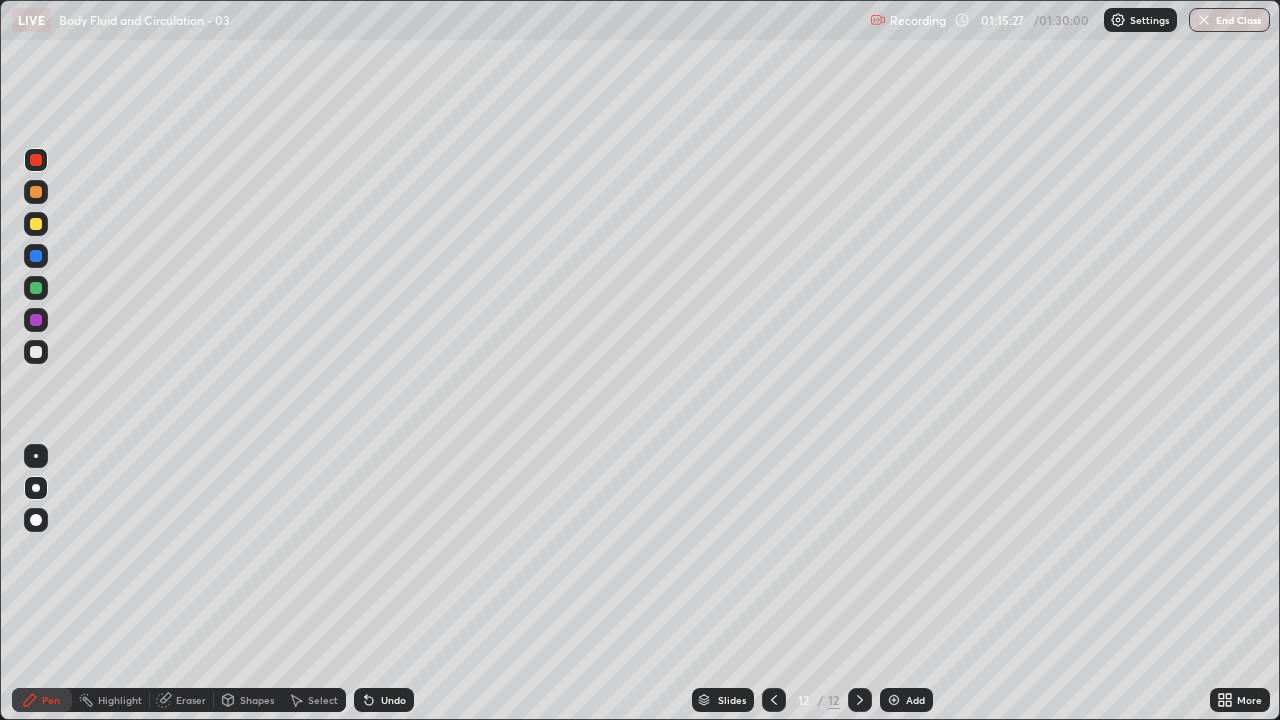 click at bounding box center (894, 700) 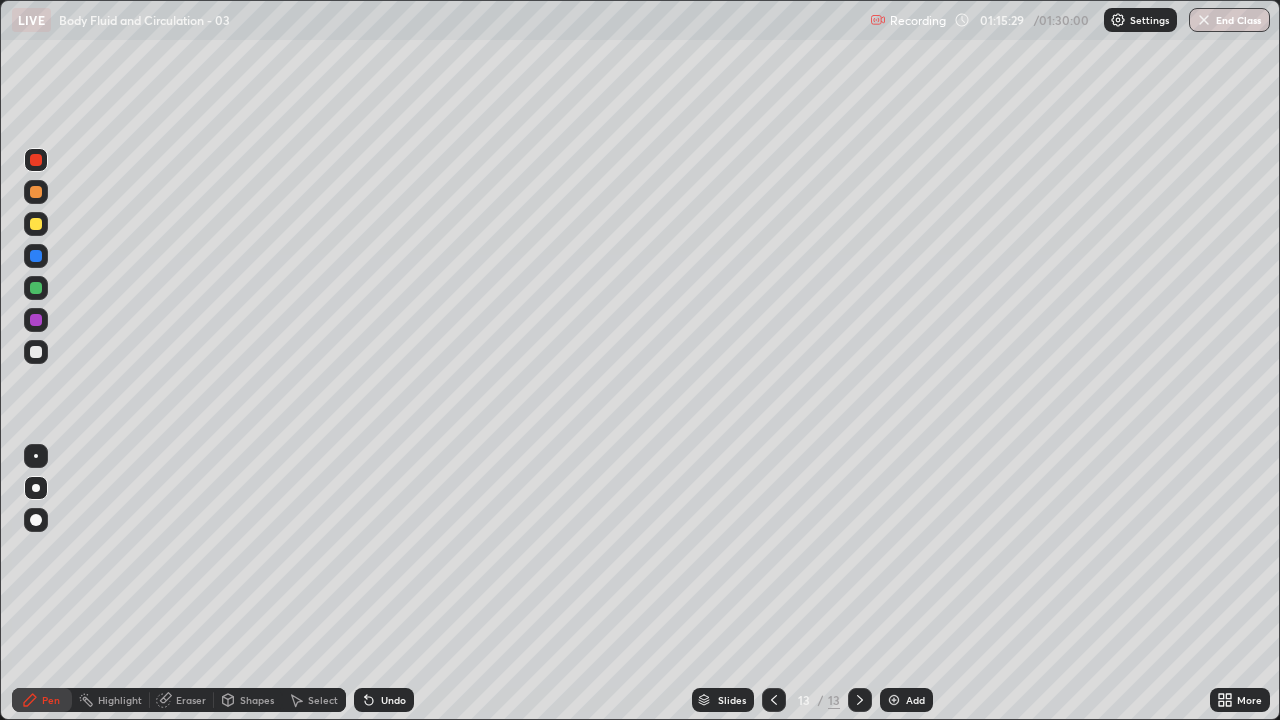 click on "Shapes" at bounding box center (248, 700) 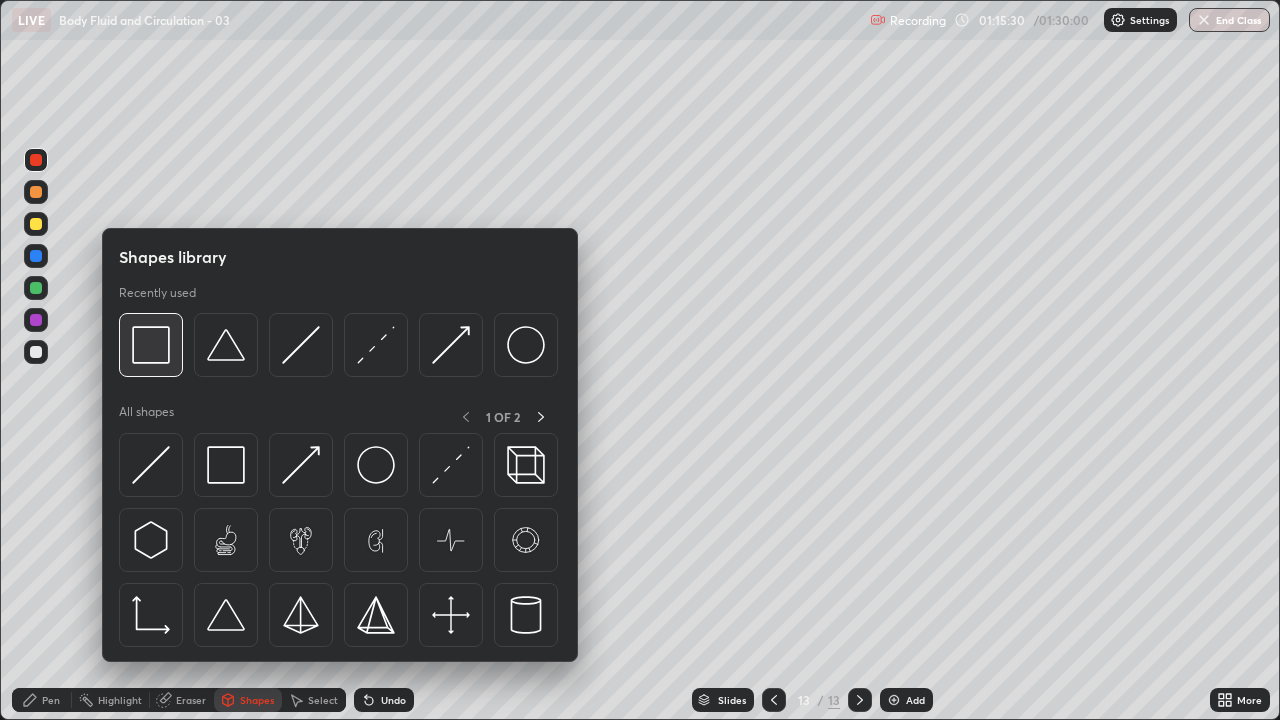 click at bounding box center [151, 345] 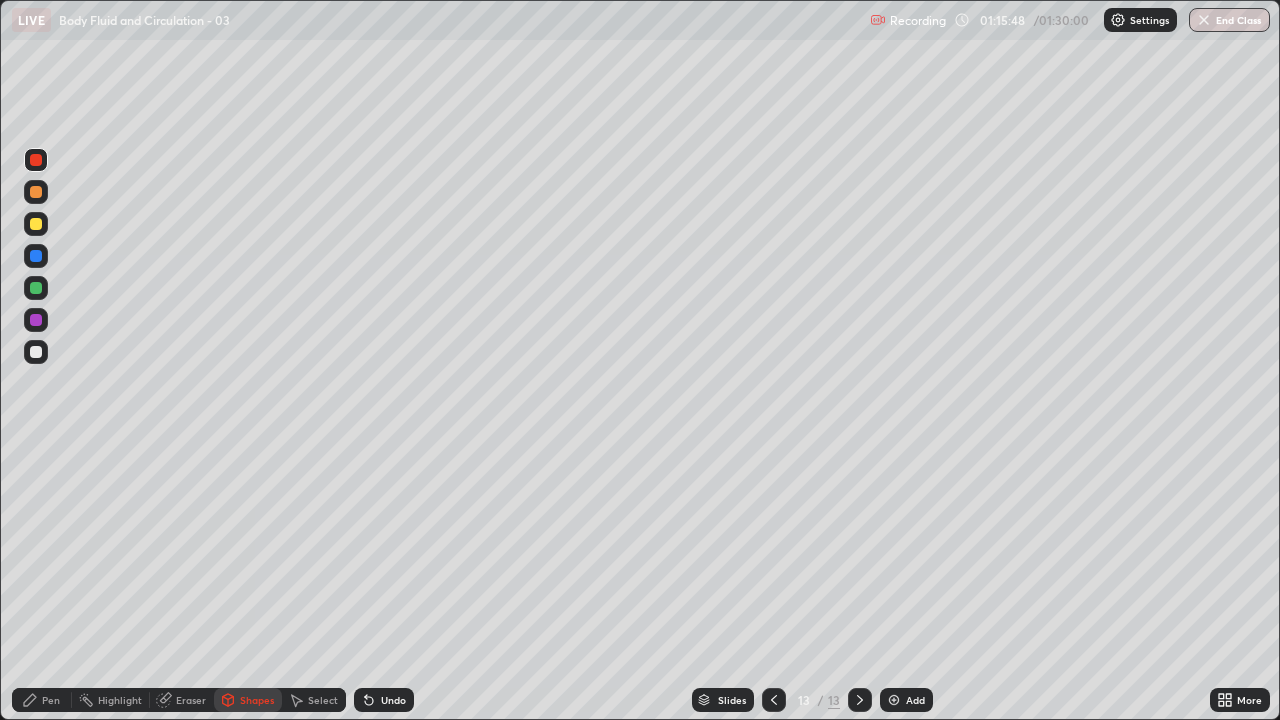 click at bounding box center (36, 224) 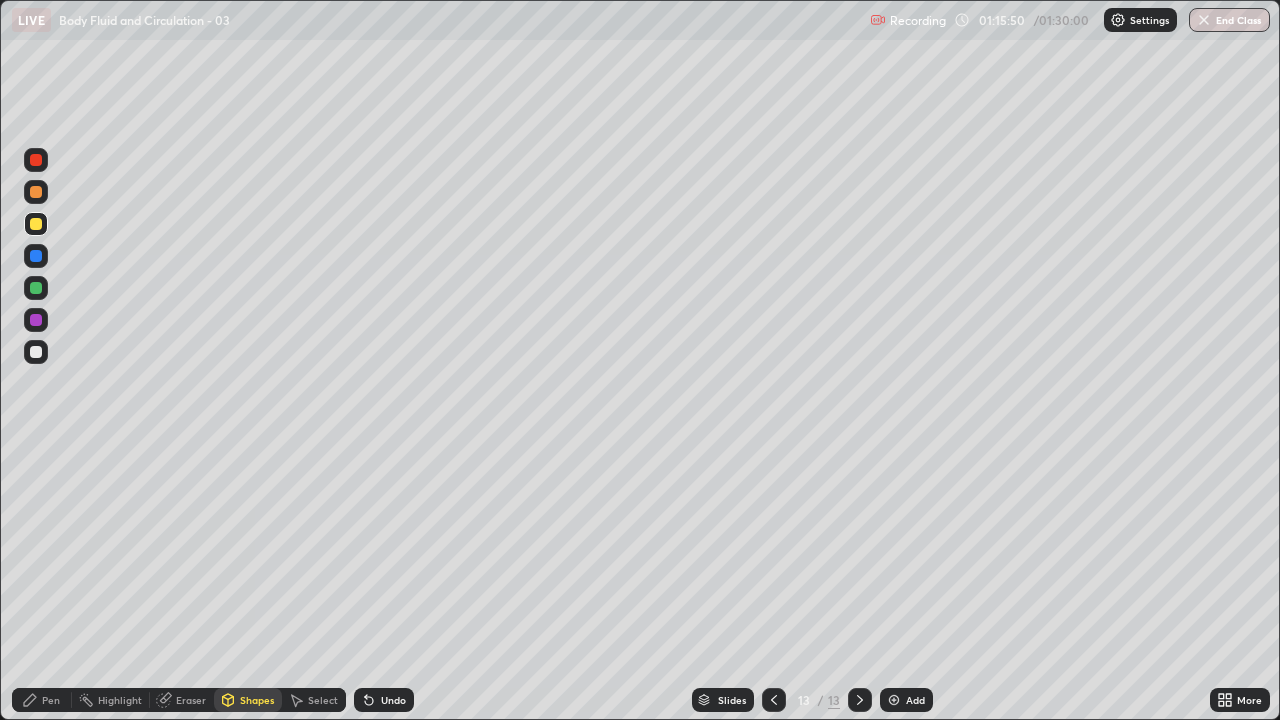 click on "Pen" at bounding box center [51, 700] 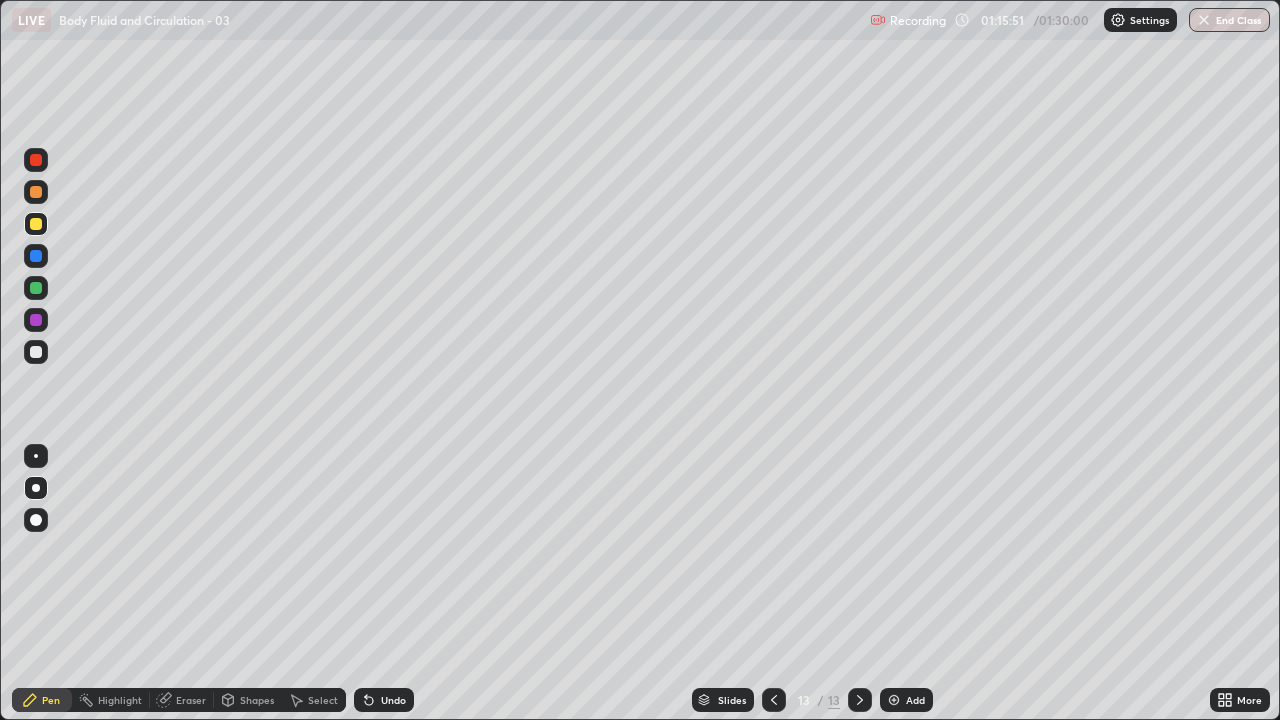 click on "Pen" at bounding box center [51, 700] 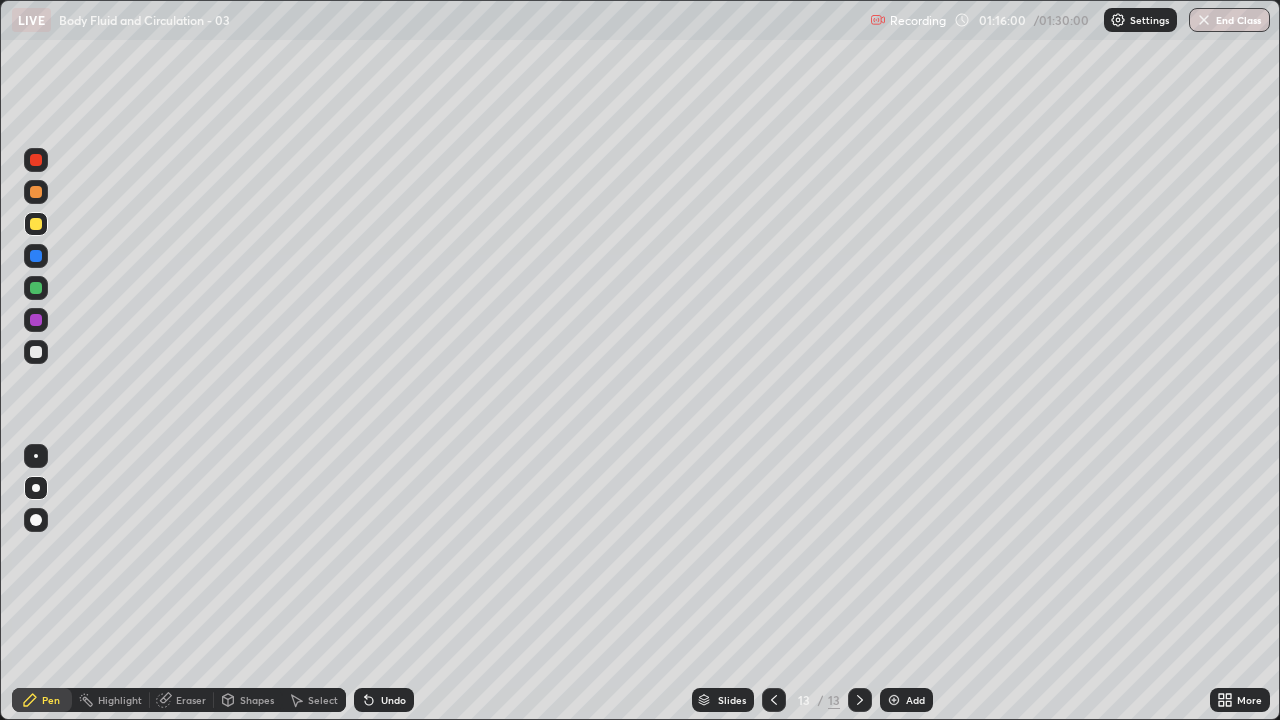 click on "Undo" at bounding box center [393, 700] 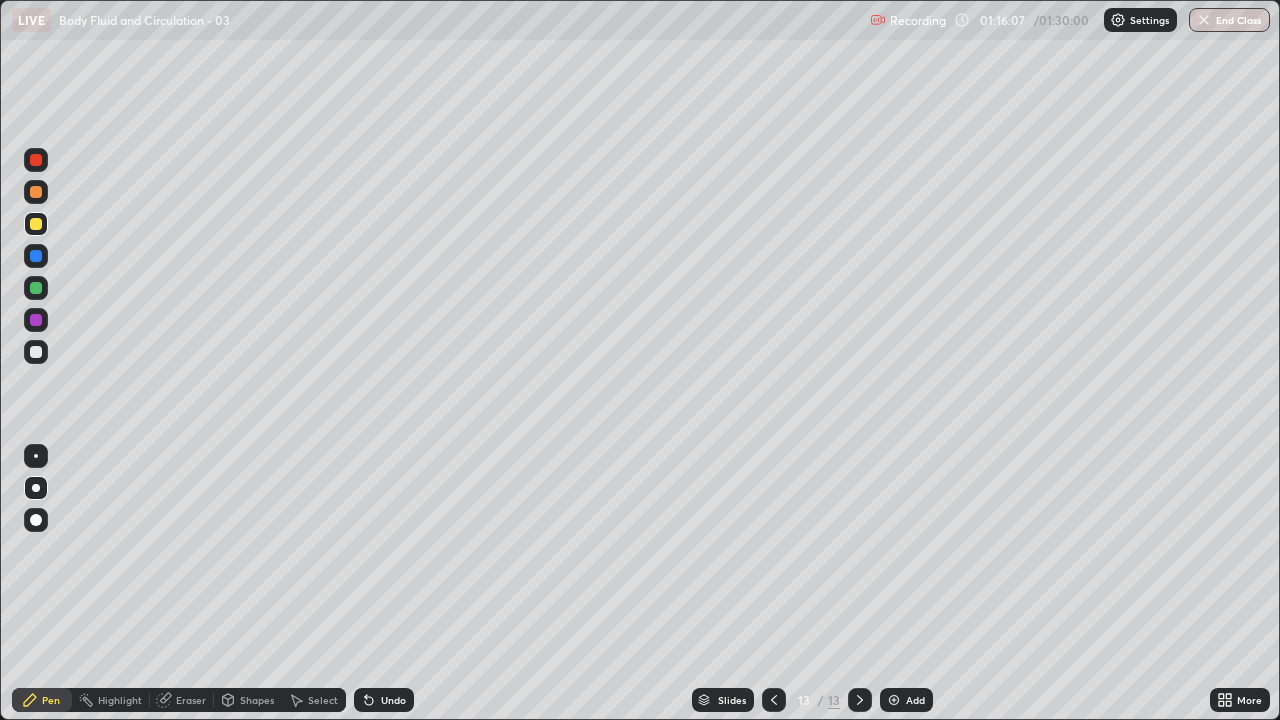 click at bounding box center (36, 256) 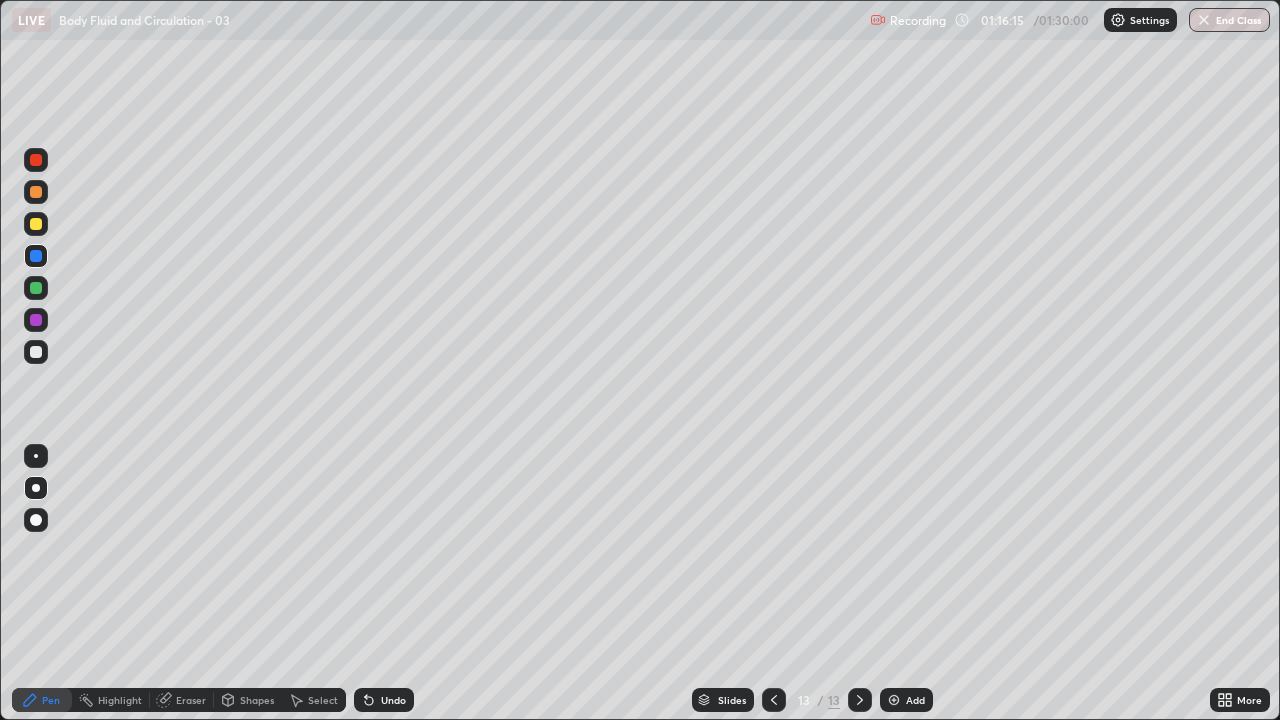 click at bounding box center [36, 456] 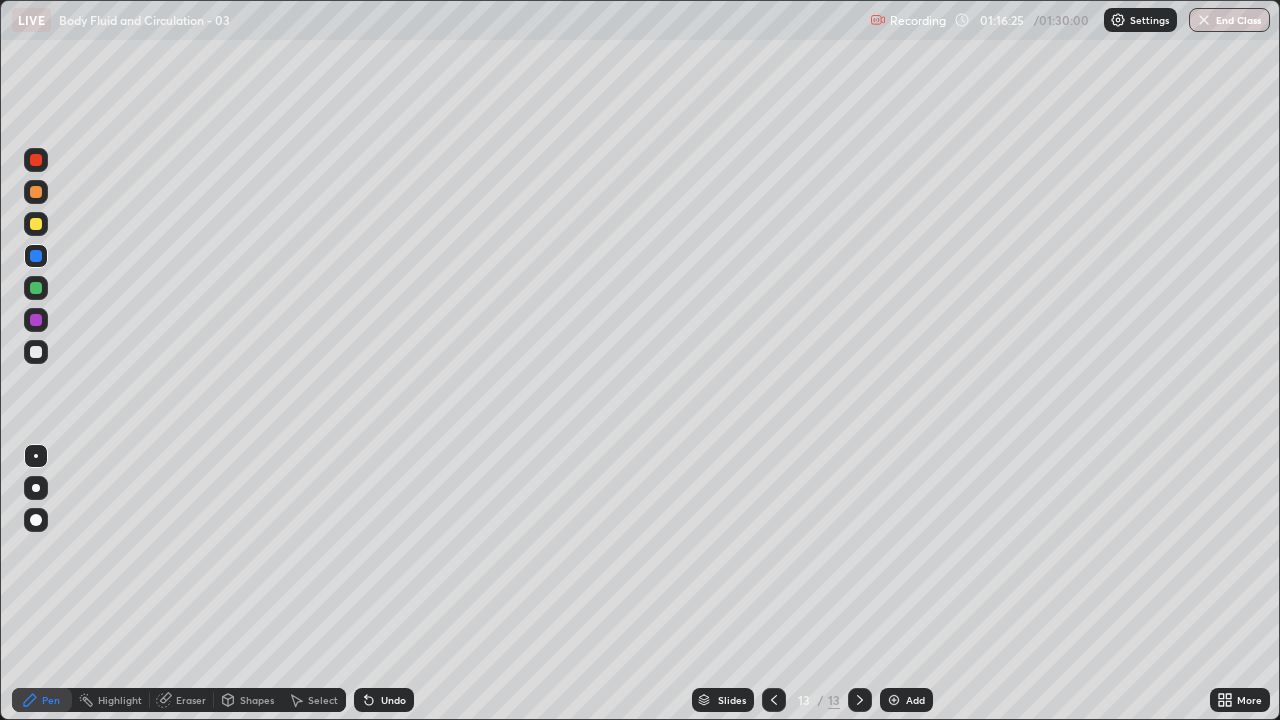click at bounding box center [36, 288] 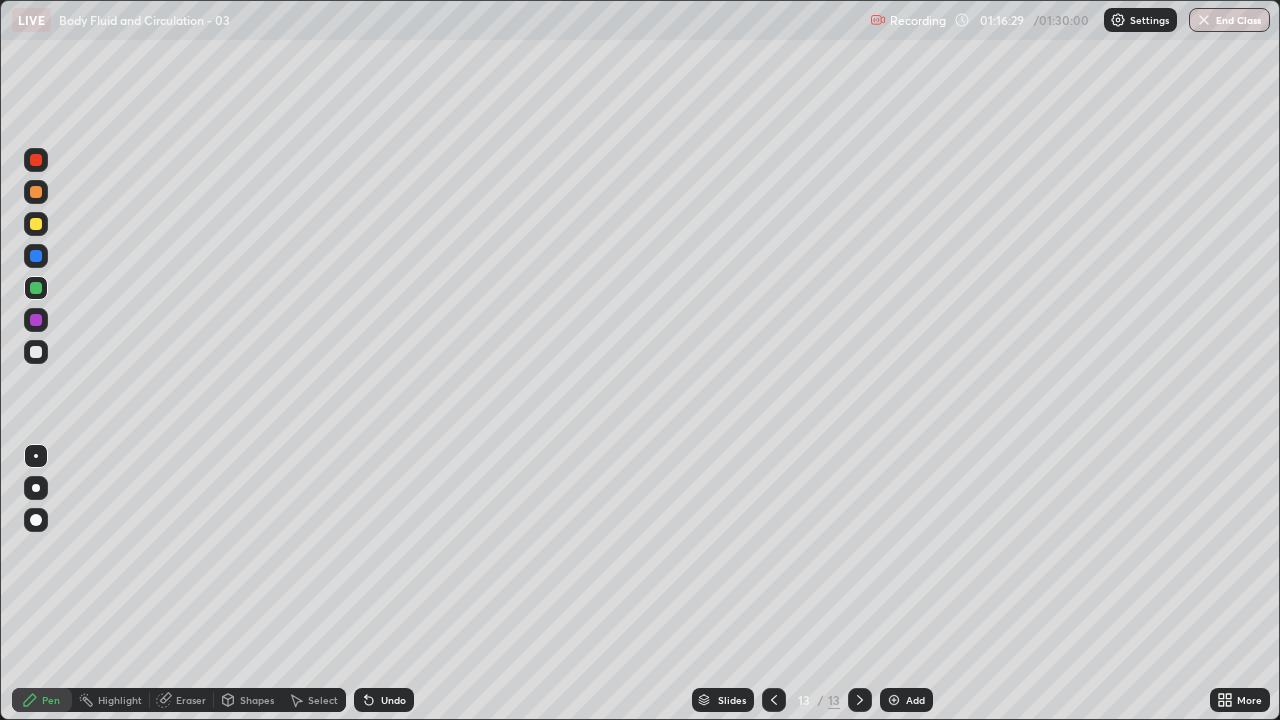 click on "Undo" at bounding box center (384, 700) 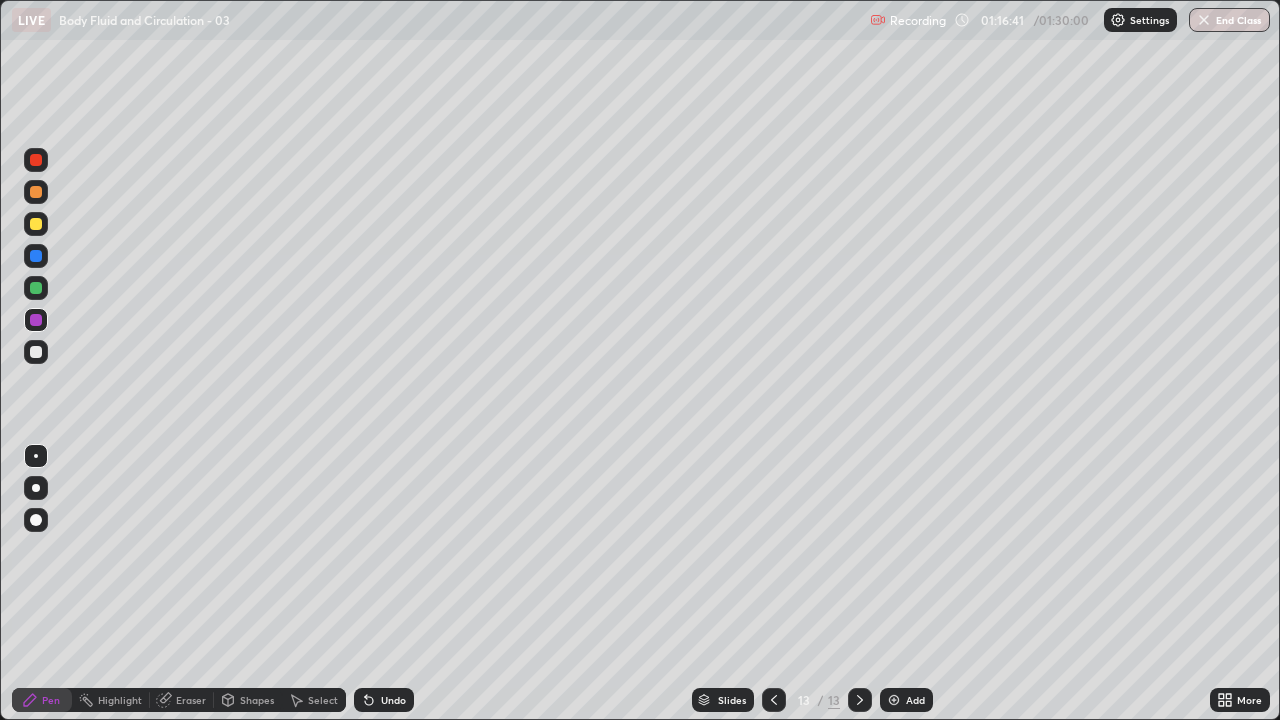 click at bounding box center (36, 288) 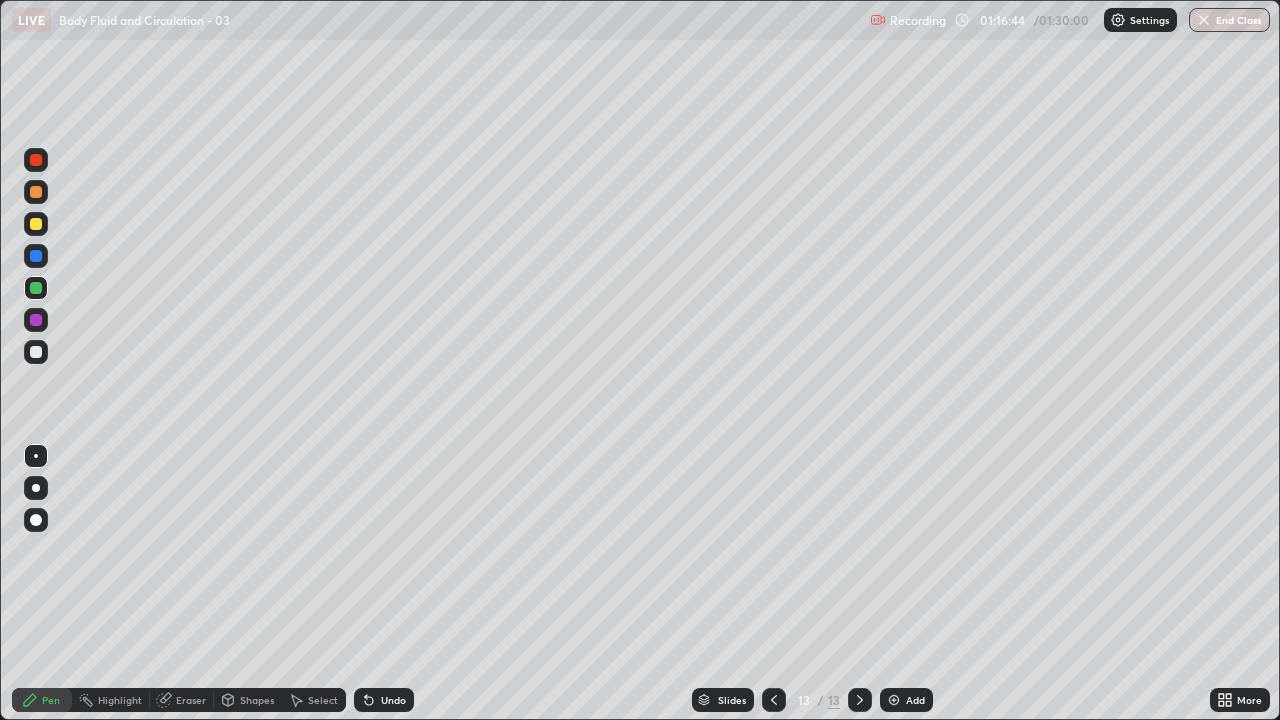 click at bounding box center [36, 352] 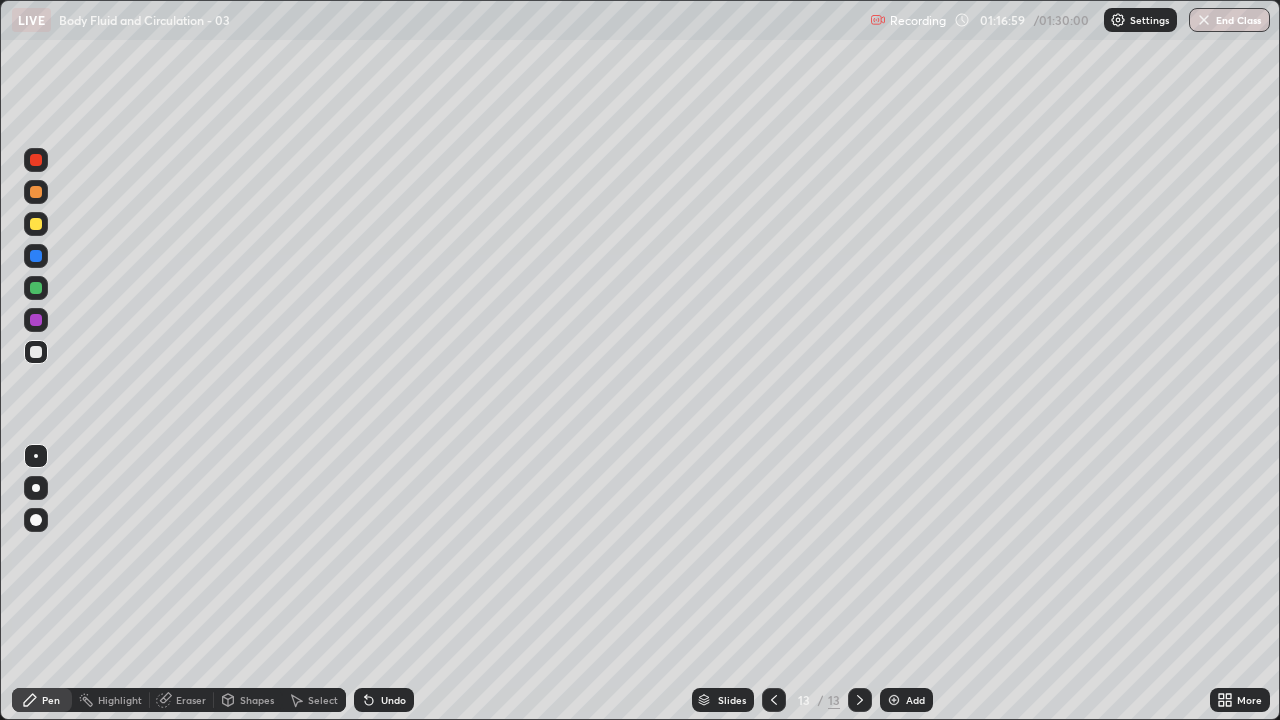 click on "Undo" at bounding box center [393, 700] 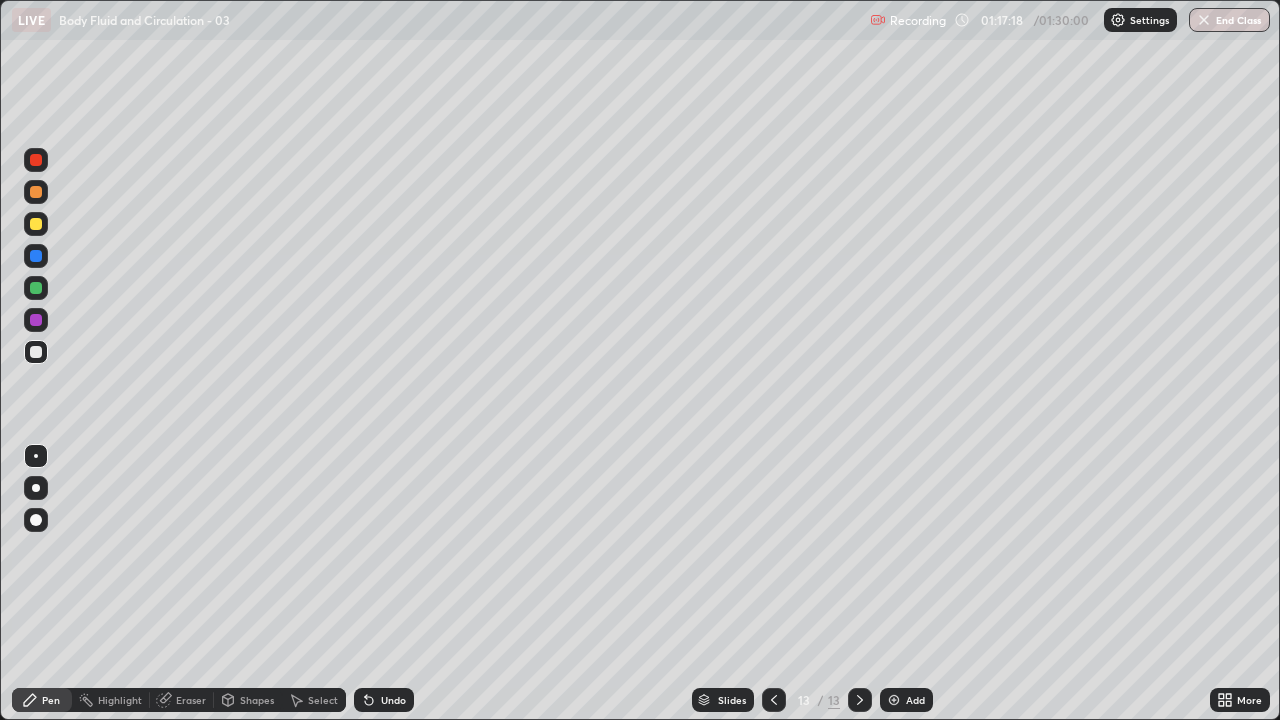 click at bounding box center (36, 320) 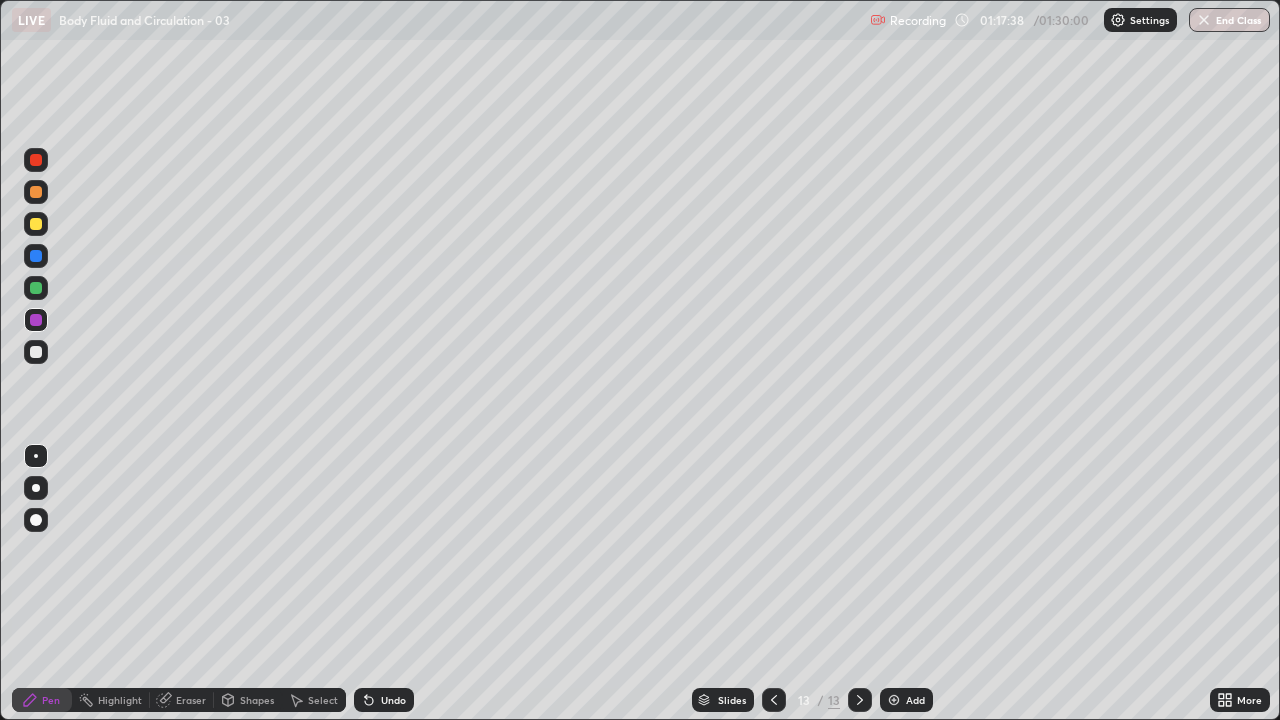 click on "Undo" at bounding box center (384, 700) 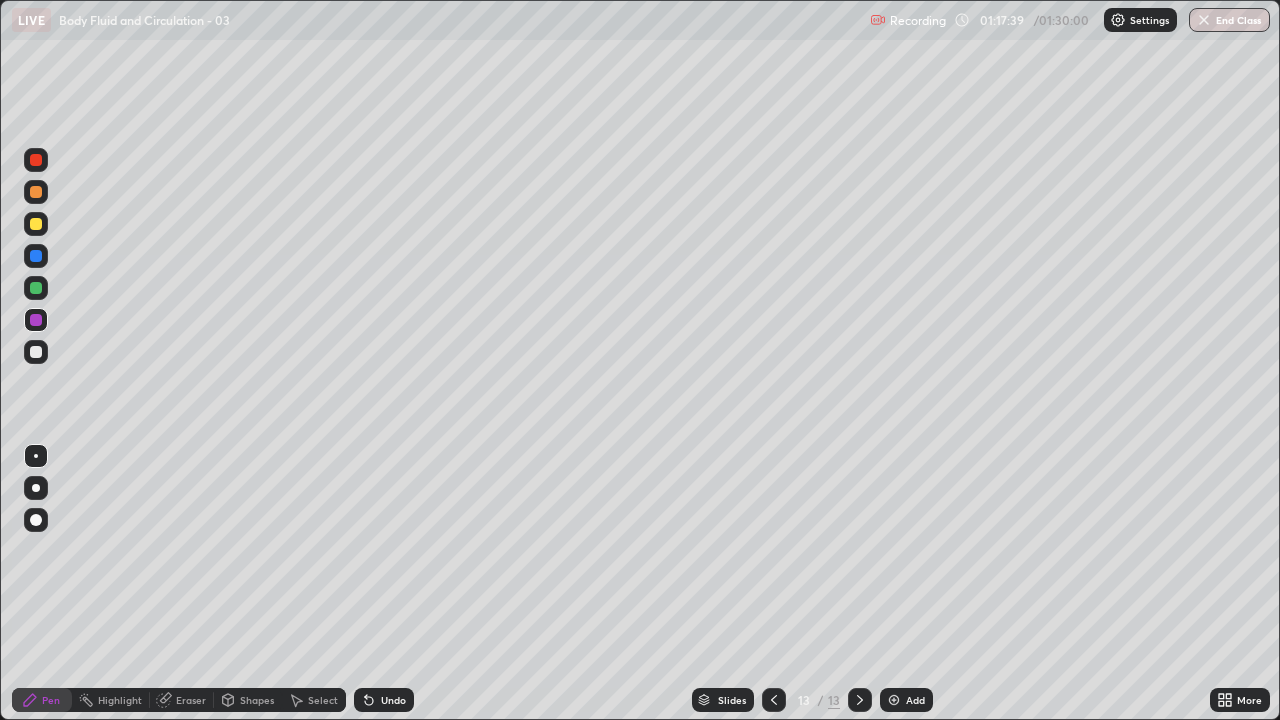 click at bounding box center [36, 160] 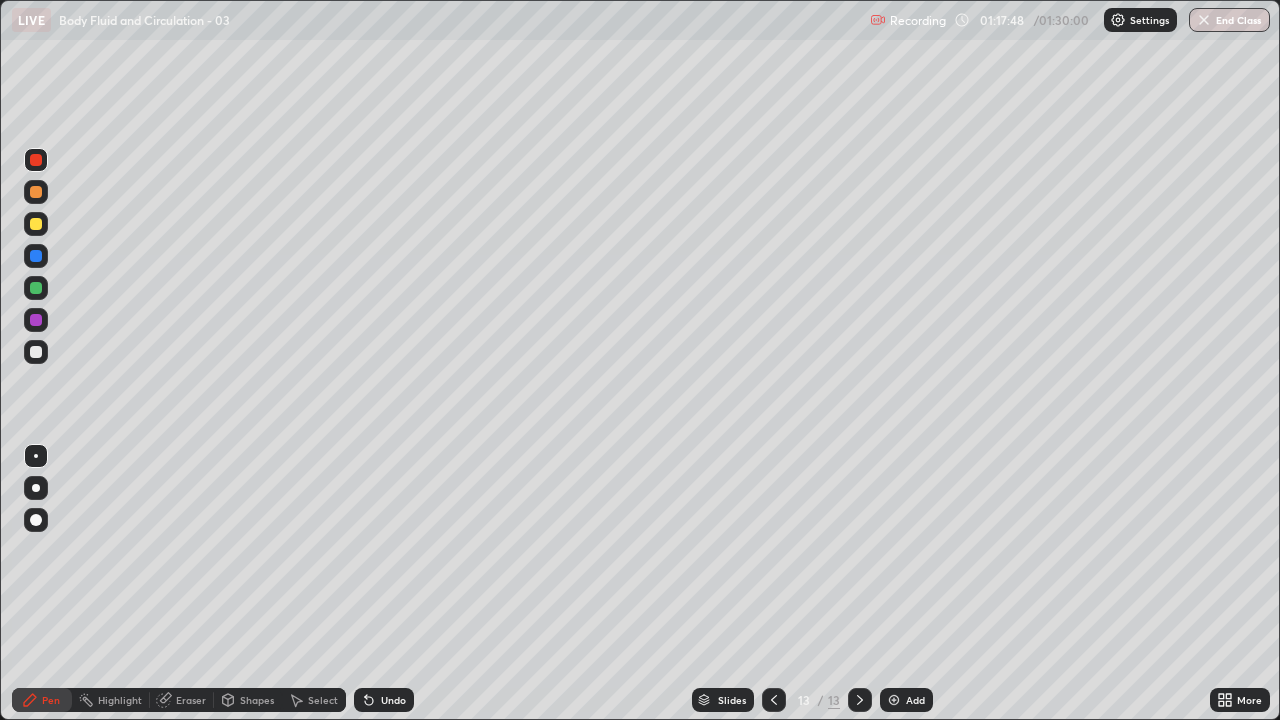 click at bounding box center (36, 288) 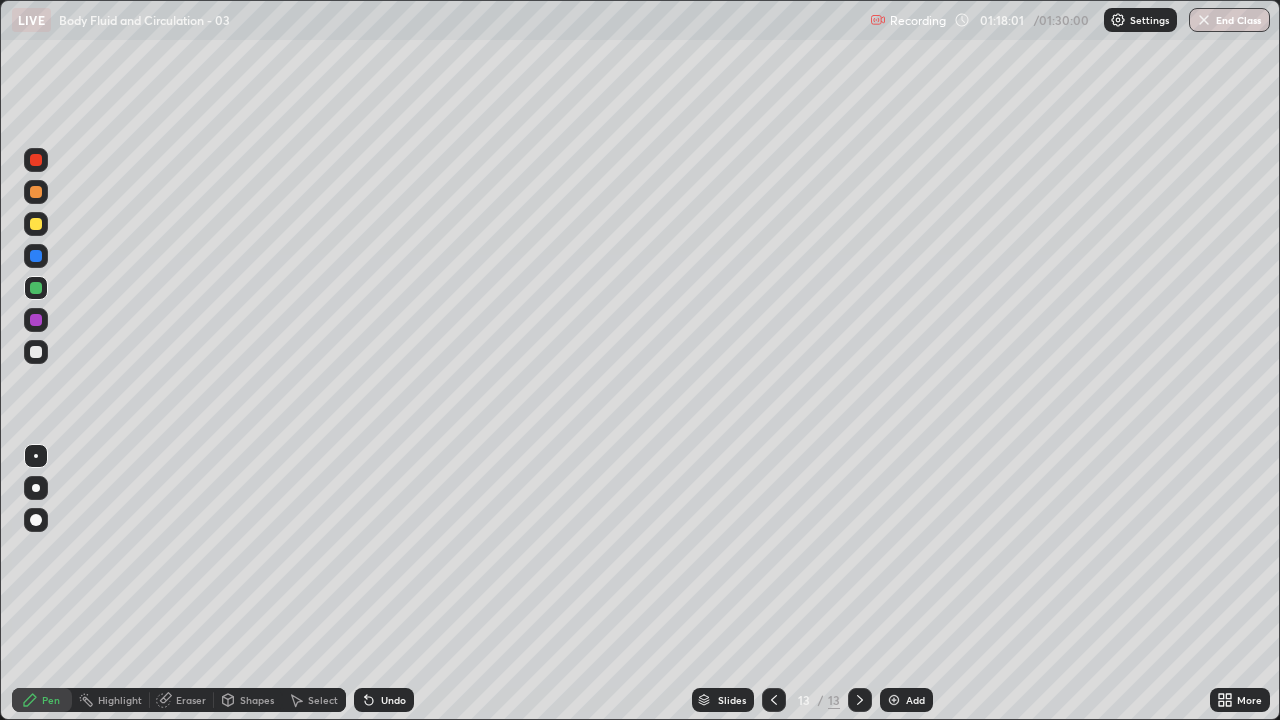 click at bounding box center [36, 352] 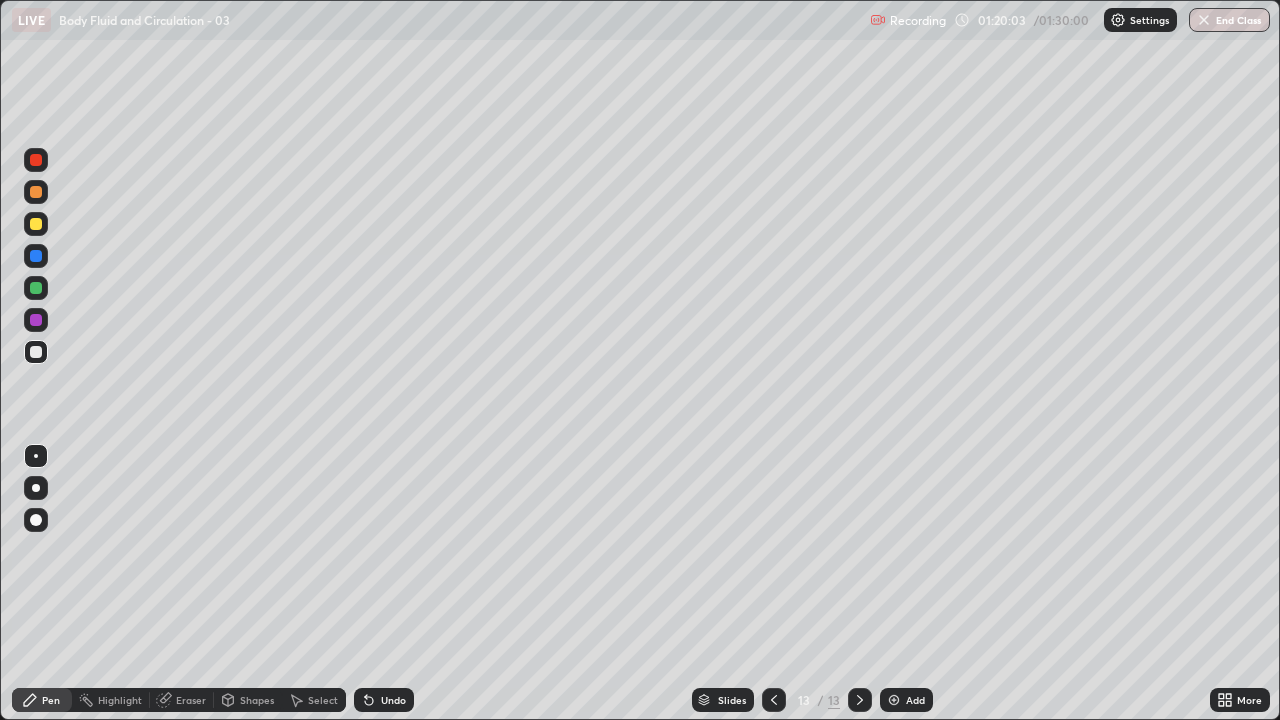 click at bounding box center [36, 224] 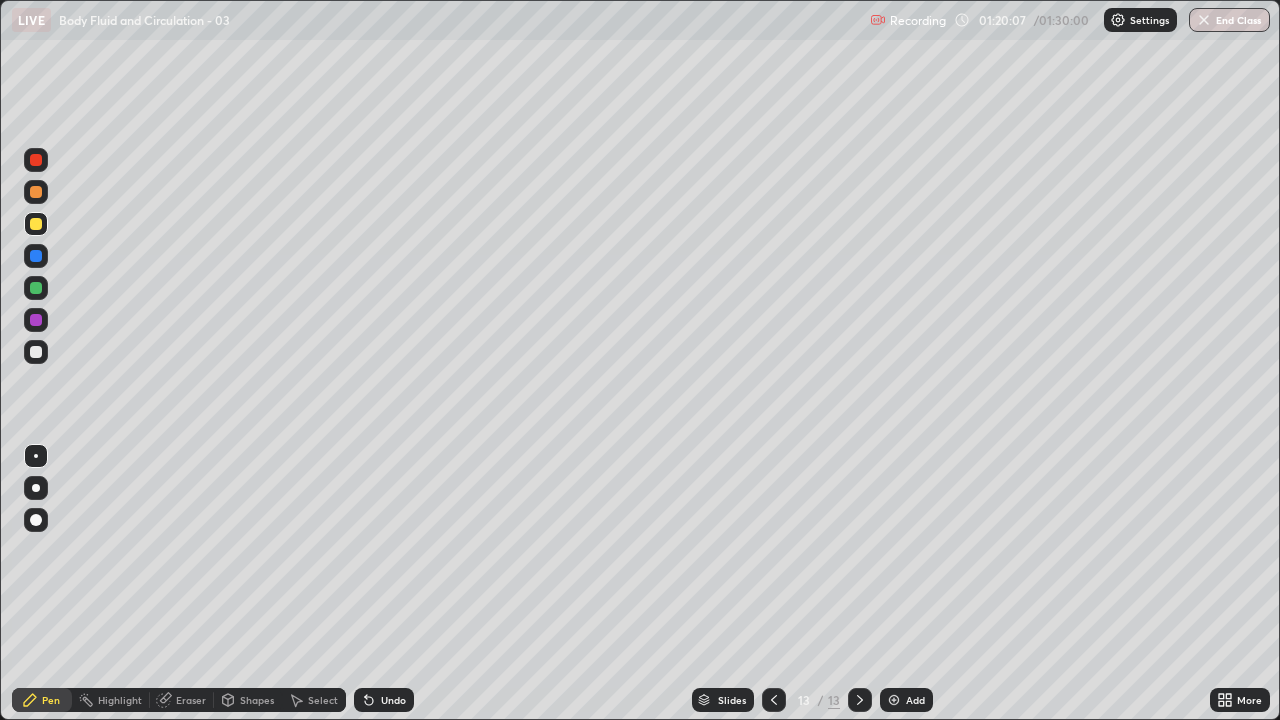 click at bounding box center (36, 520) 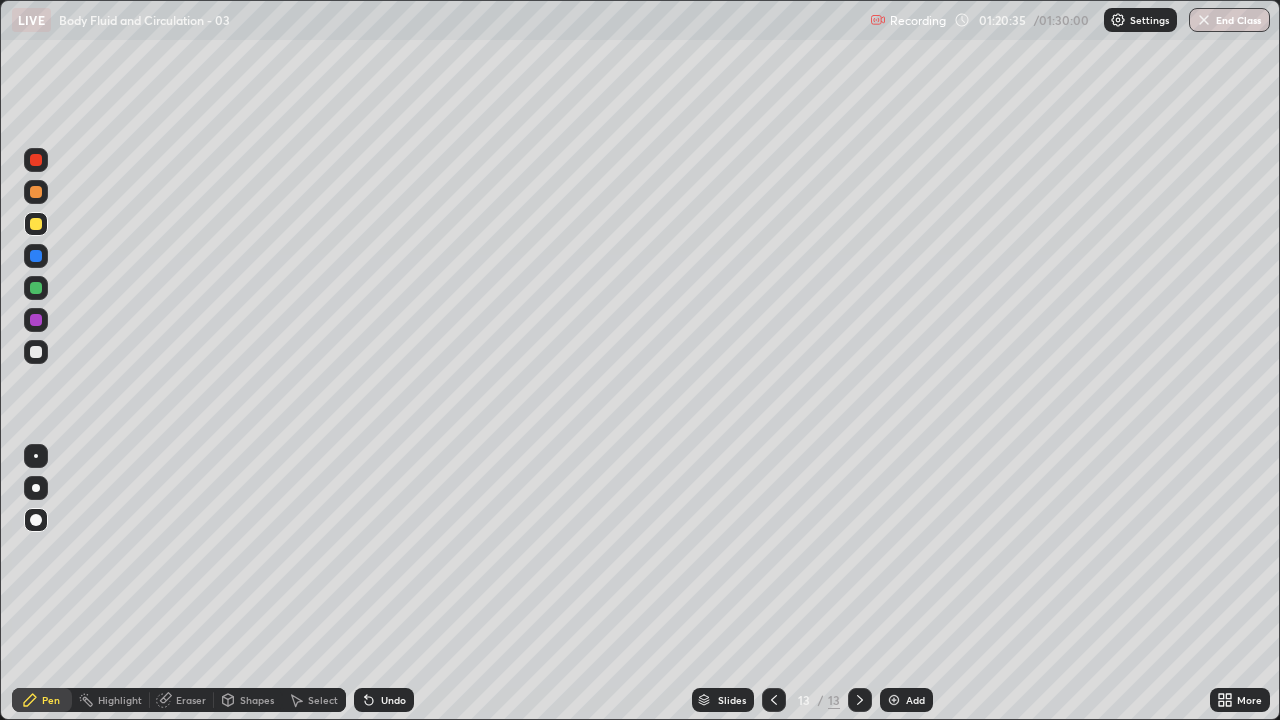 click at bounding box center [36, 320] 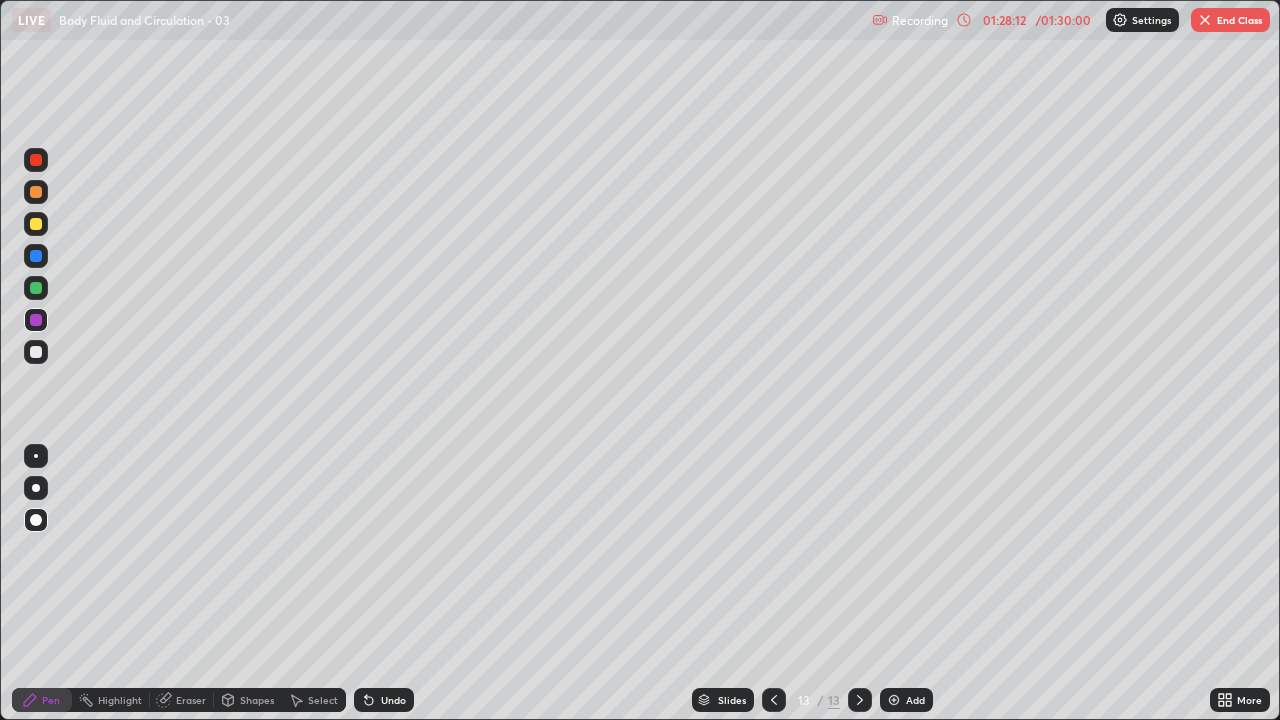 click on "End Class" at bounding box center (1230, 20) 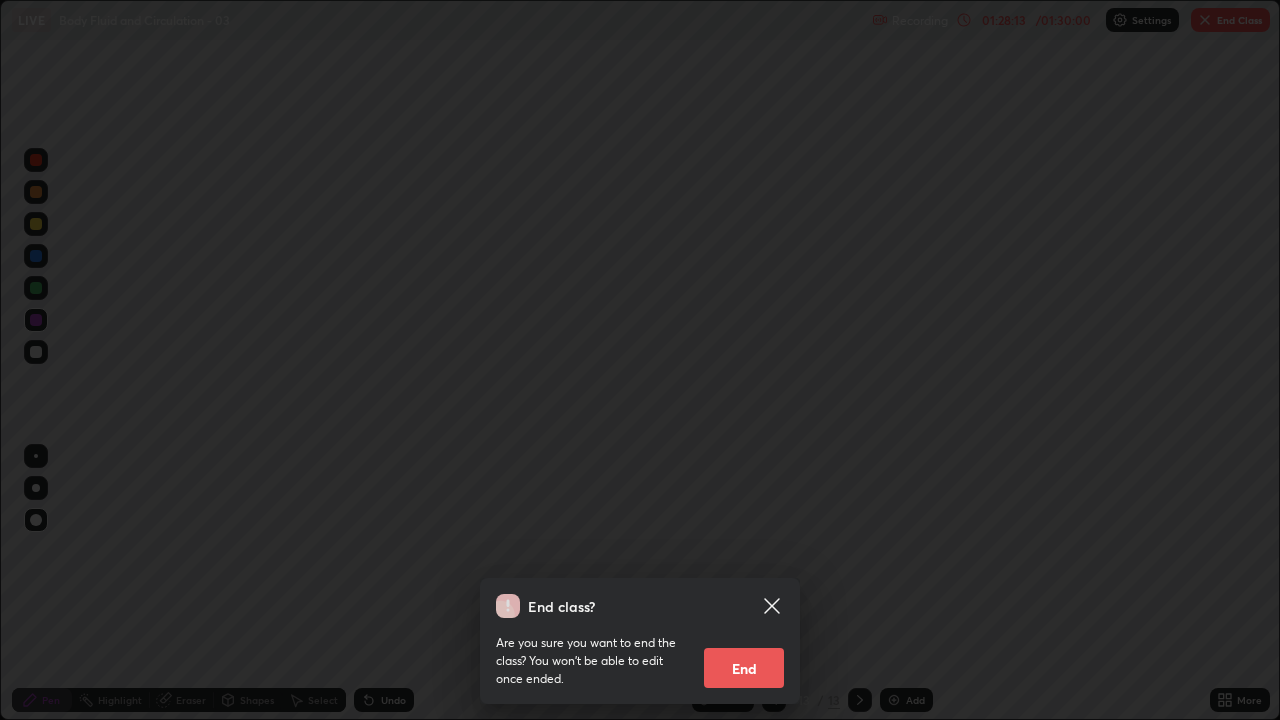 click on "End" at bounding box center (744, 668) 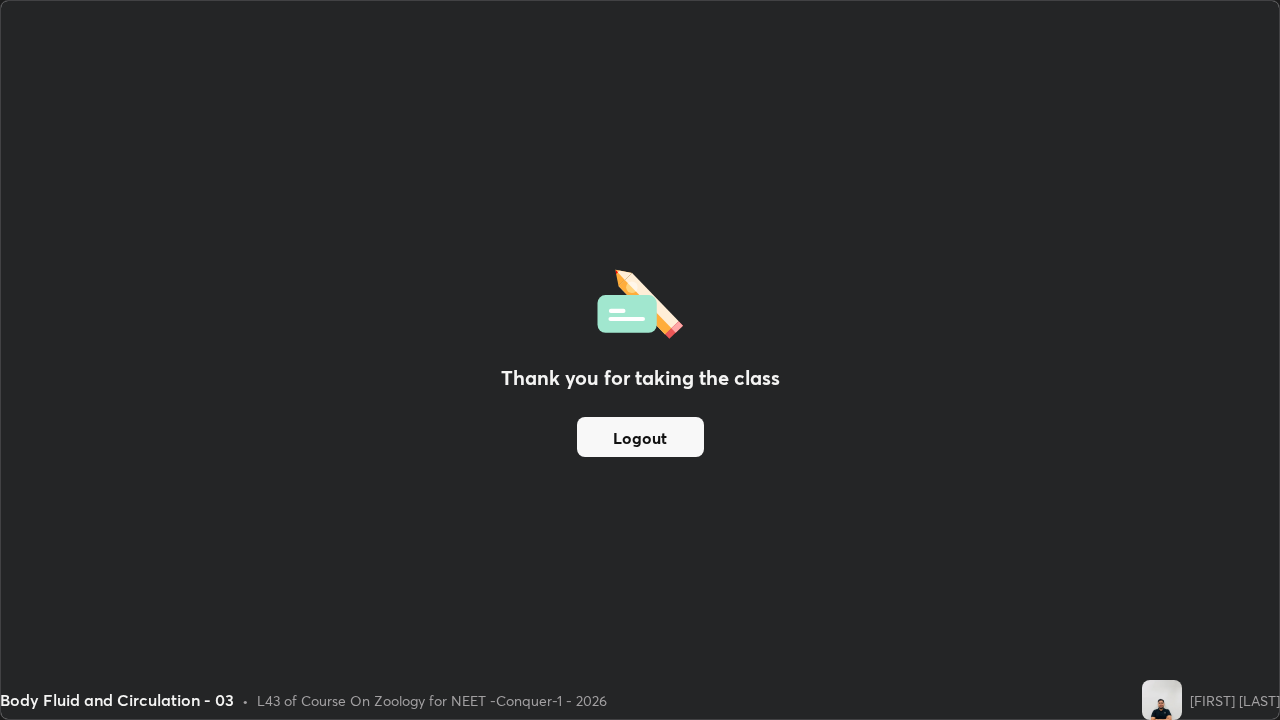 click on "Thank you for taking the class Logout" at bounding box center (640, 360) 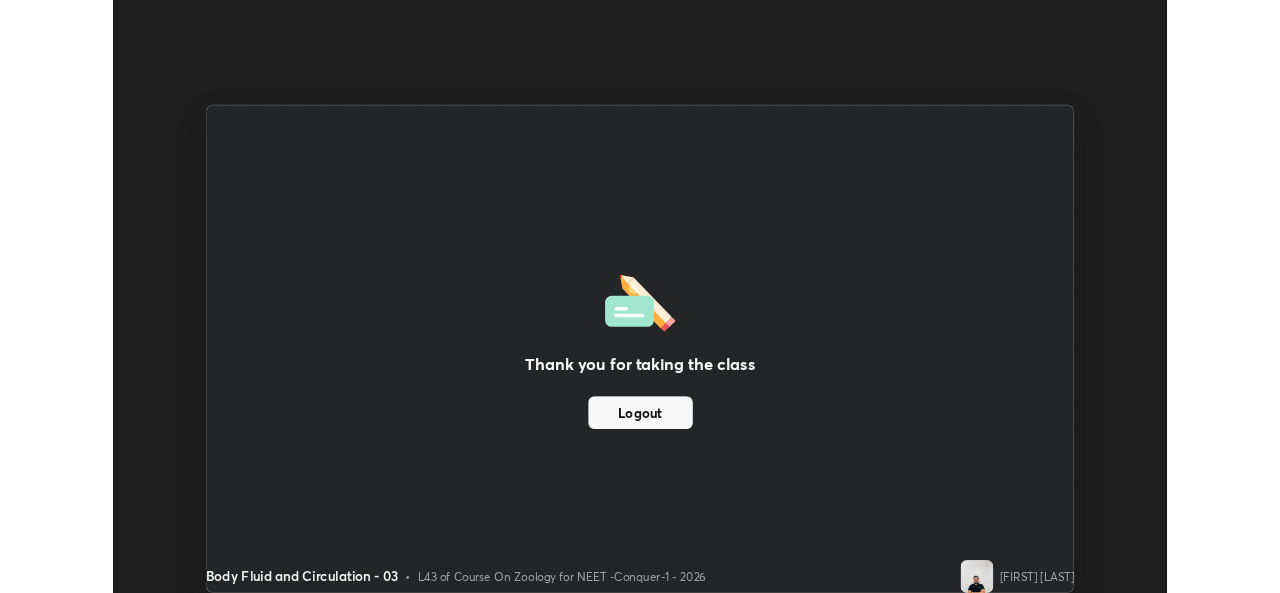 scroll, scrollTop: 593, scrollLeft: 1280, axis: both 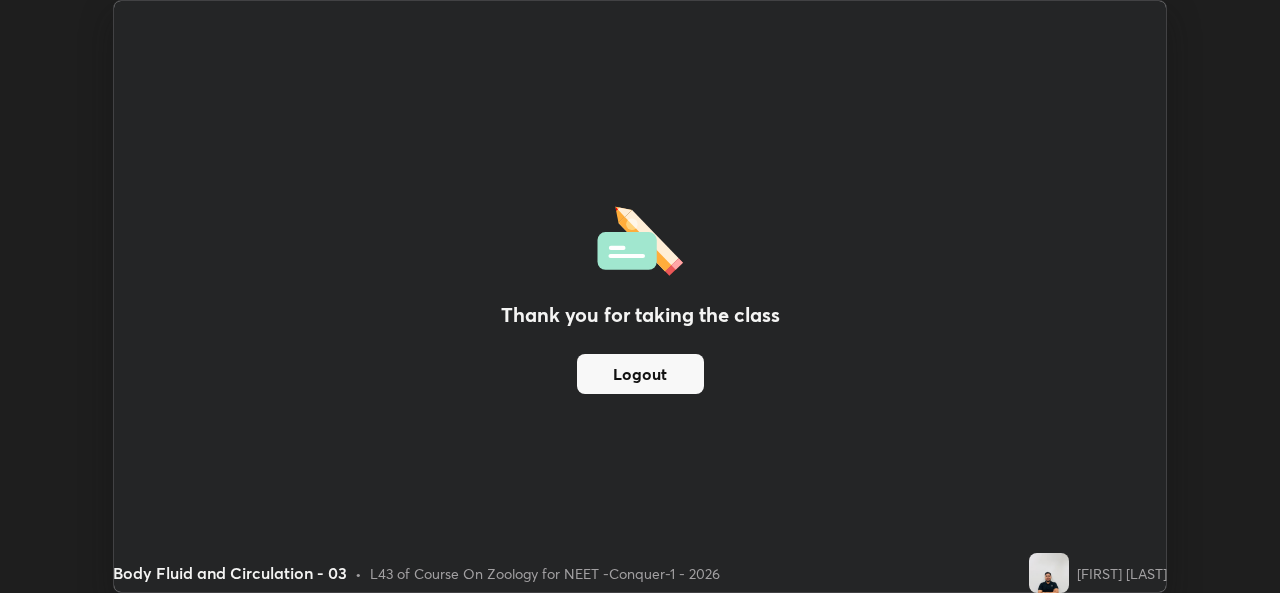click on "Logout" at bounding box center [640, 374] 